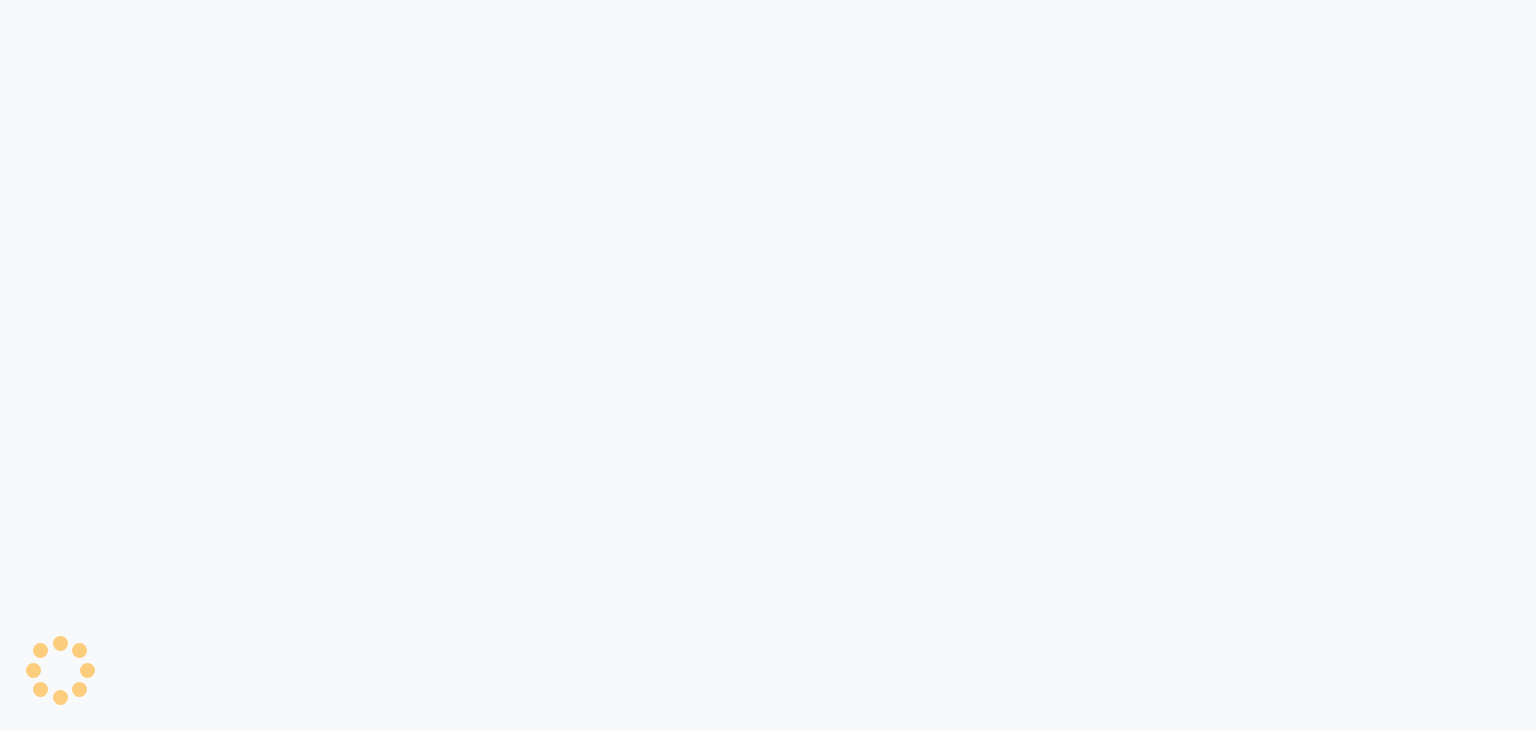 scroll, scrollTop: 0, scrollLeft: 0, axis: both 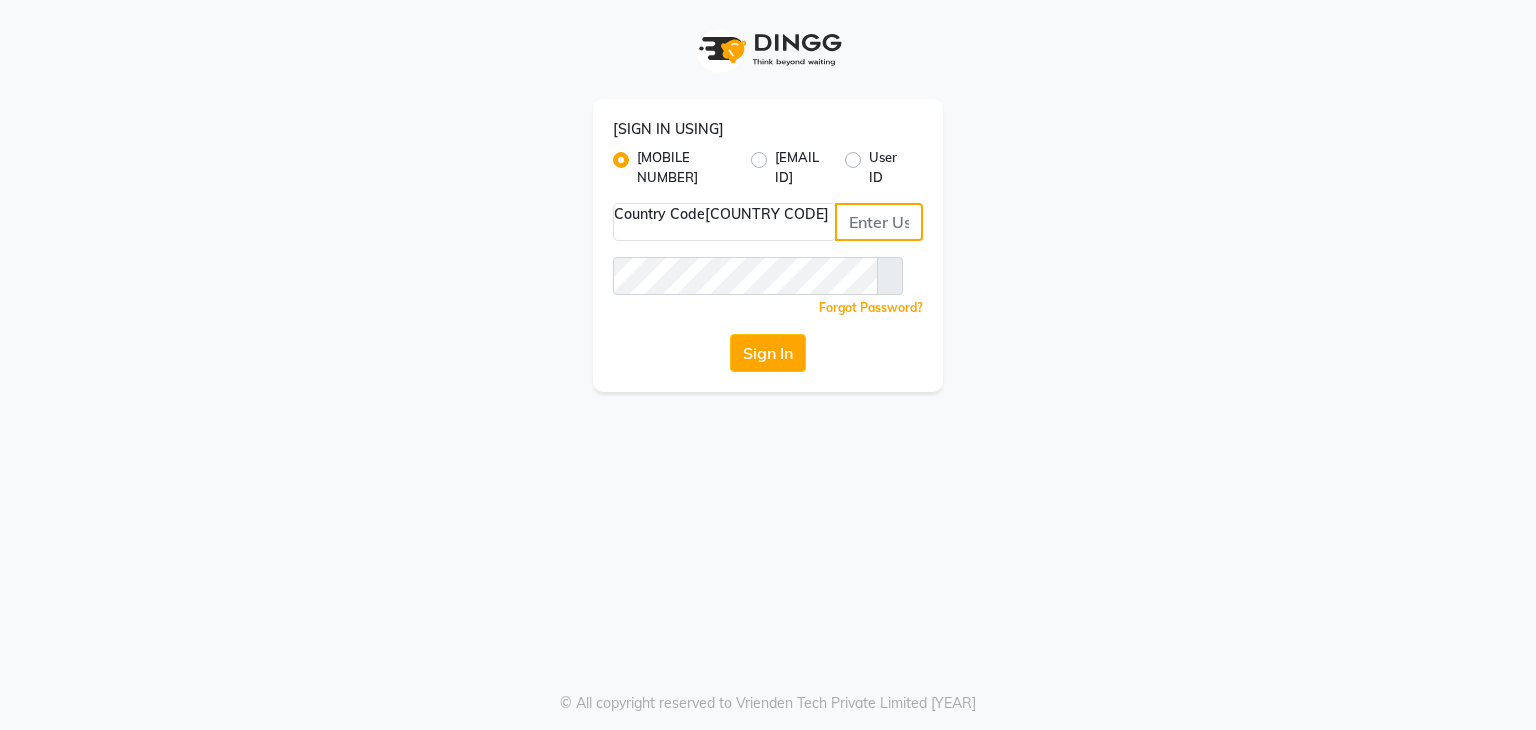 click at bounding box center (879, 222) 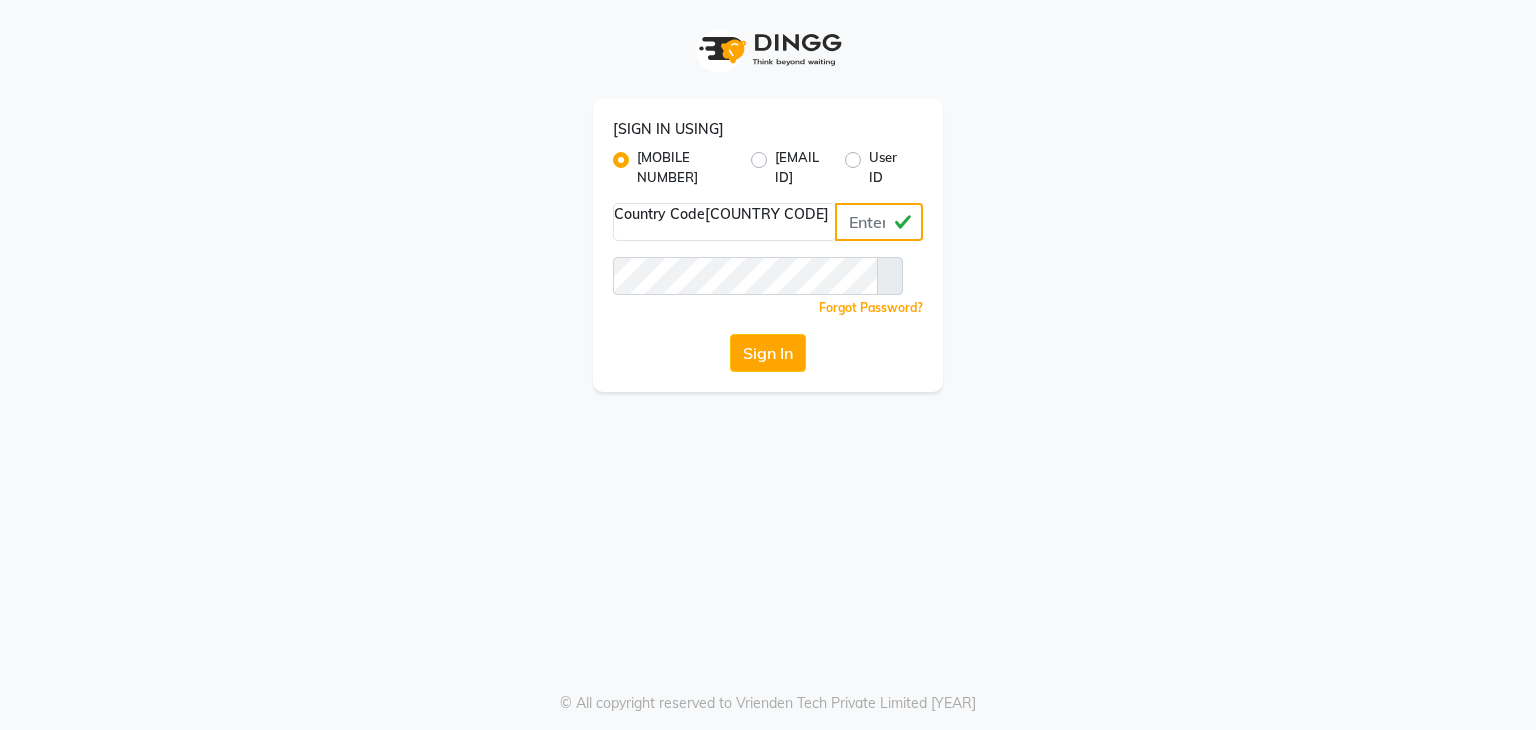 type on "[PHONE]" 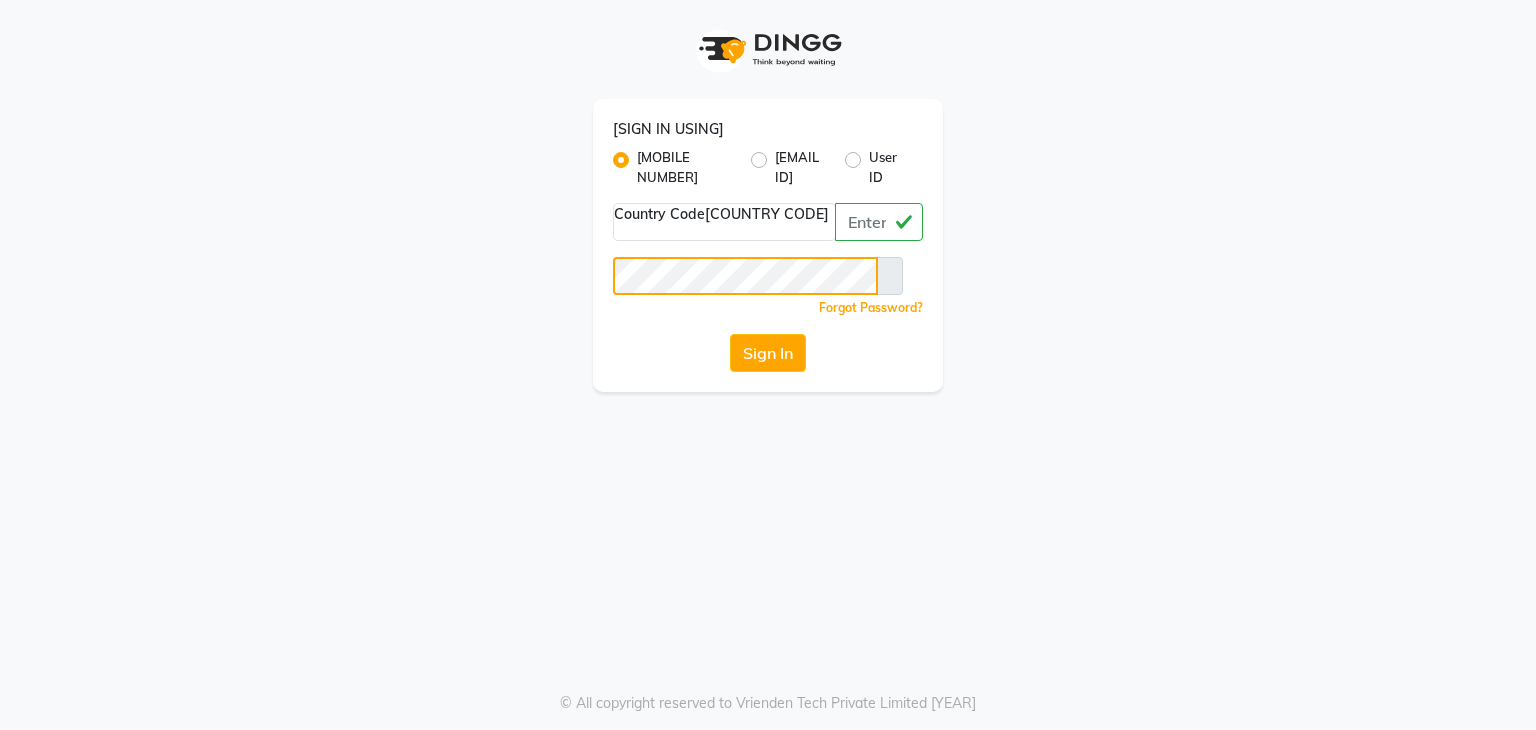 click on "Sign In" at bounding box center (768, 353) 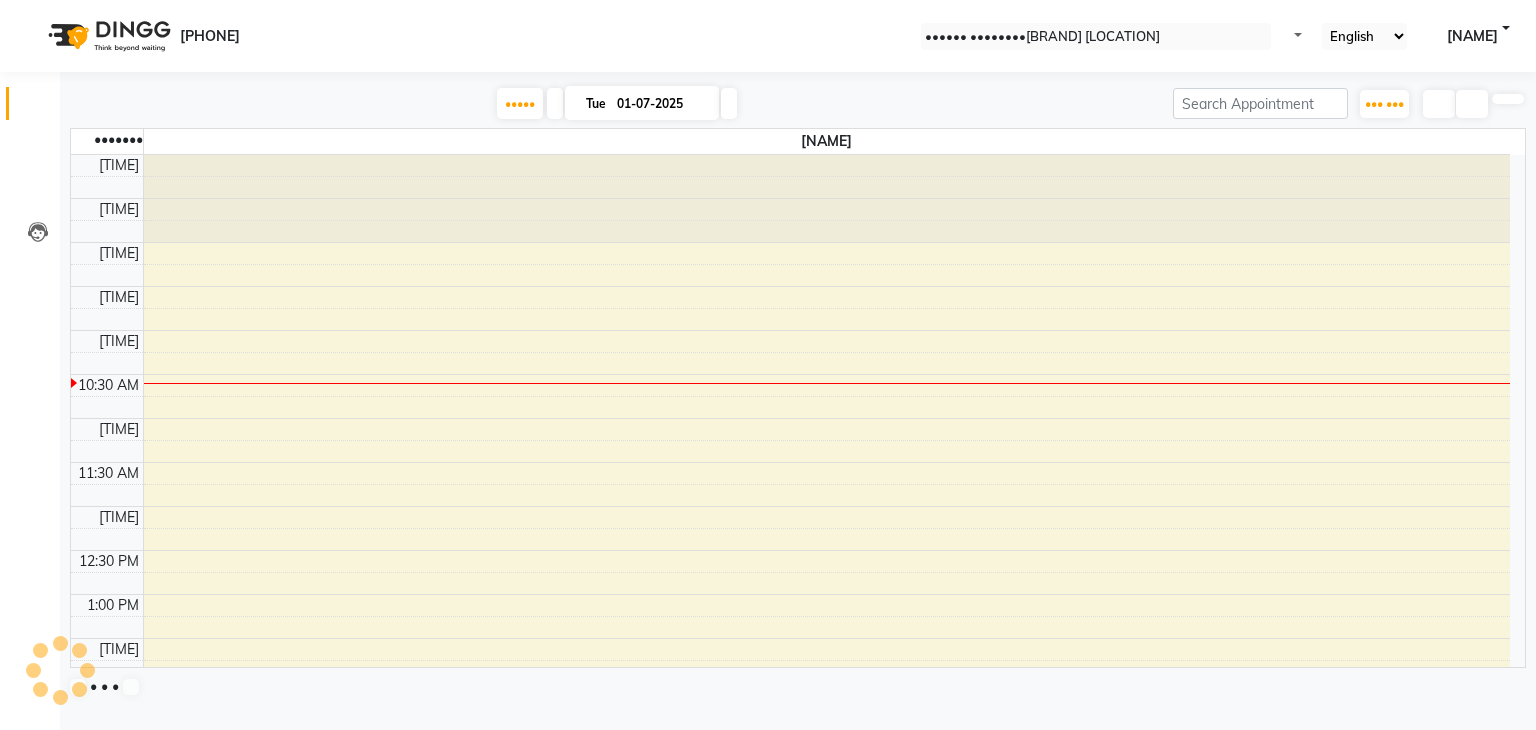 scroll, scrollTop: 0, scrollLeft: 0, axis: both 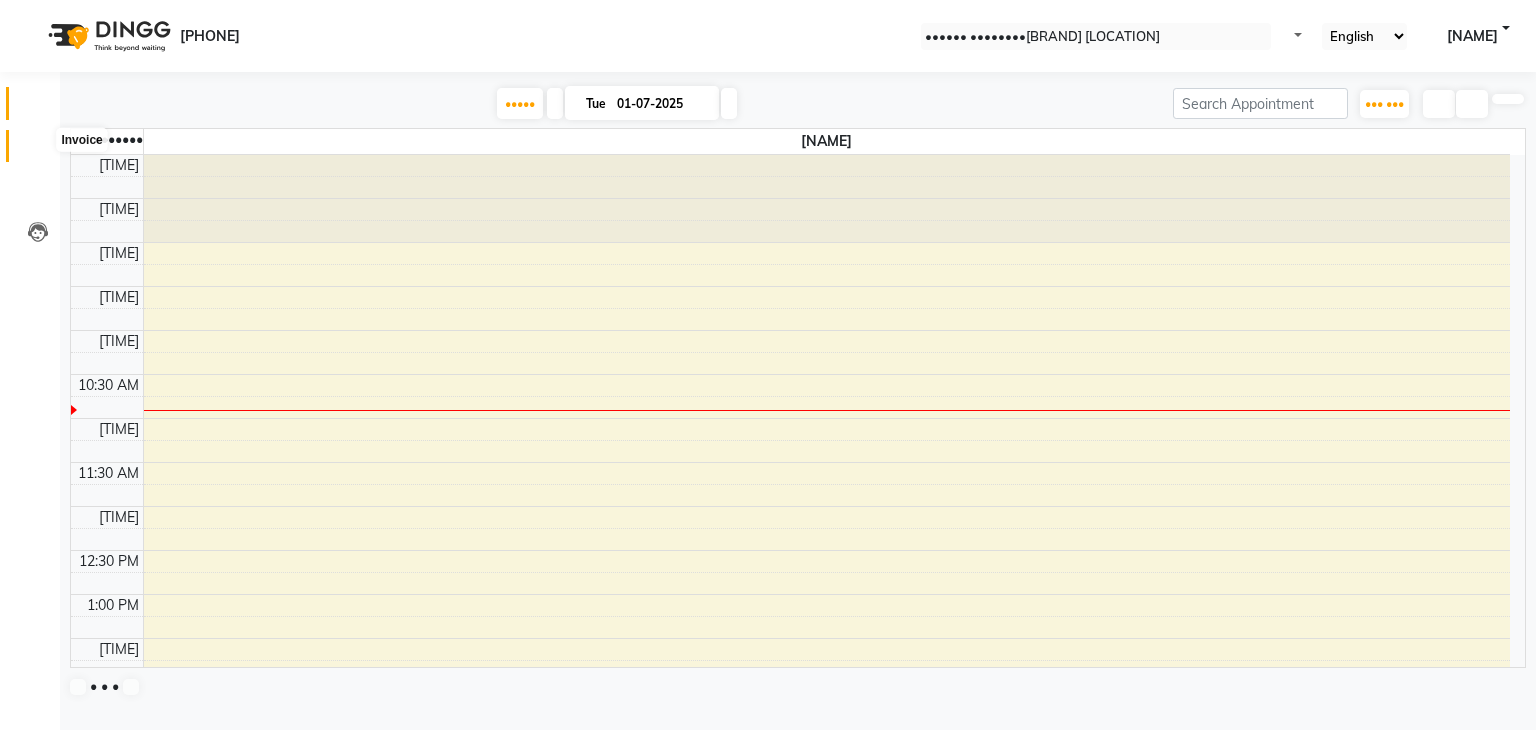 click at bounding box center (37, 151) 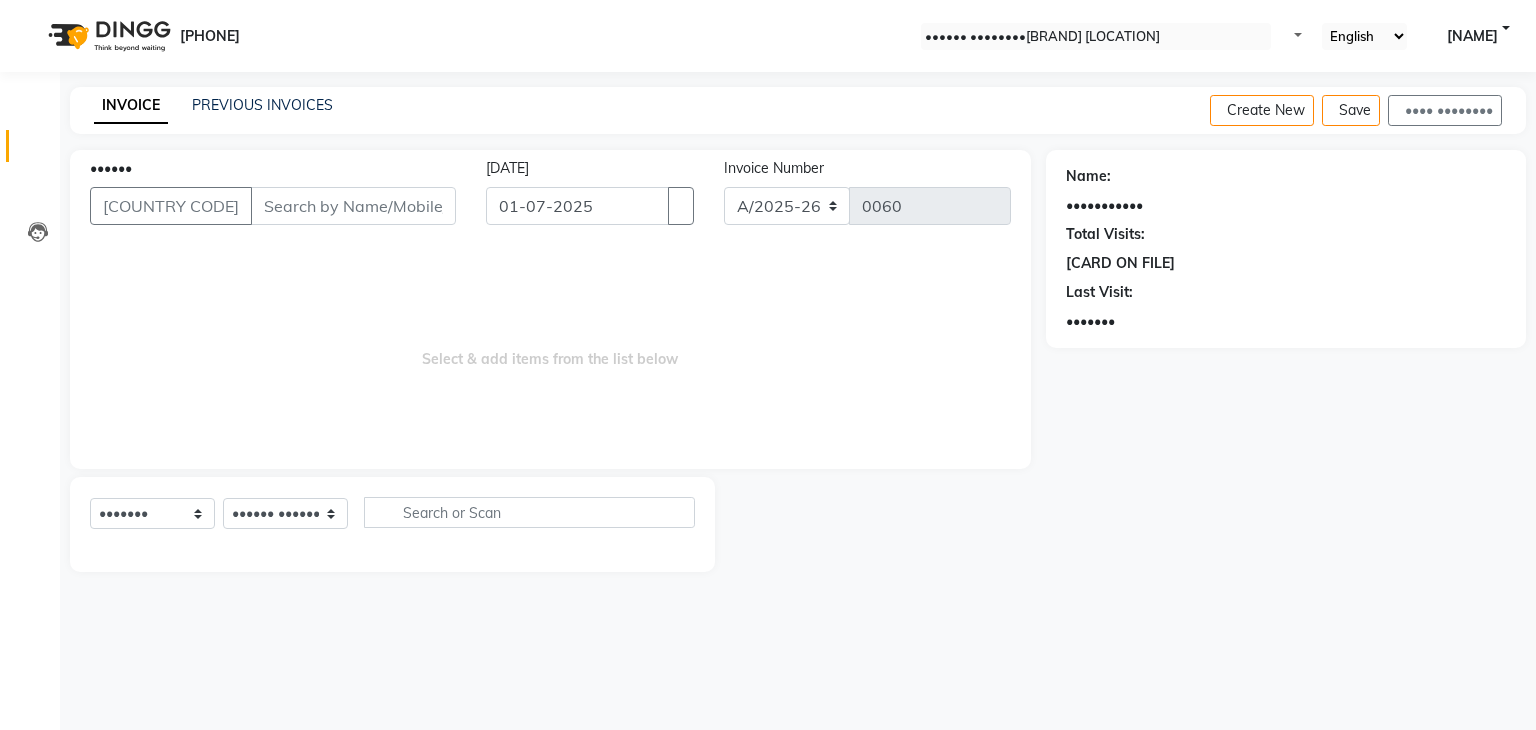 click on "Client +[COUNTRY CODE] Date [DATE] Invoice Number A/[YEAR]-[YEAR] V/[YEAR] V/[YEAR]-[YEAR] [NUMBER] Select & add items from the list below Select Service Product Membership Package Voucher Prepaid Gift Card Select Stylist [NAME] [NAME] [NAME] [NAME] [NAME] [NAME] [NAME]" at bounding box center [550, 361] 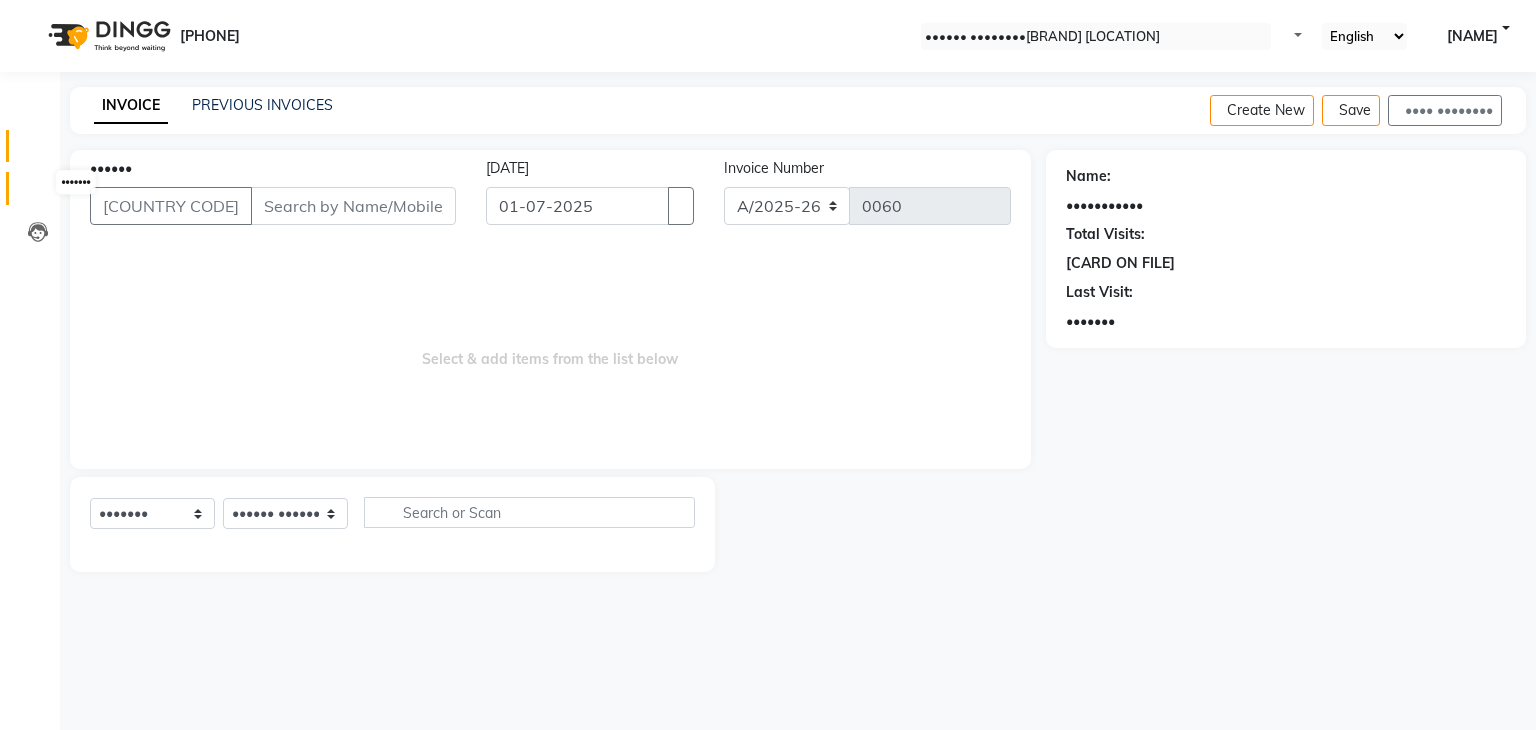 click at bounding box center (38, 193) 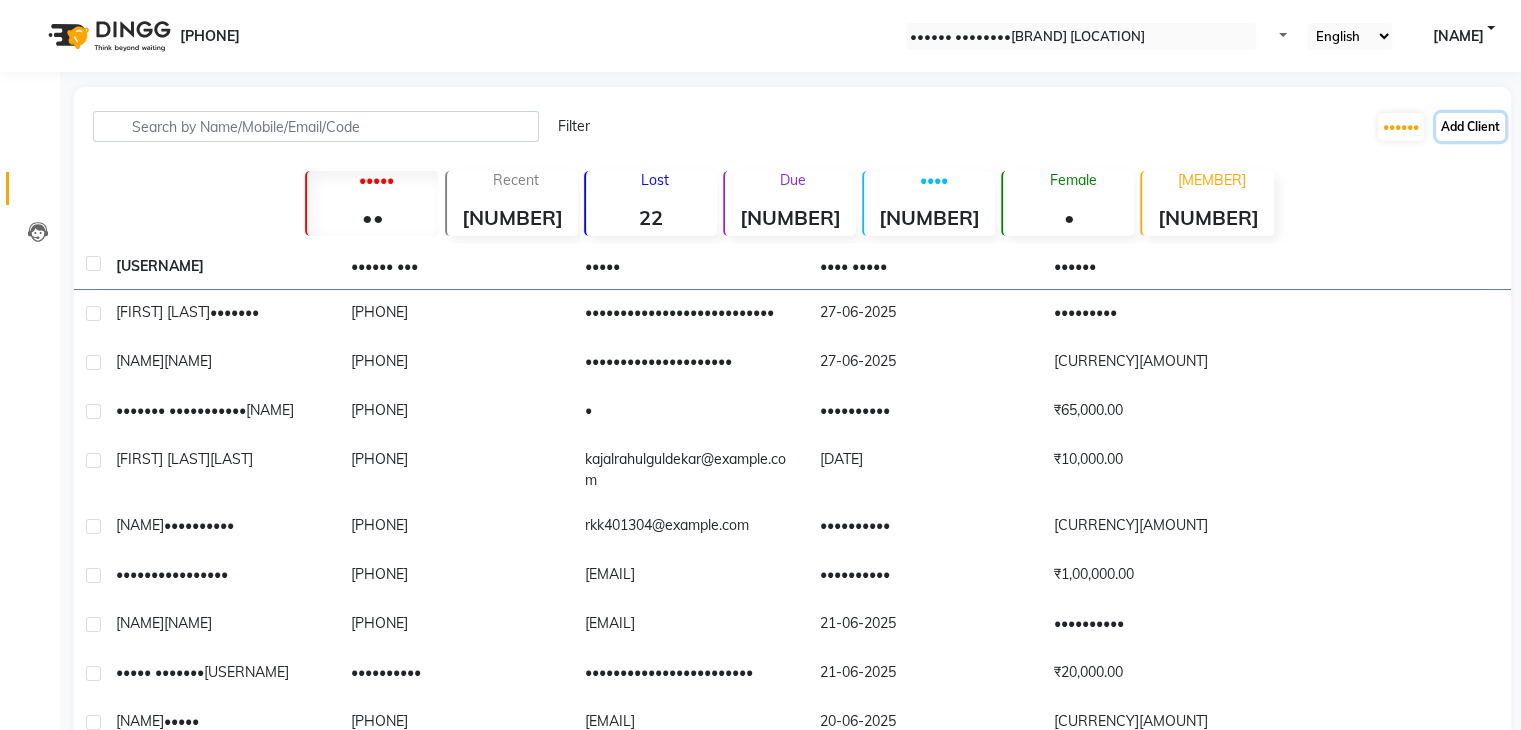 click on "Add Client" at bounding box center [1470, 127] 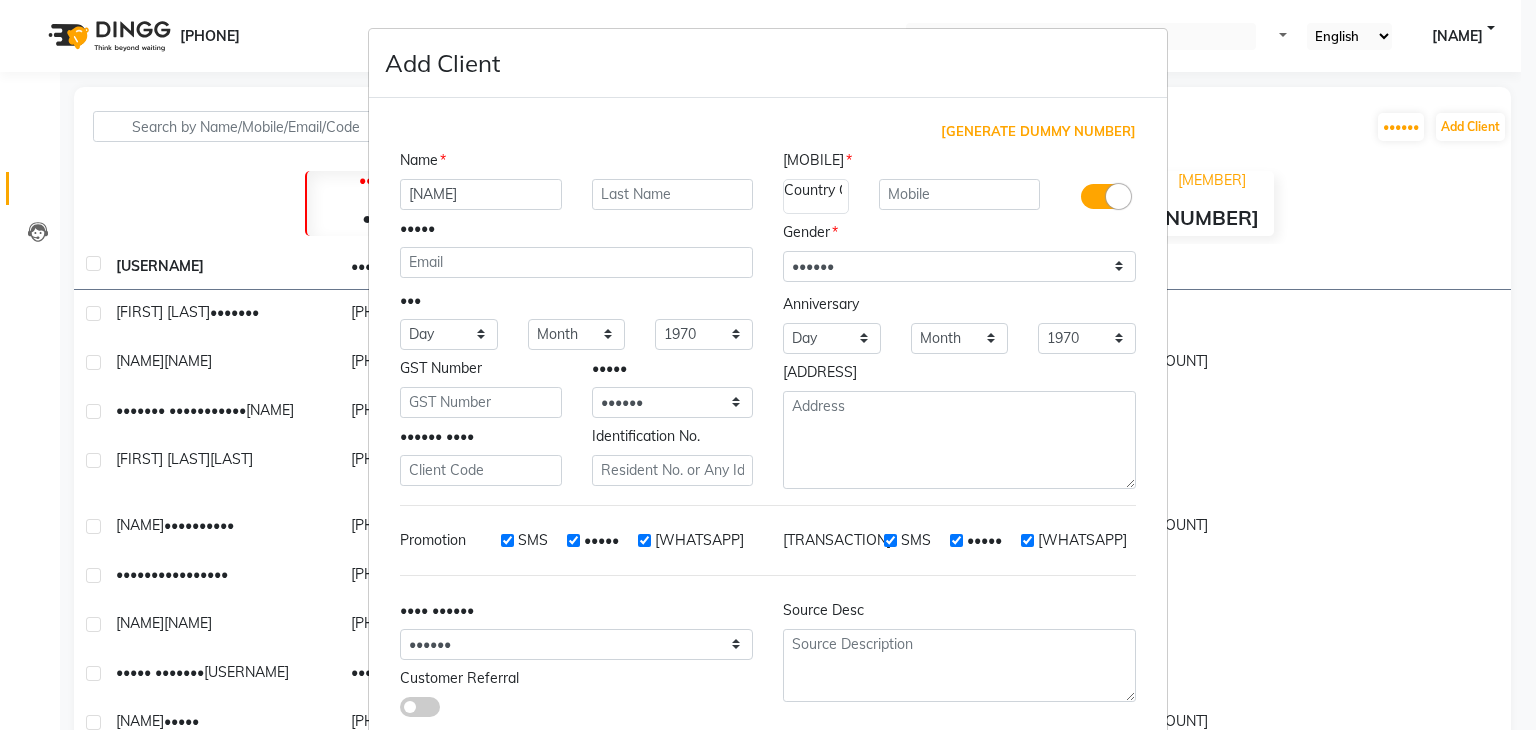 type on "[NAME]" 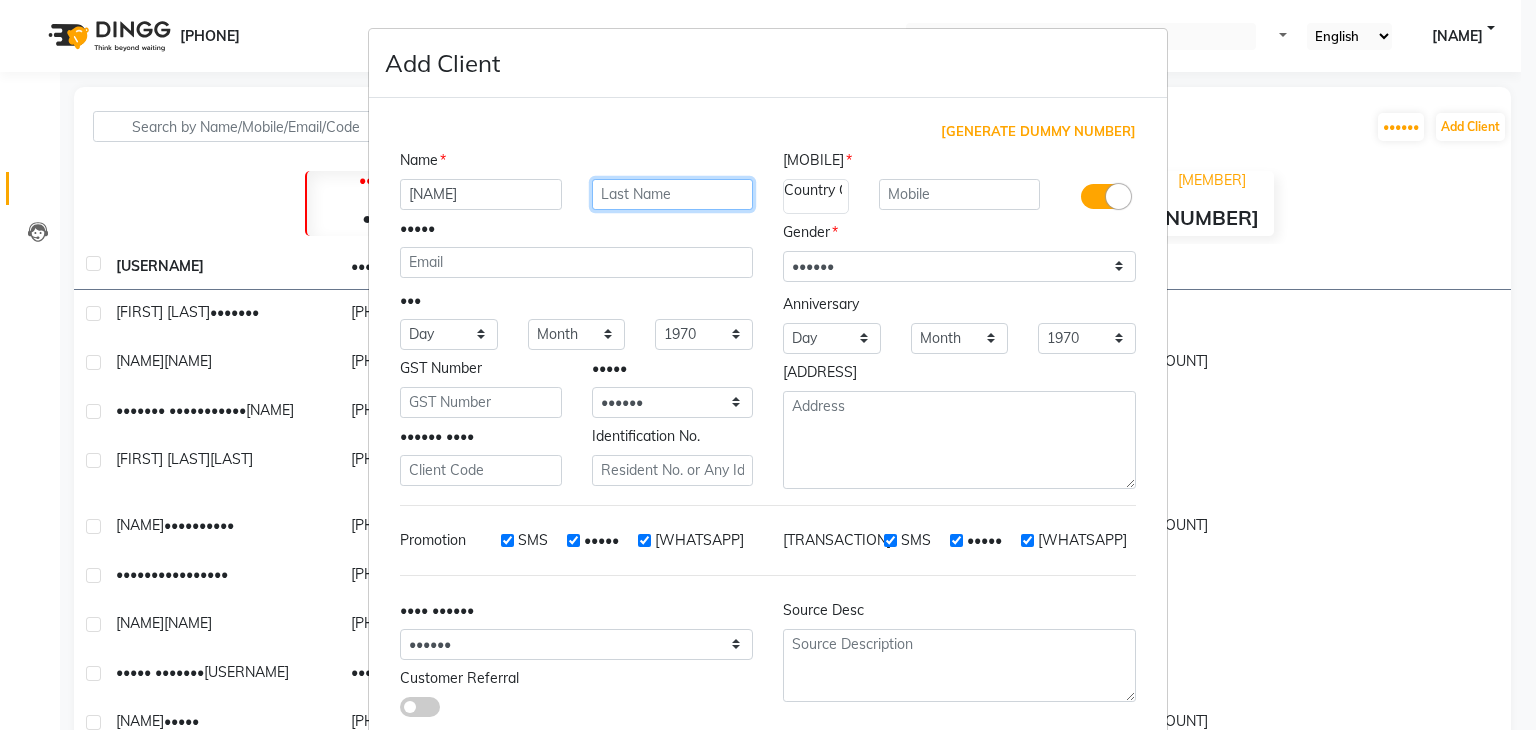 click at bounding box center [673, 194] 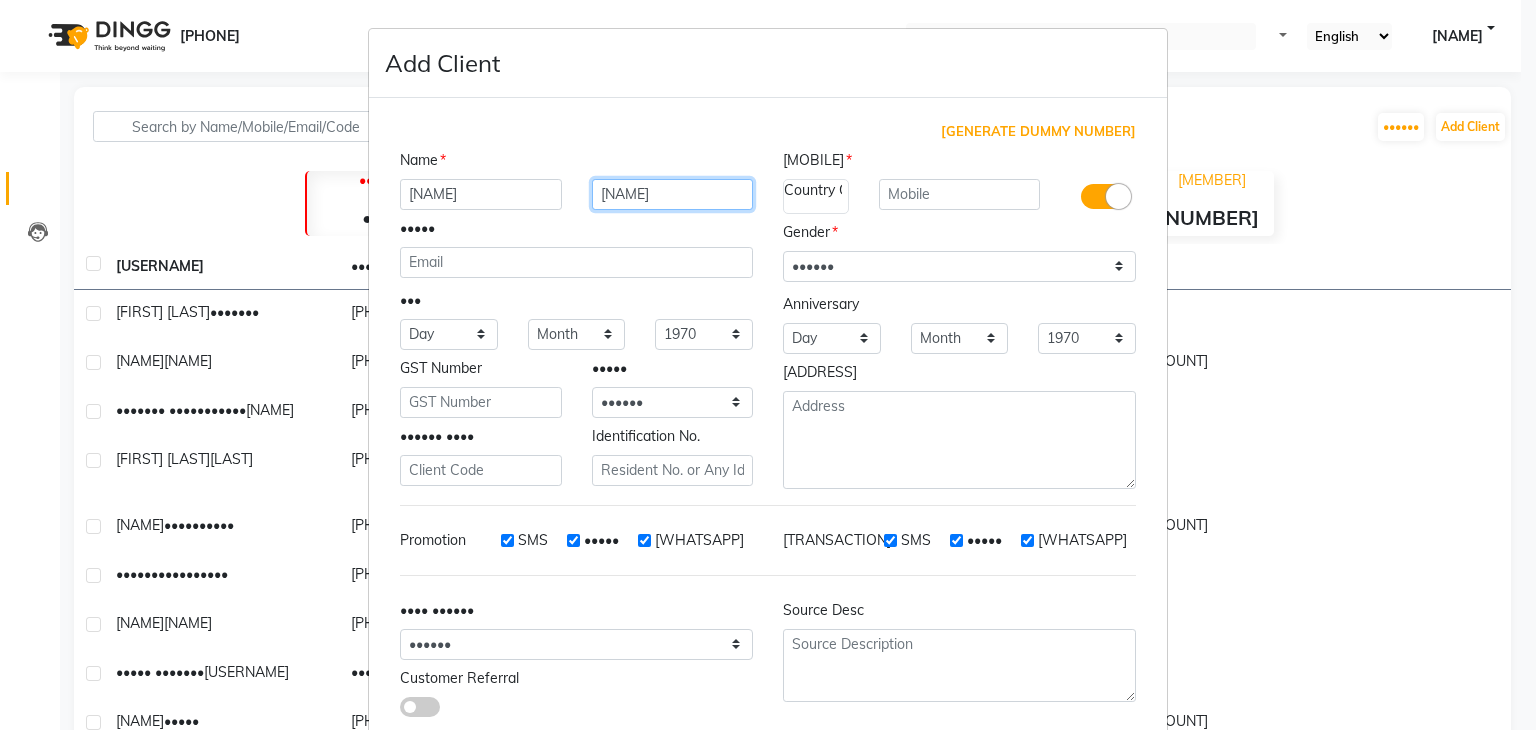 type on "[NAME]" 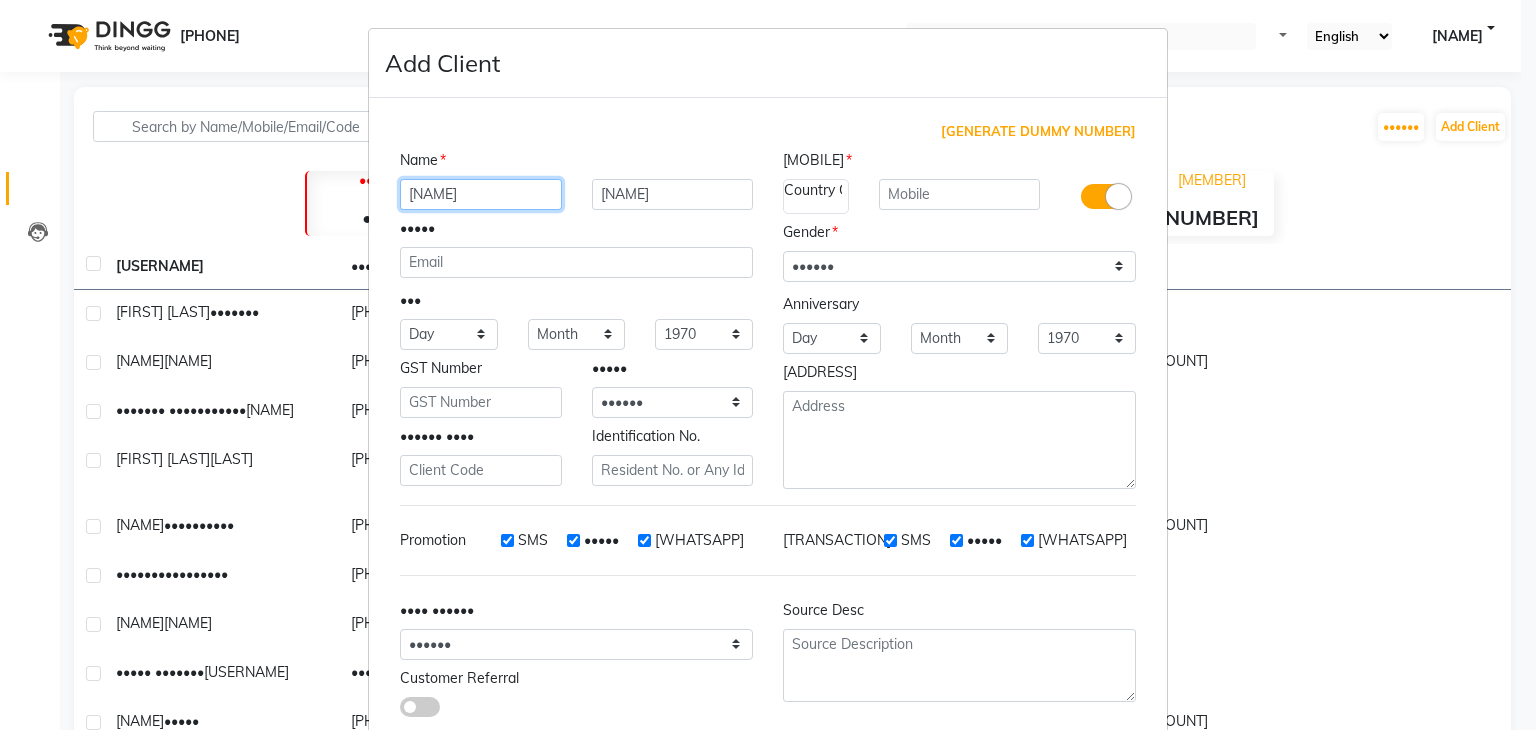 click on "[NAME]" at bounding box center [481, 194] 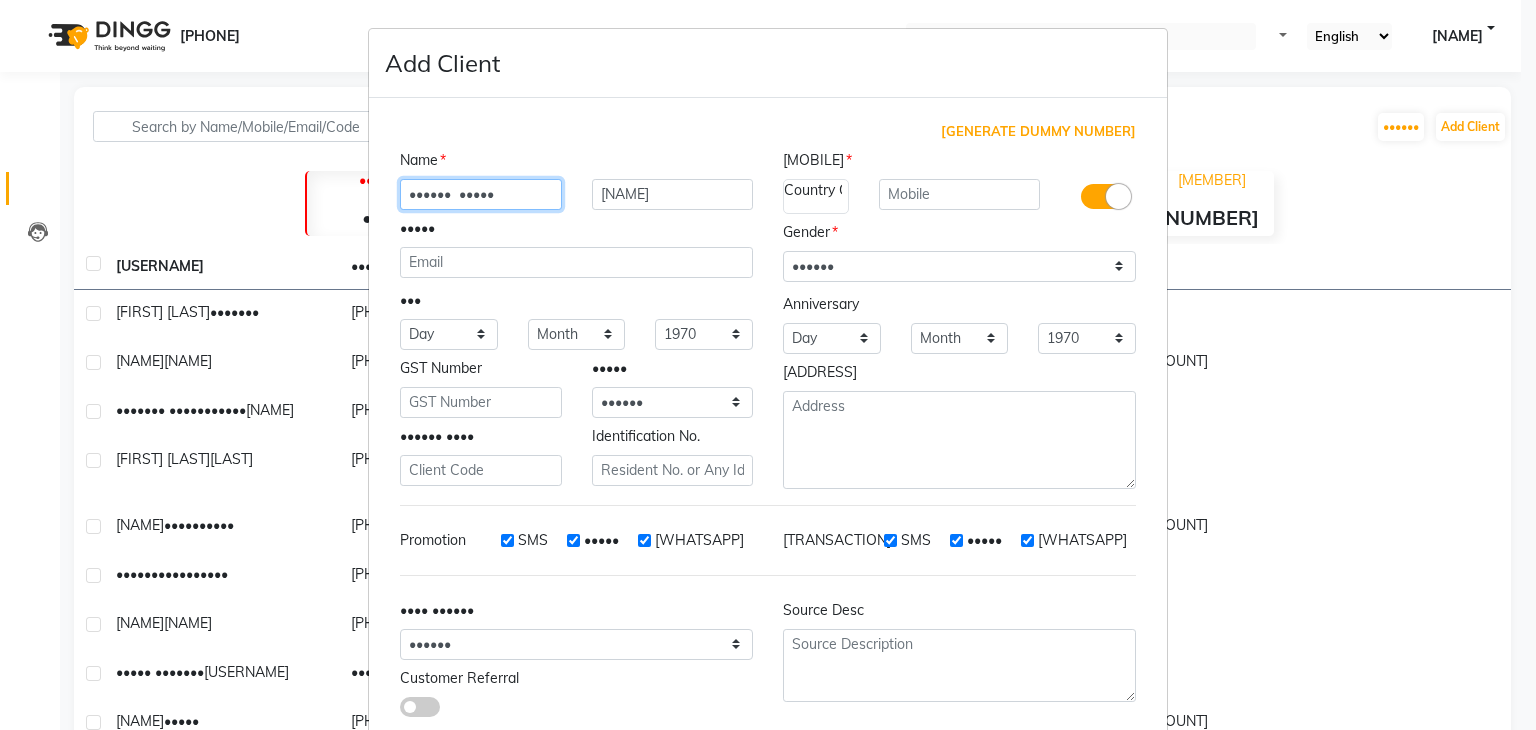 type on "••••••  •••••" 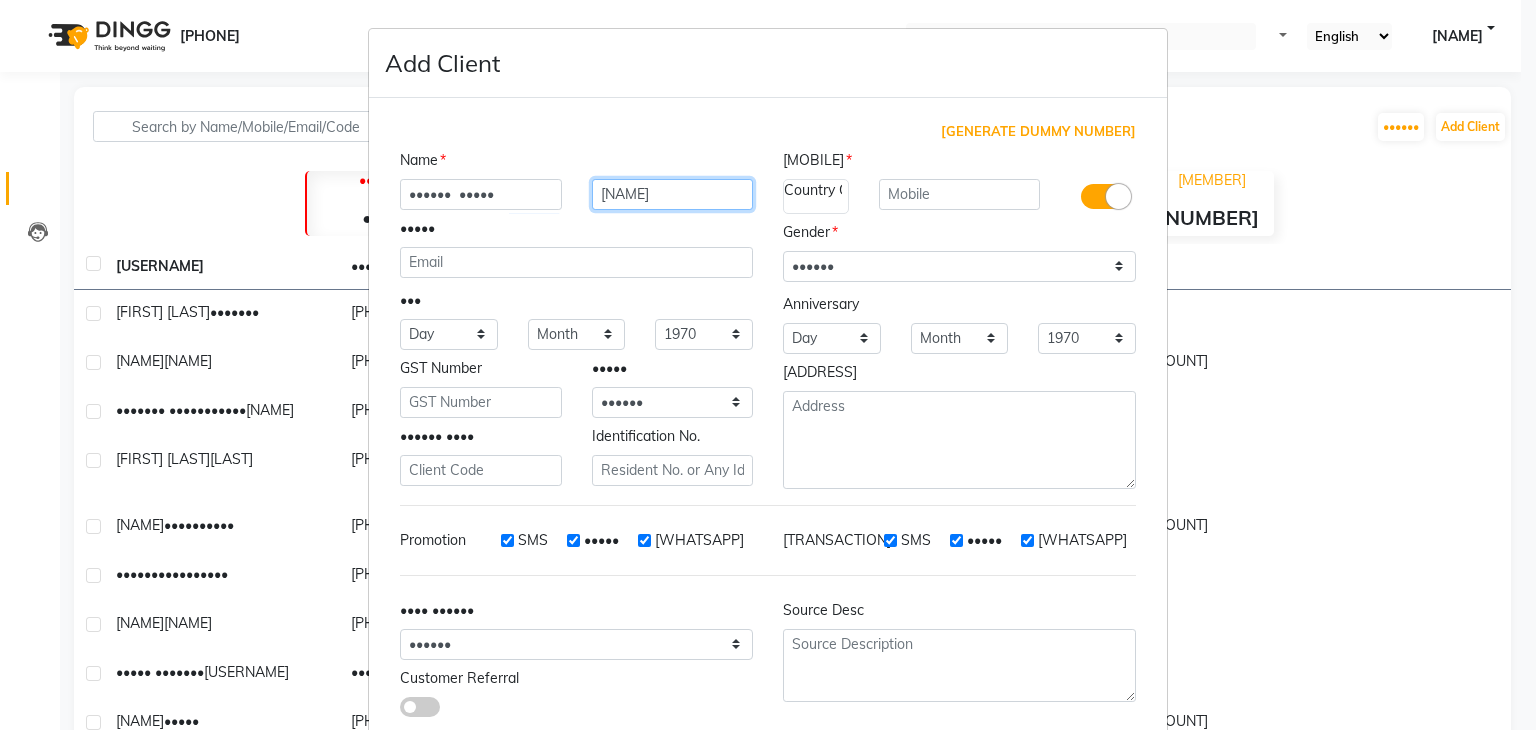 click on "[NAME]" at bounding box center (481, 194) 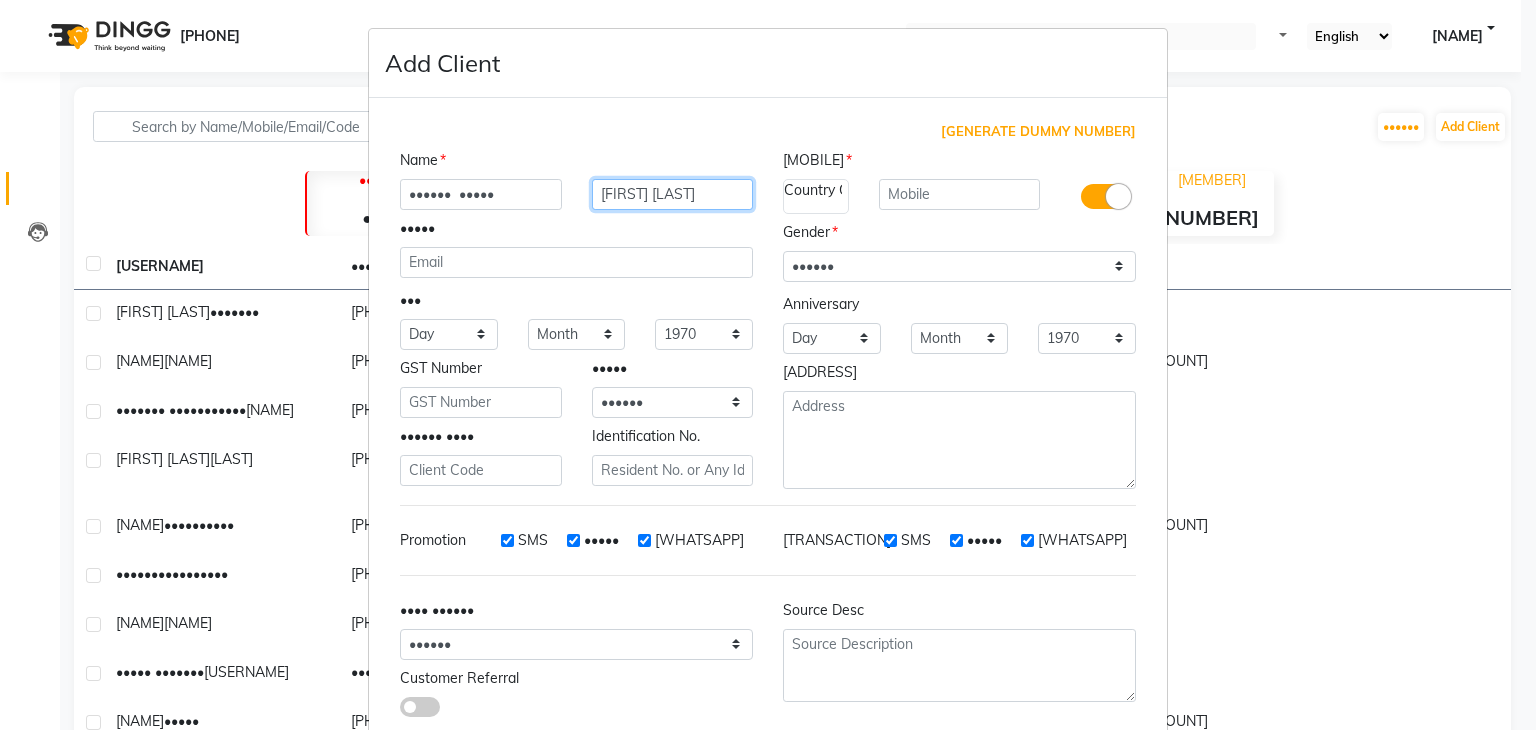 type on "[FIRST] [LAST]" 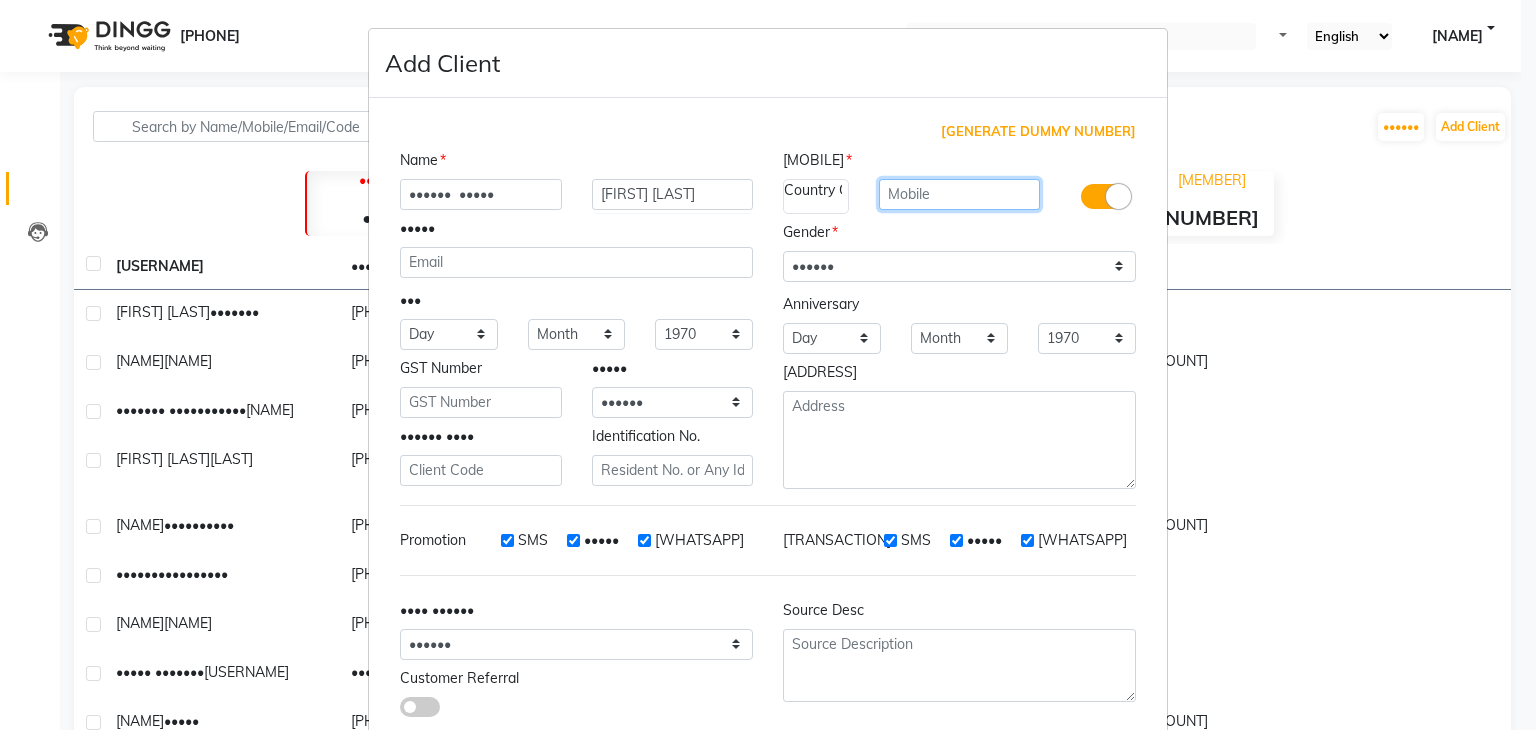 click at bounding box center [960, 194] 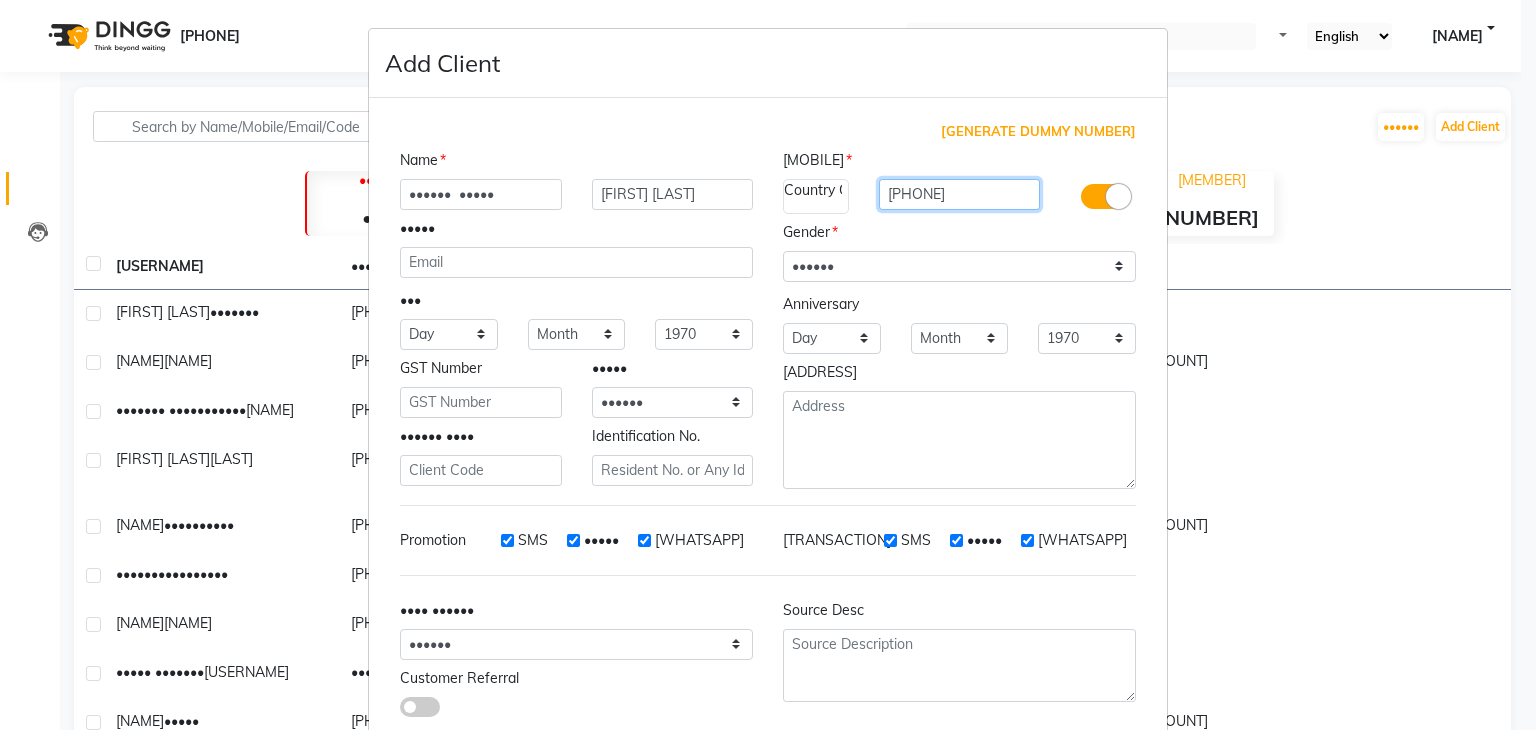 type on "[PHONE]" 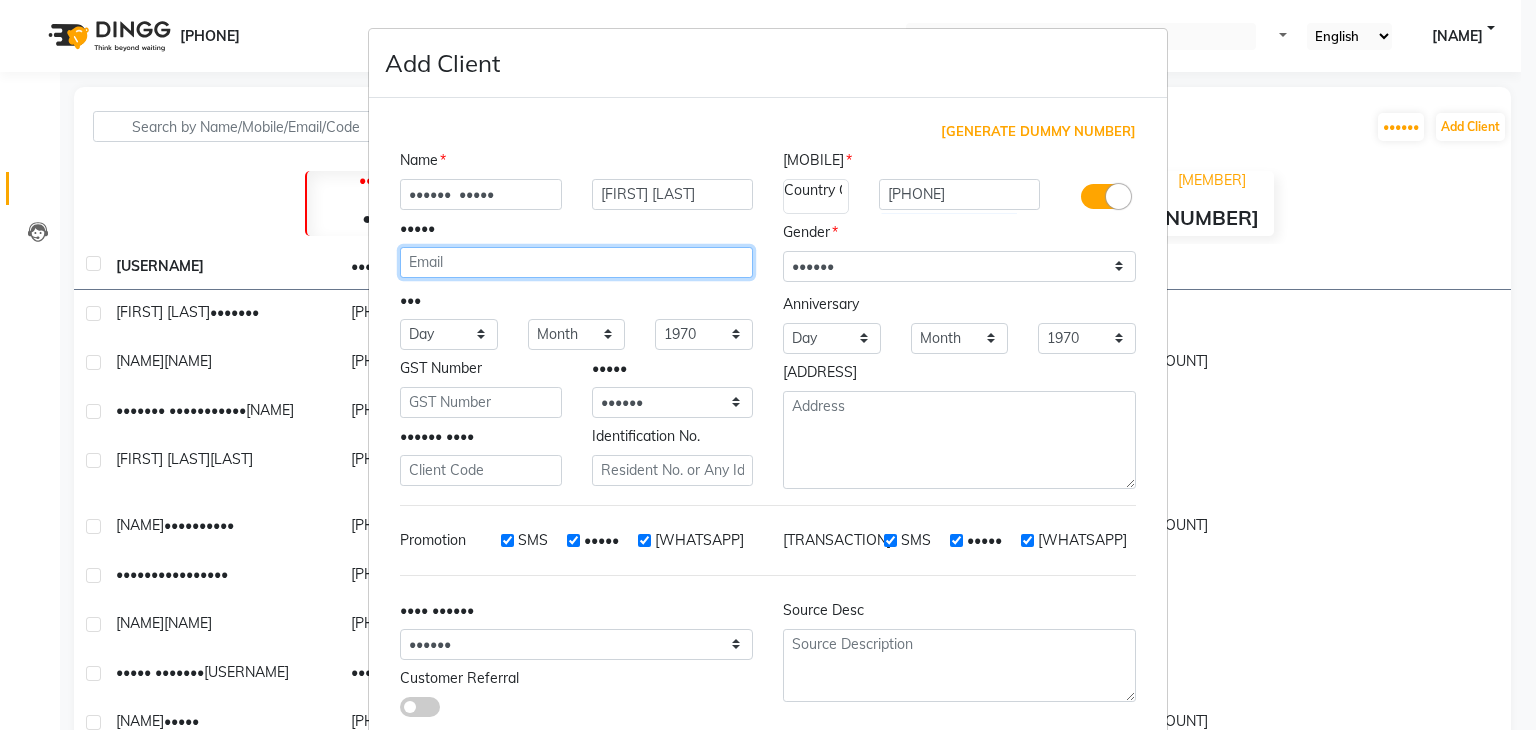 click at bounding box center [576, 262] 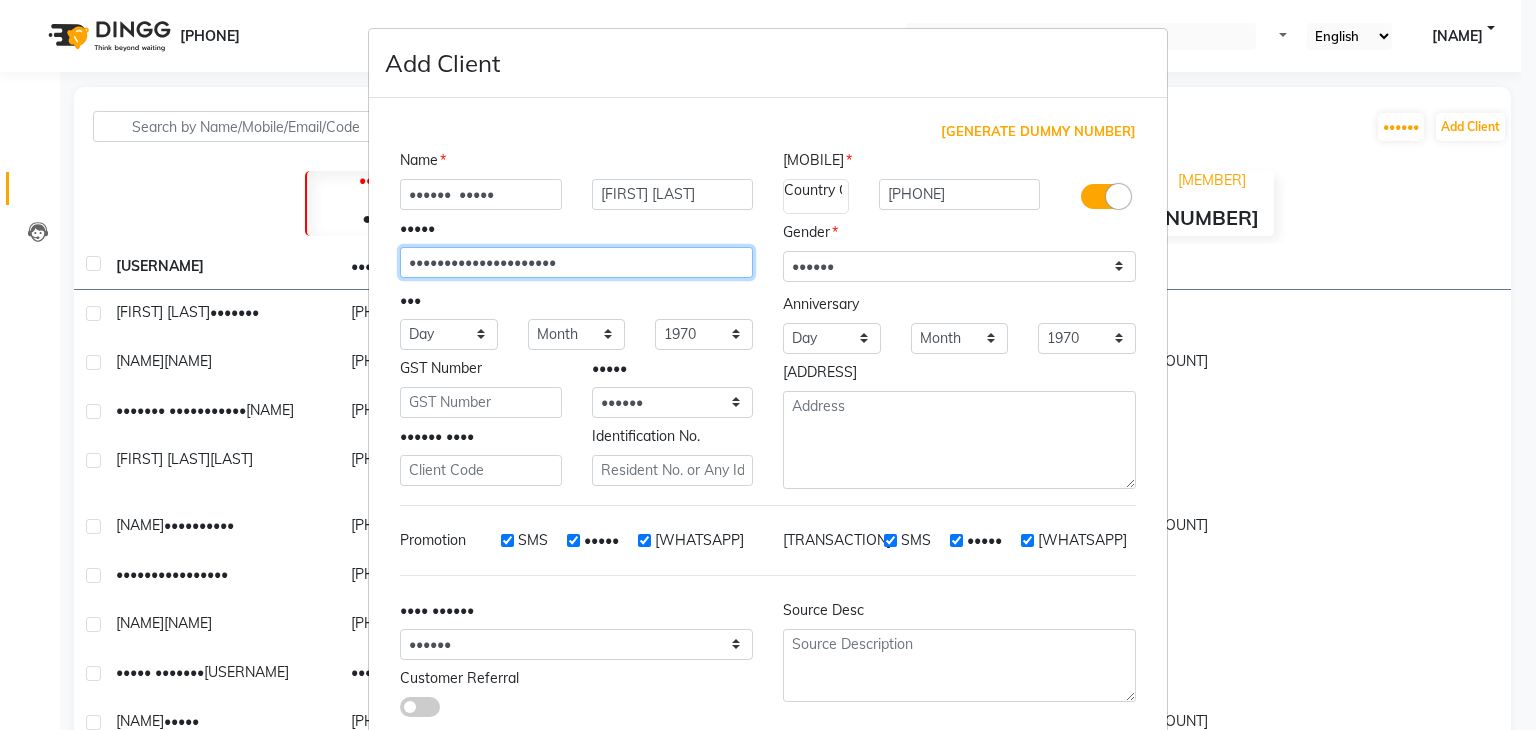 type on "•••••••••••••••••••••" 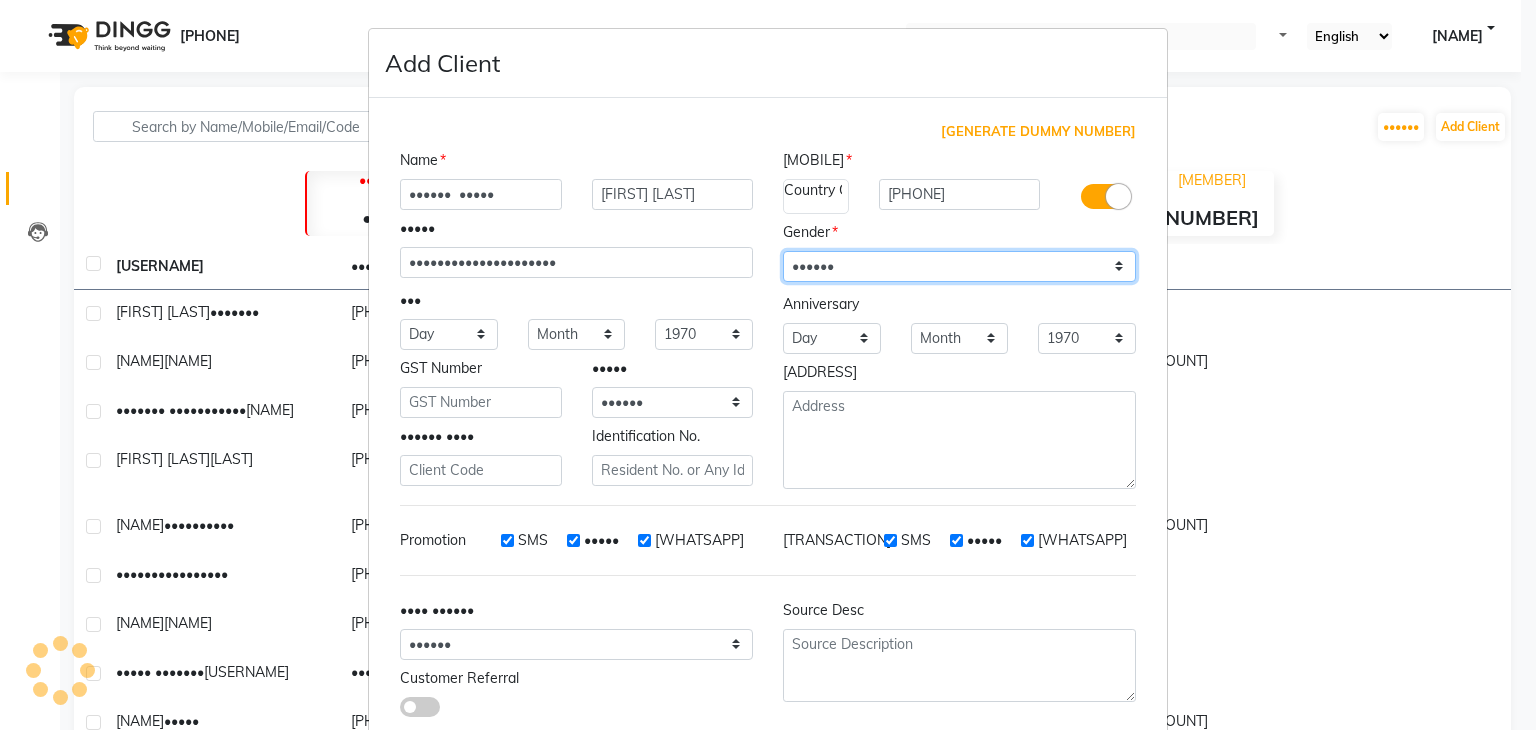 click on "Select [MALE] [FEMALE] [OTHER] [PREFER NOT TO SAY]" at bounding box center (959, 266) 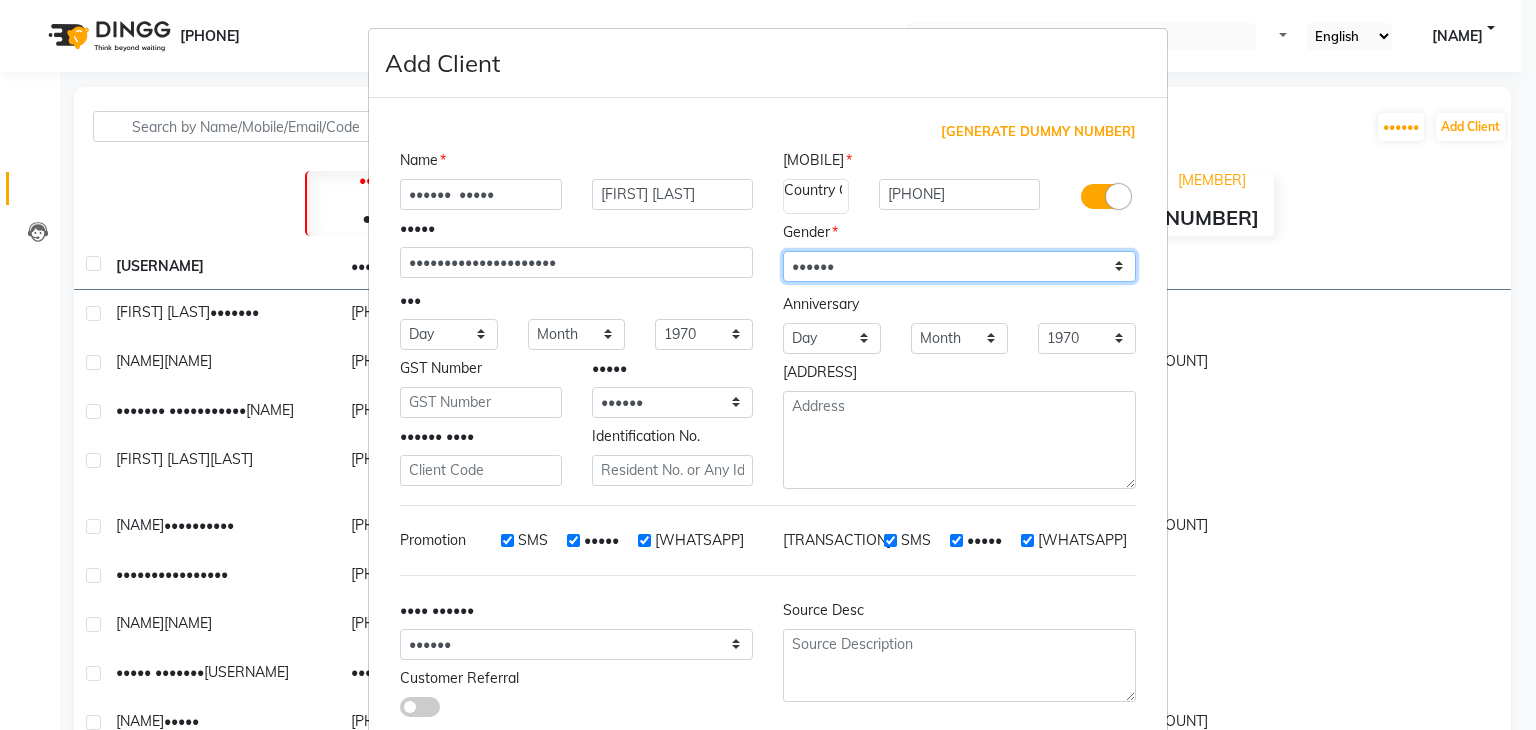 select on "male" 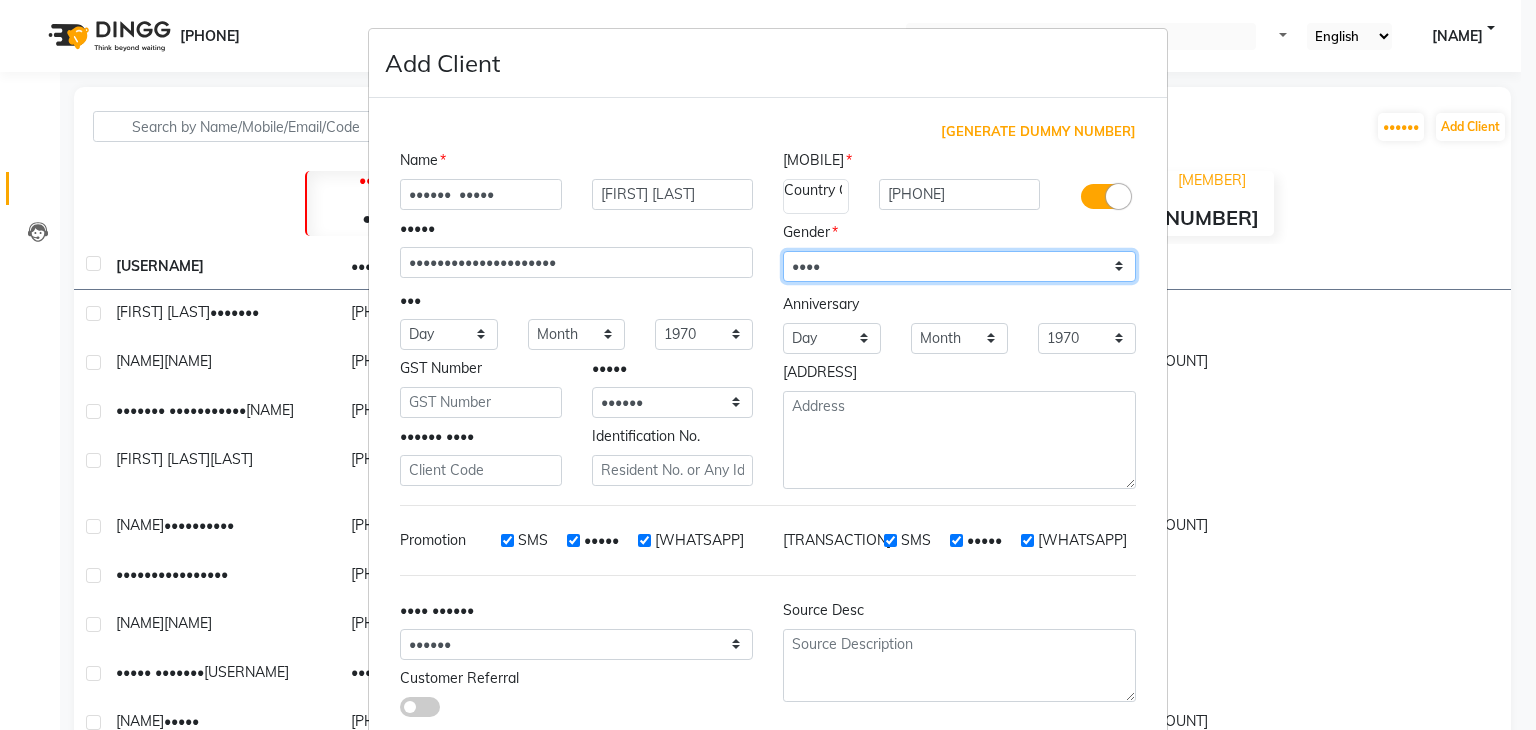 click on "Select [MALE] [FEMALE] [OTHER] [PREFER NOT TO SAY]" at bounding box center (959, 266) 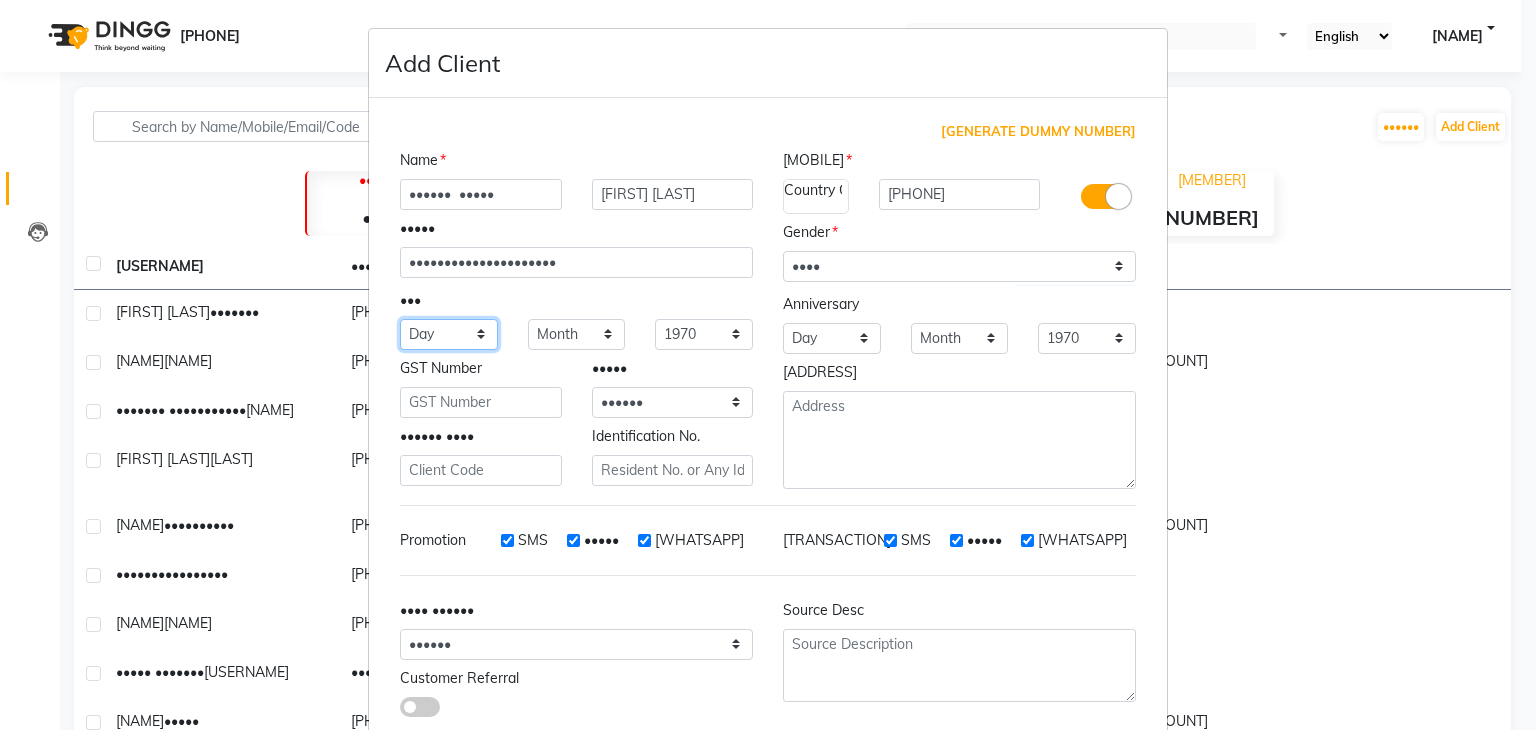 click on "[DAY] [DAY] [DAY] [DAY] [DAY] [DAY] [DAY] [DAY] [DAY] [DAY] [DAY] [DAY] [DAY] [DAY] [DAY] [DAY] [DAY] [DAY] [DAY] [DAY] [DAY] [DAY] [DAY] [DAY] [DAY] [DAY] [DAY] [DAY] [DAY] [DAY] [DAY]" at bounding box center [449, 334] 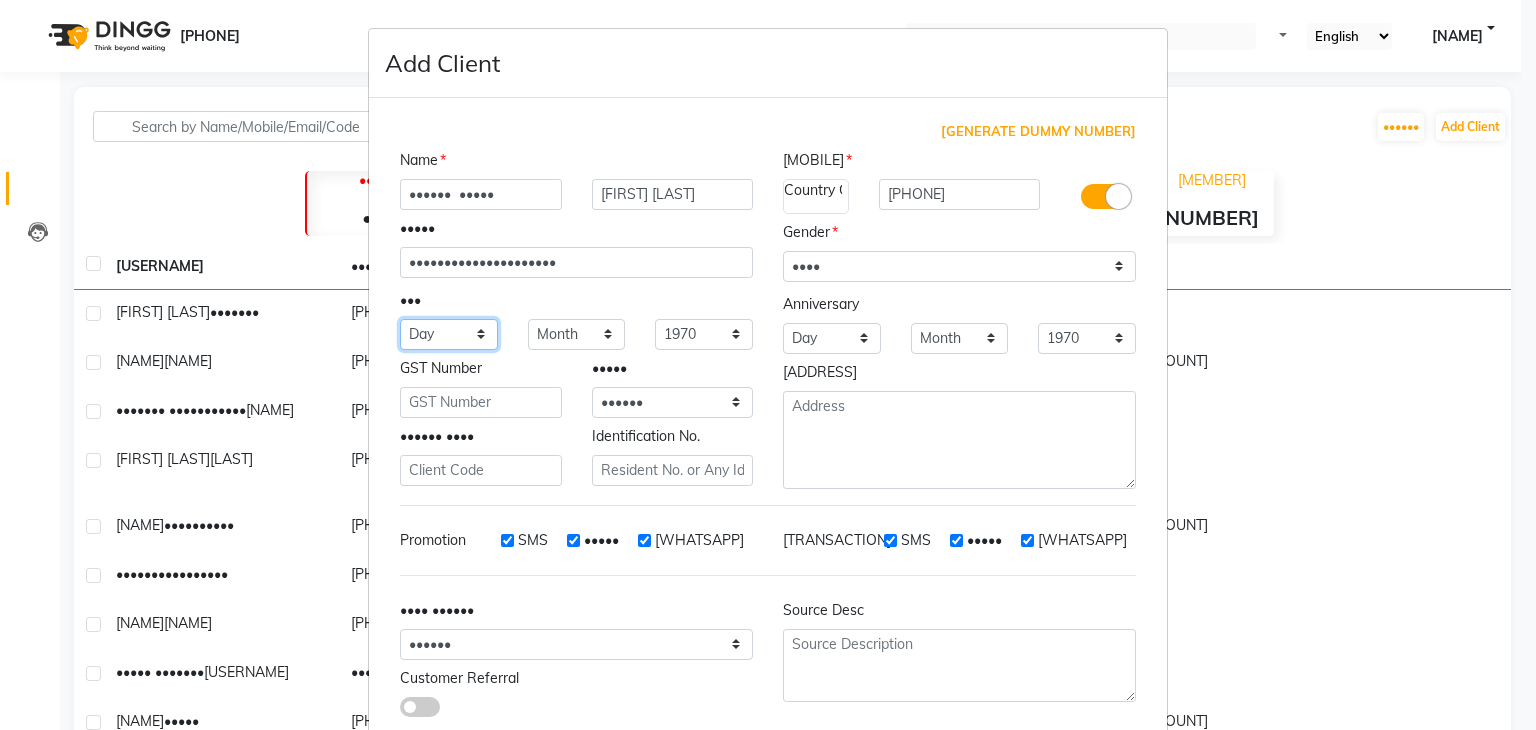 select on "[NUMBER]" 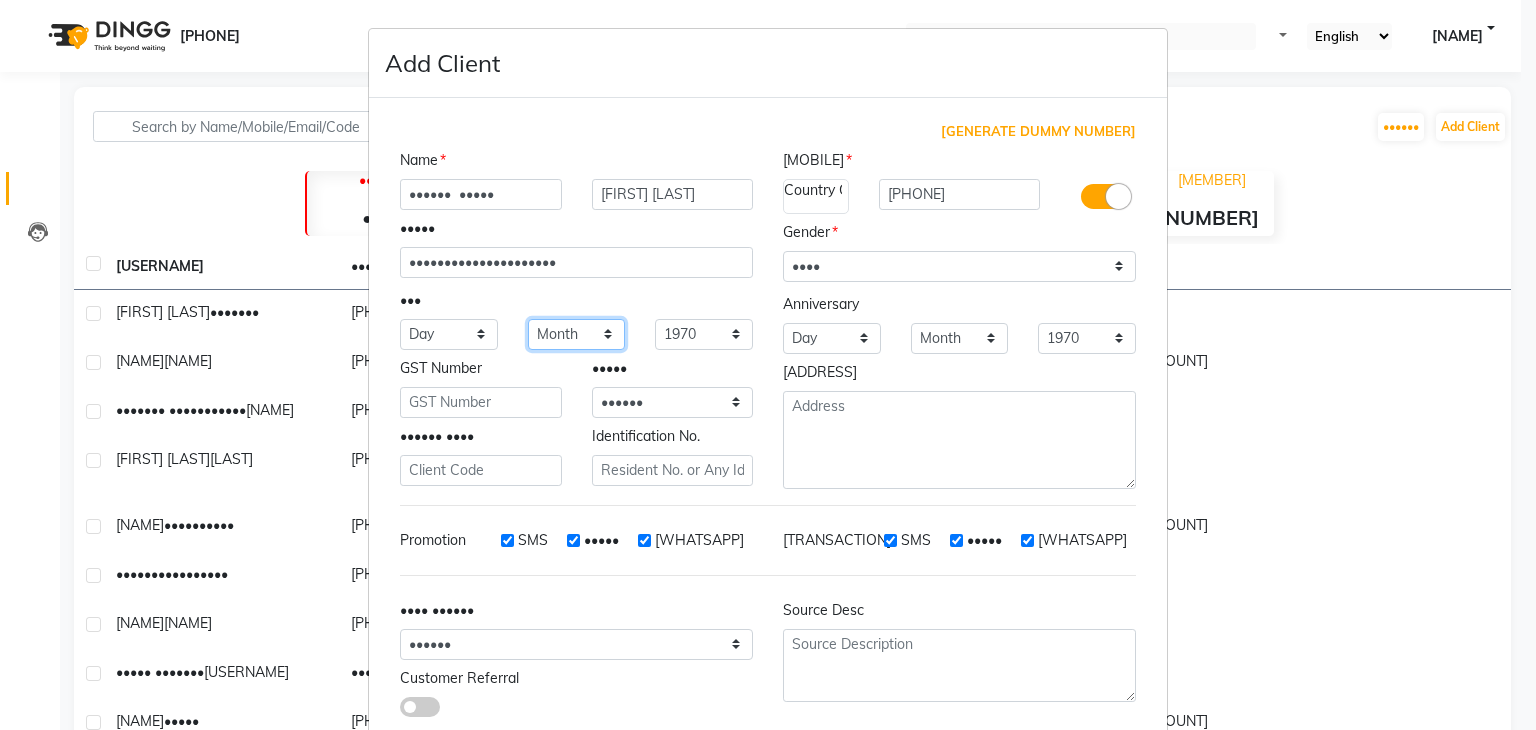click on "••••• ••••••• •••••••• ••••• ••••• ••• •••• •••• •••••• ••••••••• ••••••• •••••••• ••••••••" at bounding box center (577, 334) 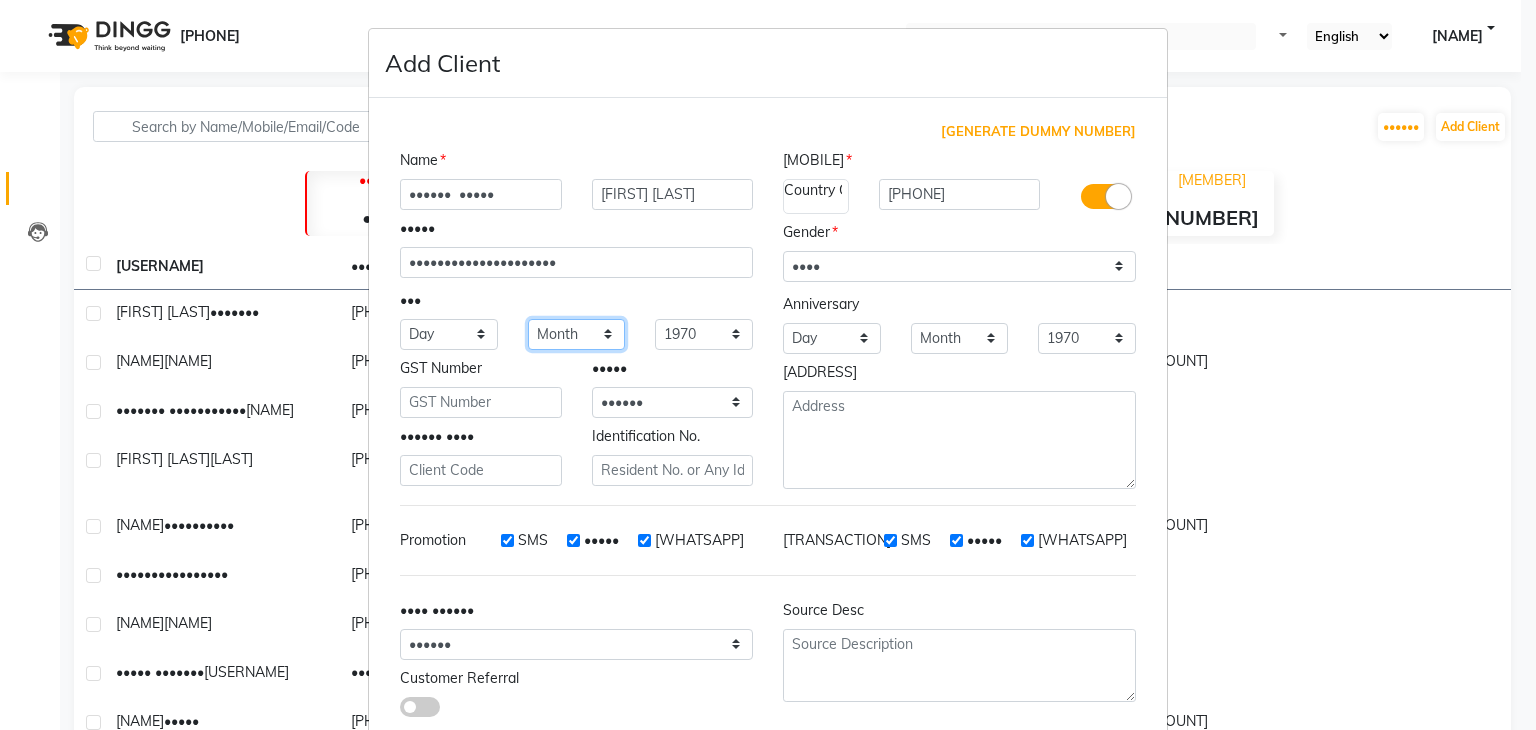 select on "06" 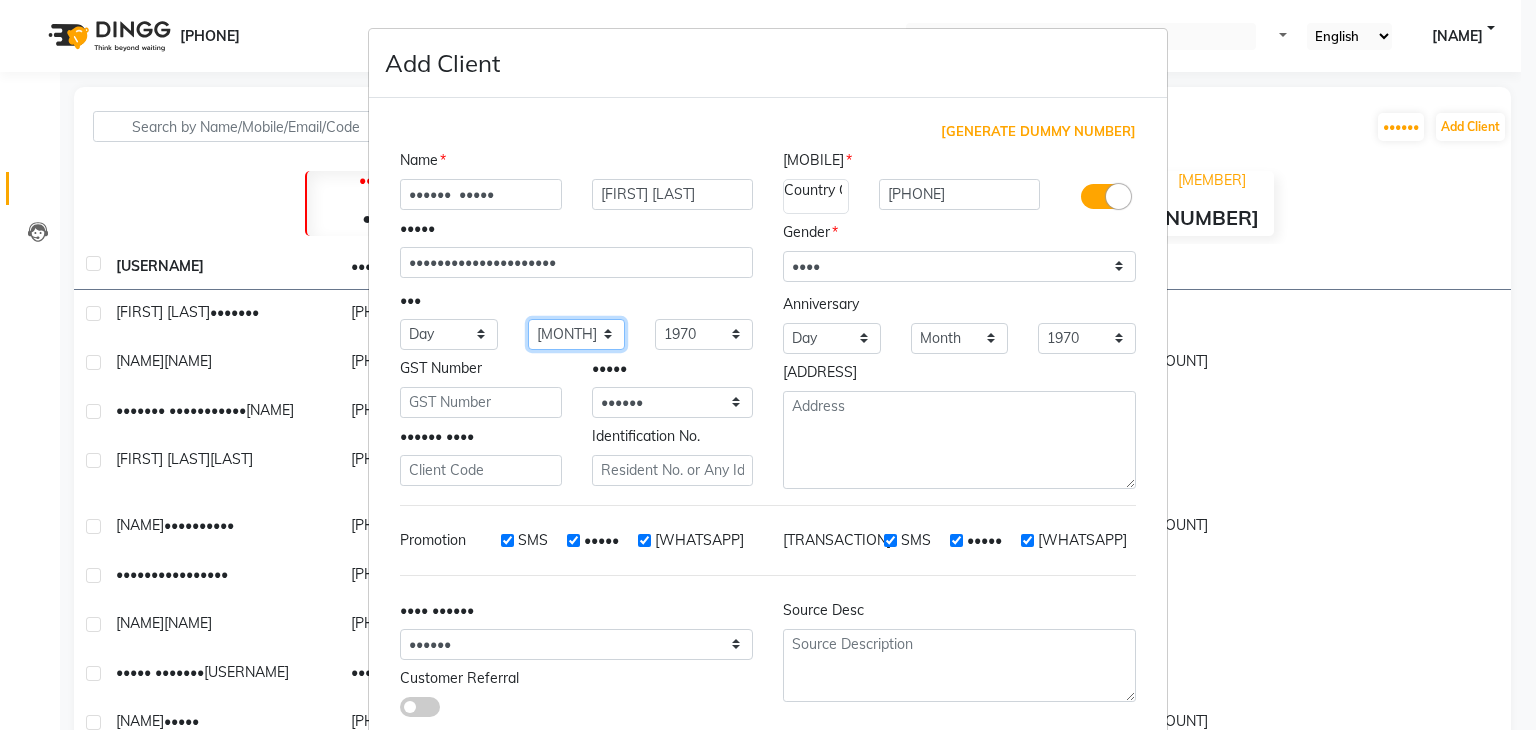 click on "••••• ••••••• •••••••• ••••• ••••• ••• •••• •••• •••••• ••••••••• ••••••• •••••••• ••••••••" at bounding box center [577, 334] 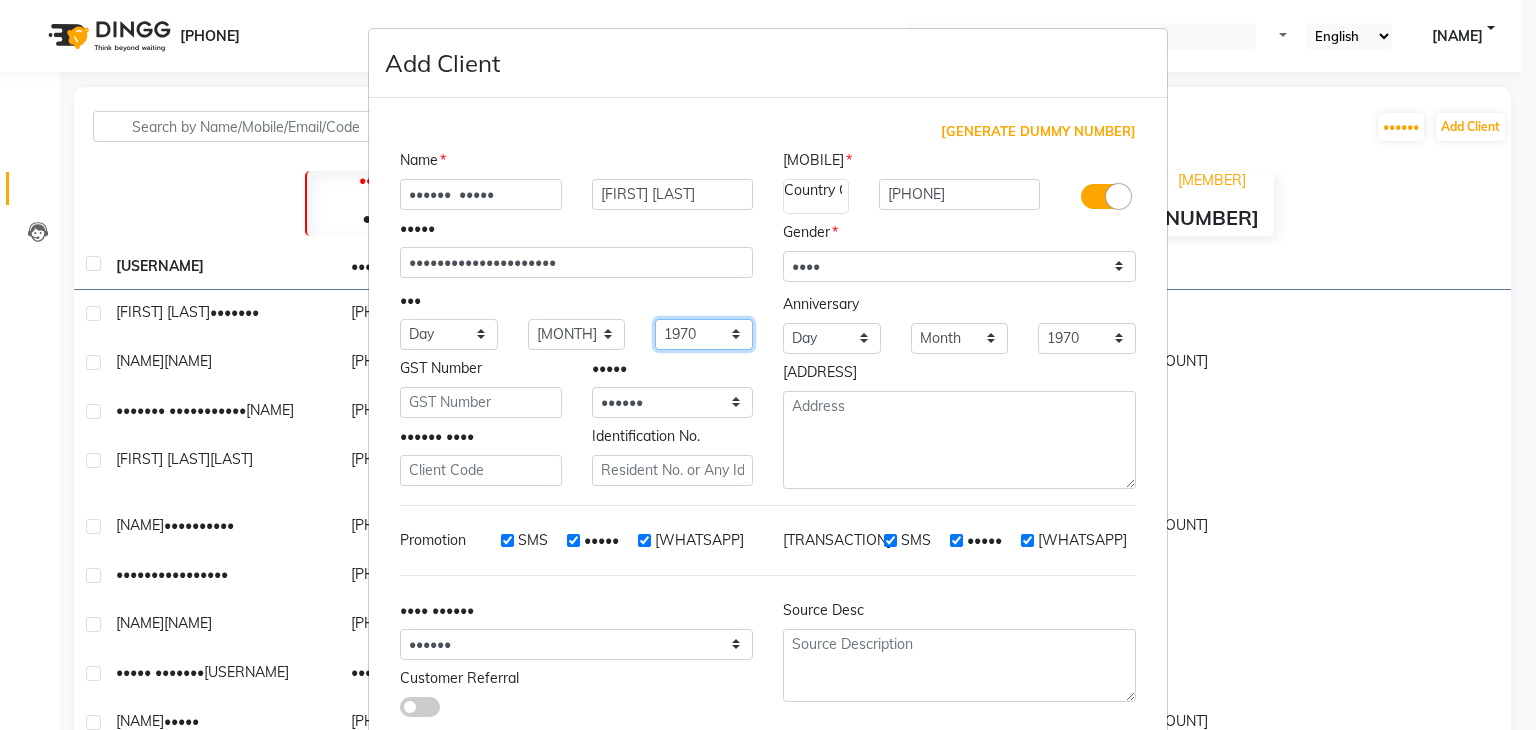 click on "1940 1941 1942 1943 1944 1945 1946 1947 1948 1949 1950 1951 1952 1953 1954 1955 1956 1957 1958 1959 1960 1961 1962 1963 1964 1965 1966 1967 1968 1969 1970 1971 1972 1973 1974 1975 1976 1977 1978 1979 1980 1981 1982 1983 1984 1985 1986 1987 1988 1989 1990 1991 1992 1993 1994 1995 1996 1997 1998 1999 2000 2001 2002 2003 2004 2005 2006 2007 2008 2009 2010 2011 2012 2013 2014 2015 2016 2017 2018 2019 2020 2021 2022 2023 2024" at bounding box center [704, 334] 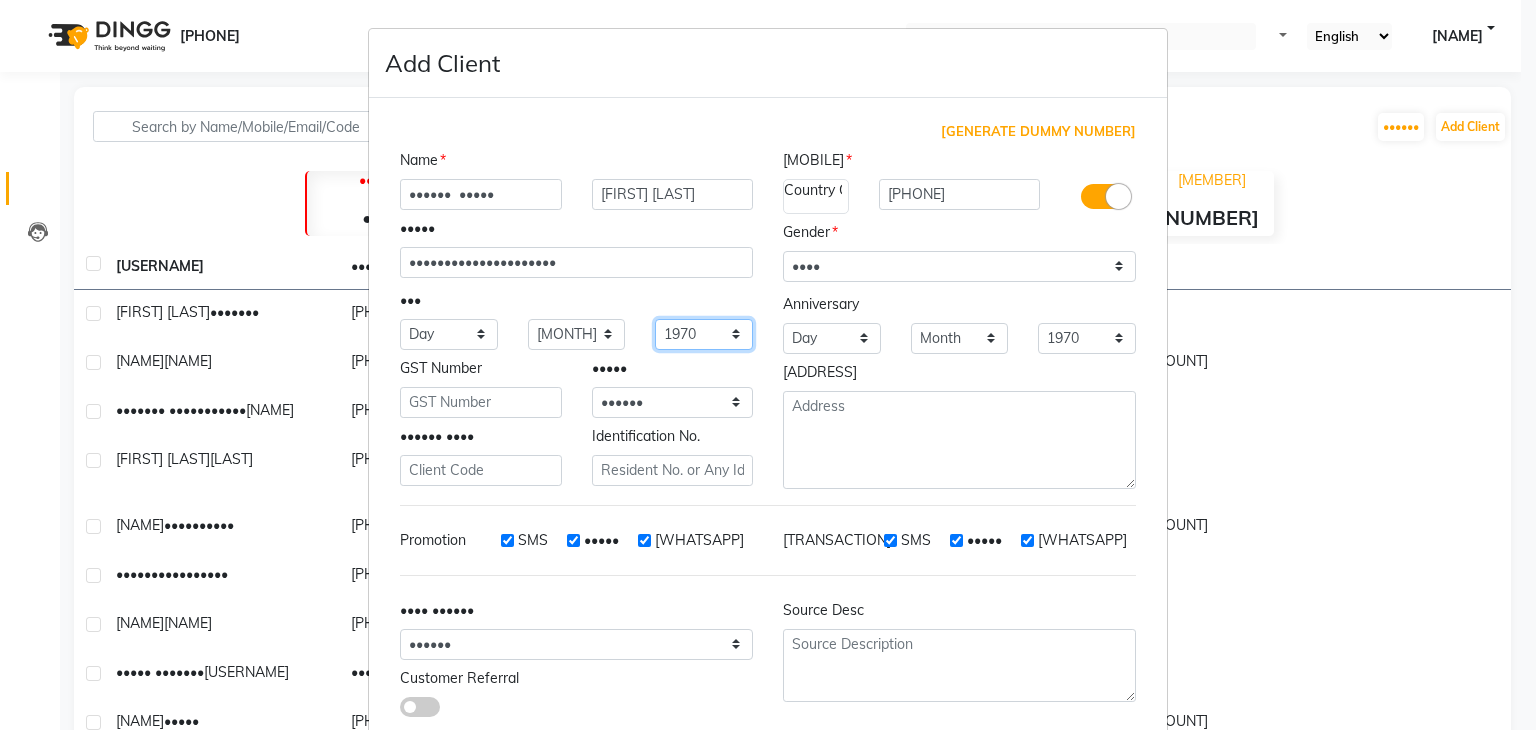 select on "[YEAR]" 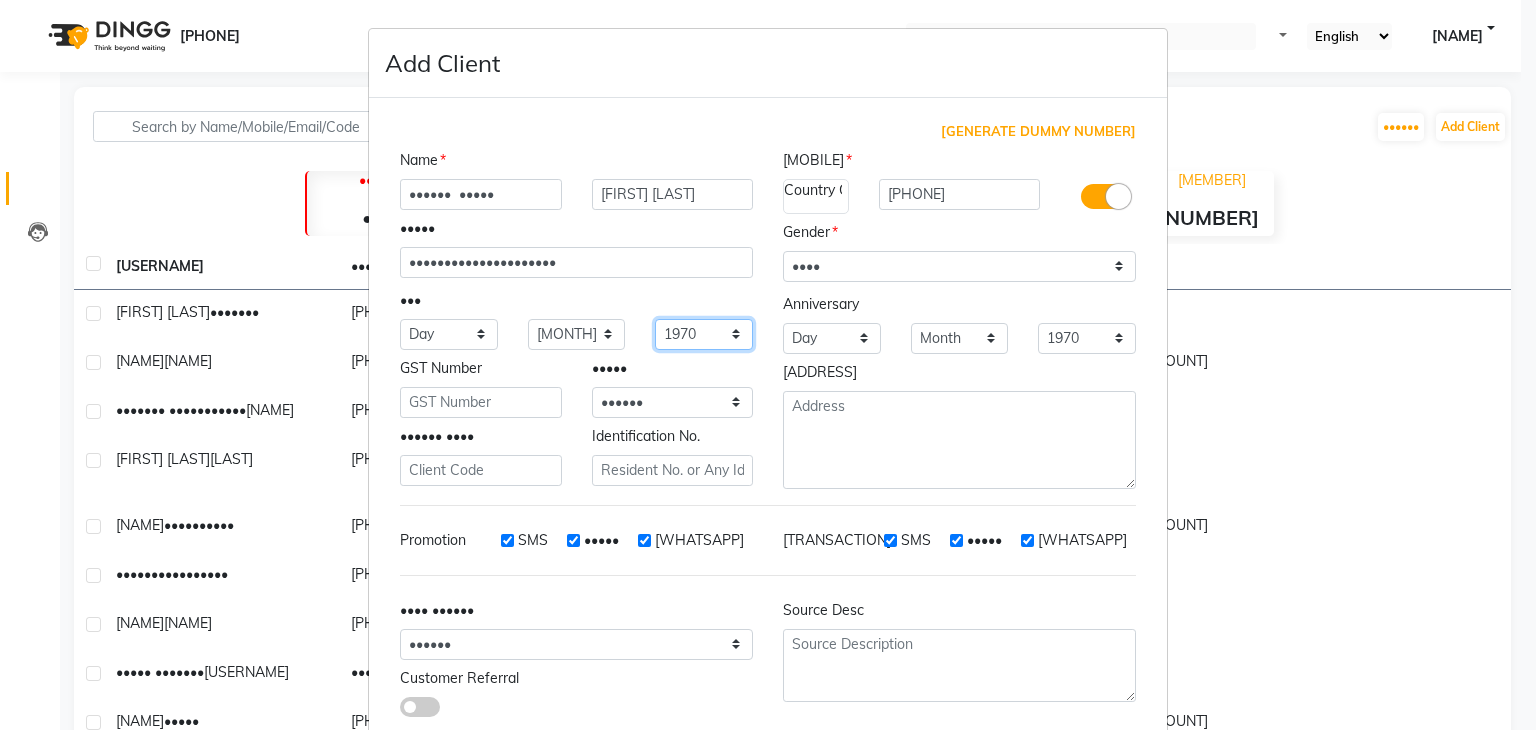 click on "1940 1941 1942 1943 1944 1945 1946 1947 1948 1949 1950 1951 1952 1953 1954 1955 1956 1957 1958 1959 1960 1961 1962 1963 1964 1965 1966 1967 1968 1969 1970 1971 1972 1973 1974 1975 1976 1977 1978 1979 1980 1981 1982 1983 1984 1985 1986 1987 1988 1989 1990 1991 1992 1993 1994 1995 1996 1997 1998 1999 2000 2001 2002 2003 2004 2005 2006 2007 2008 2009 2010 2011 2012 2013 2014 2015 2016 2017 2018 2019 2020 2021 2022 2023 2024" at bounding box center (704, 334) 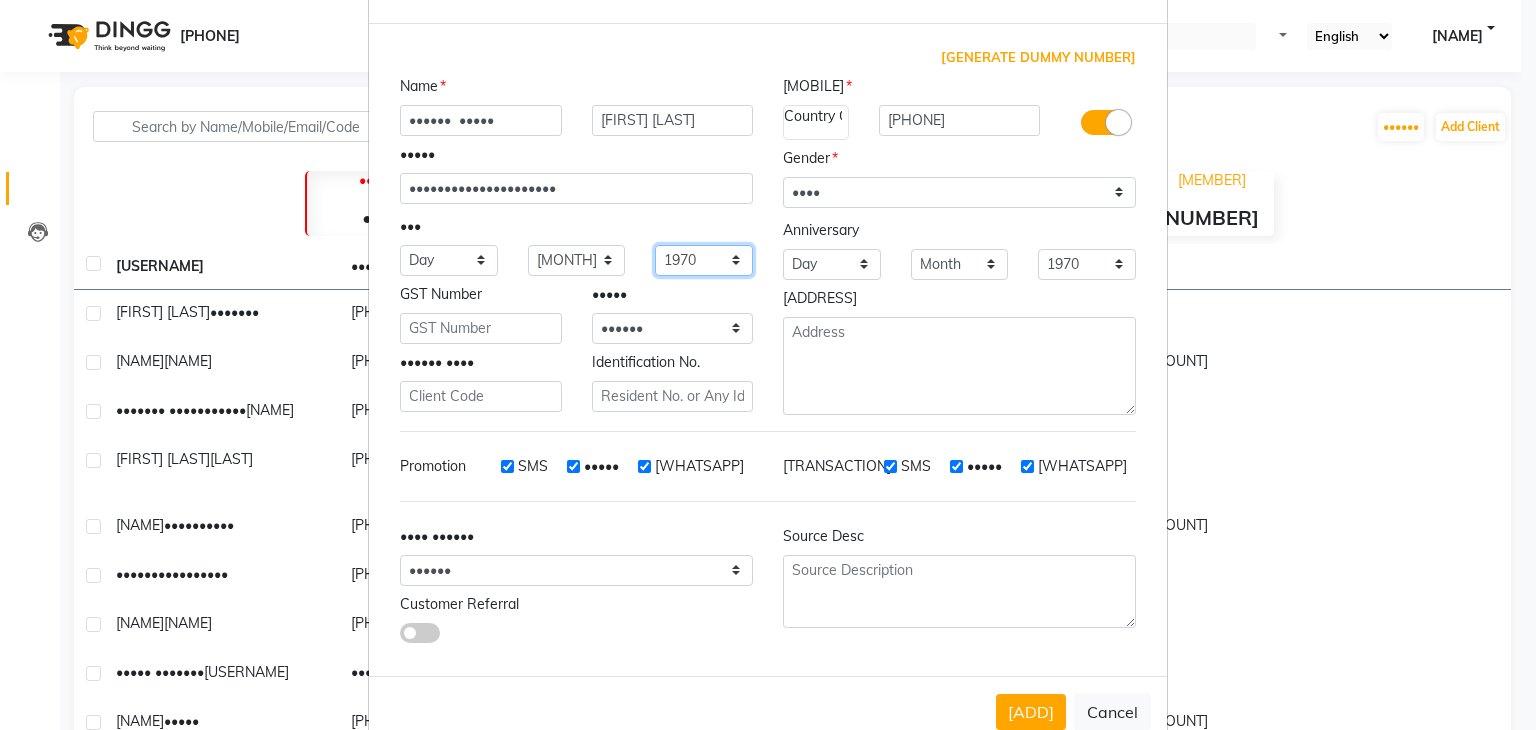 scroll, scrollTop: 75, scrollLeft: 0, axis: vertical 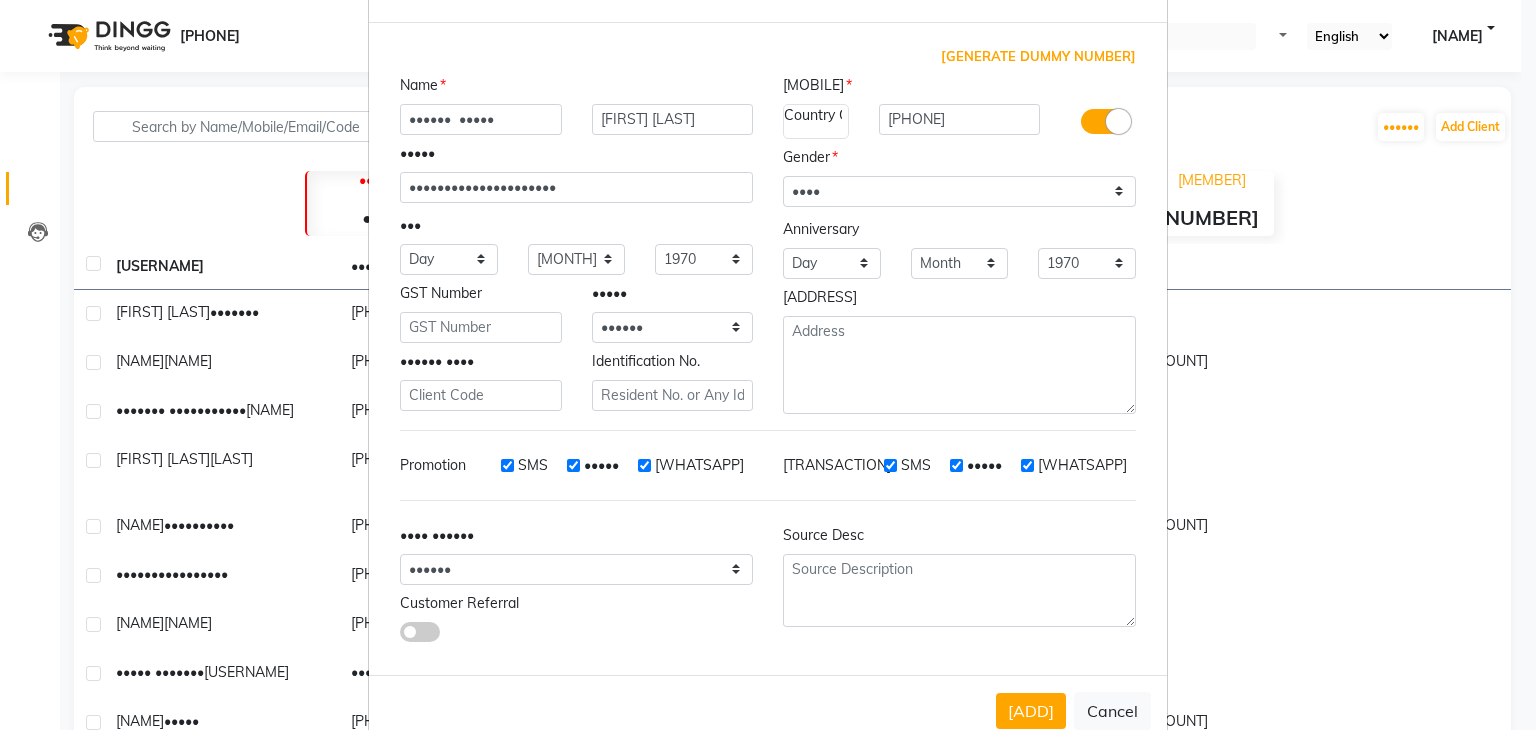 click on "Generate Dummy Number Name SALMAN ABDUL MOGANI KHAN Email ksalman1996@gmail.com DOB Day 01 02 03 04 05 06 07 08 09 10 11 12 13 14 15 16 17 18 19 20 21 22 23 24 25 26 27 28 29 30 31 Month January February March April May June July August September October November December 1940 1941 1942 1943 1944 1945 1946 1947 1948 1949 1950 1951 1952 1953 1954 1955 1956 1957 1958 1959 1960 1961 1962 1963 1964 1965 1966 1967 1968 1969 1970 1971 1972 1973 1974 1975 1976 1977 1978 1979 1980 1981 1982 1983 1984 1985 1986 1987 1988 1989 1990 1991 1992 1993 1994 1995 1996 1997 1998 1999 2000 2001 2002 2003 2004 2005 2006 2007 2008 2009 2010 2011 2012 2013 2014 2015 2016 2017 2018 2019 2020 2021 2022 2023 2024 GST Number State Select Andaman and Nicobar Islands Andhra Pradesh Arunachal Pradesh Assam Bihar Chandigarh Chhattisgarh Dadra and Nagar Haveli Daman and Diu Delhi Goa Gujarat Haryana Himachal Pradesh Jammu and Kashmir Jharkhand Karnataka Kerala Lakshadweep Madhya Pradesh Maharashtra Manipur Meghalaya Mizoram Nagaland × 91" at bounding box center [768, 353] 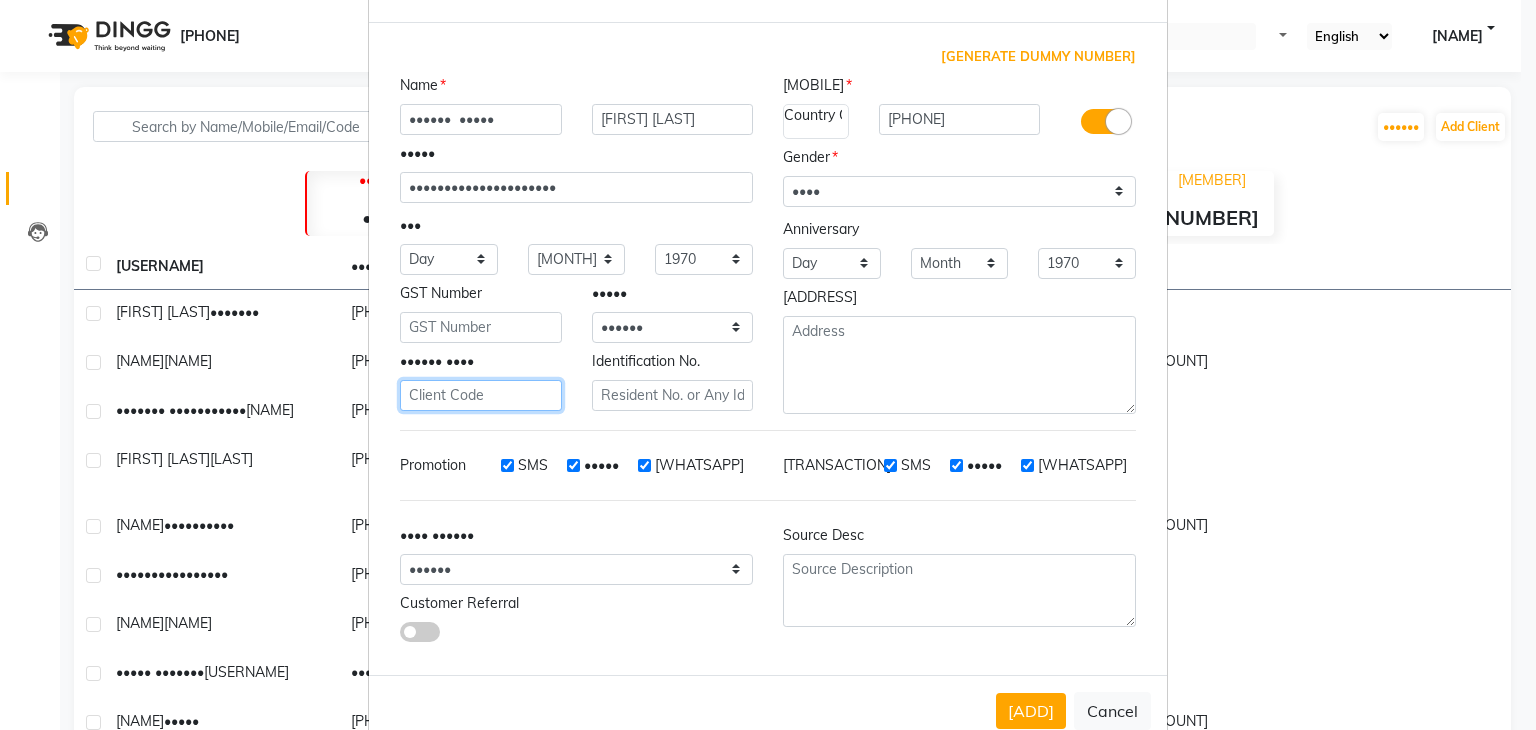 click at bounding box center [481, 395] 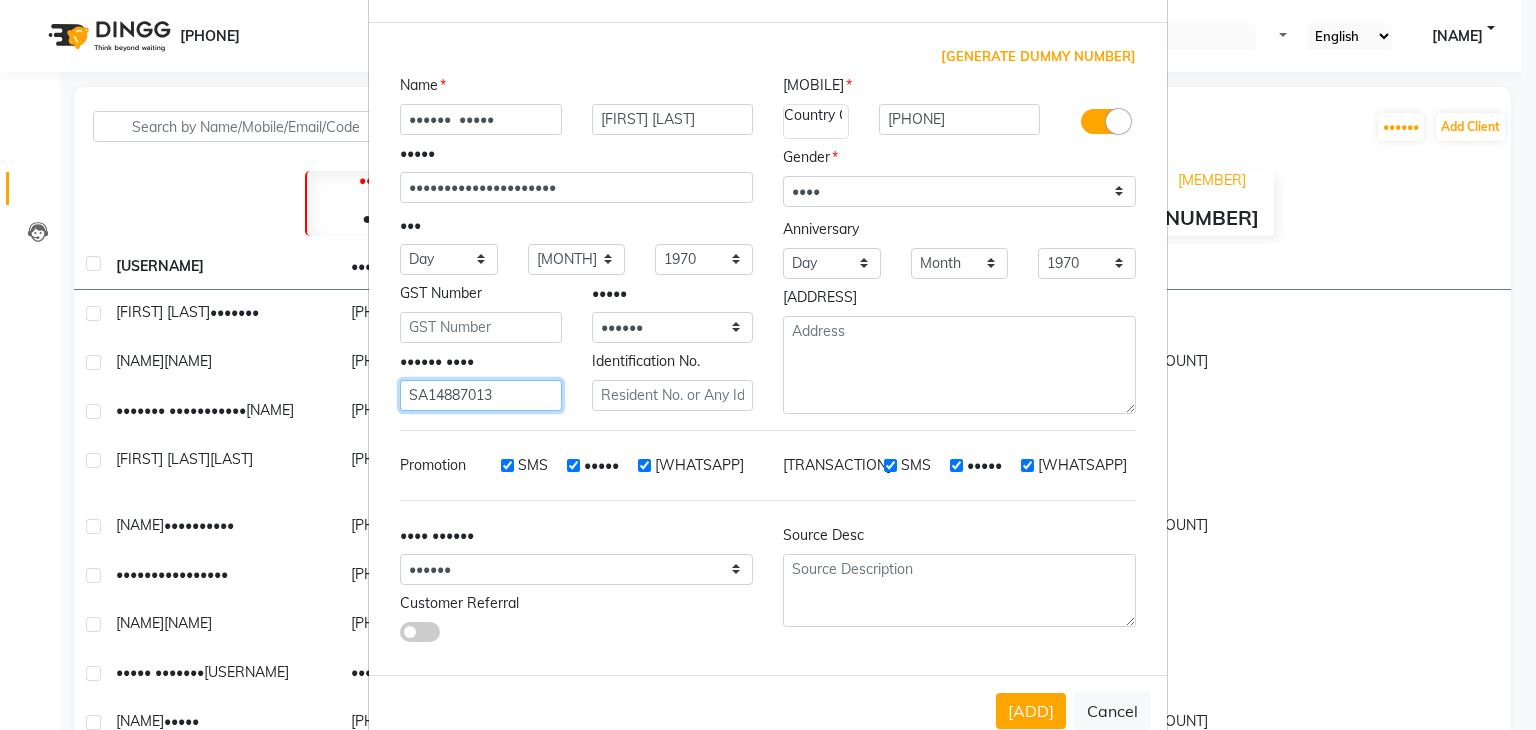 type on "SA14887013" 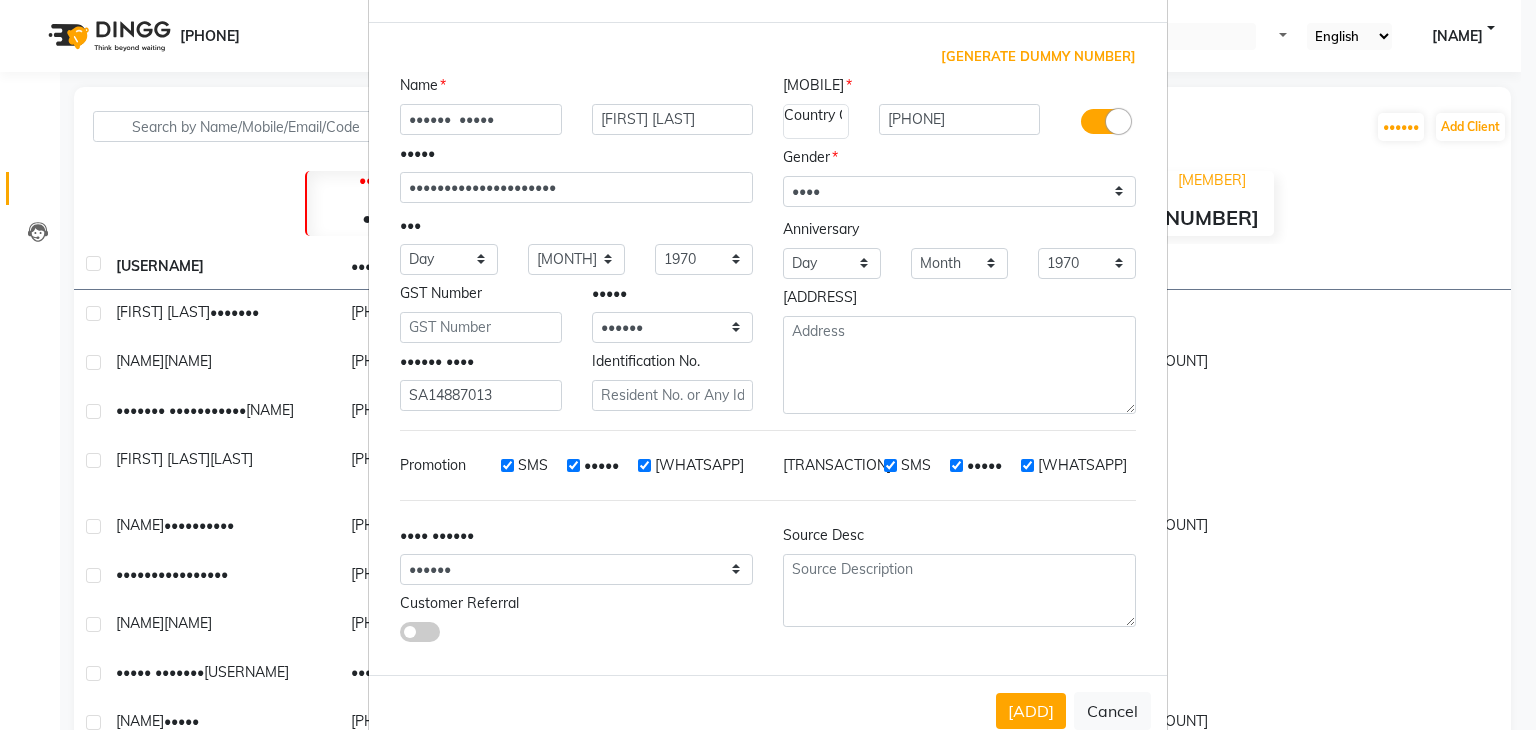 click on "SMS" at bounding box center [507, 465] 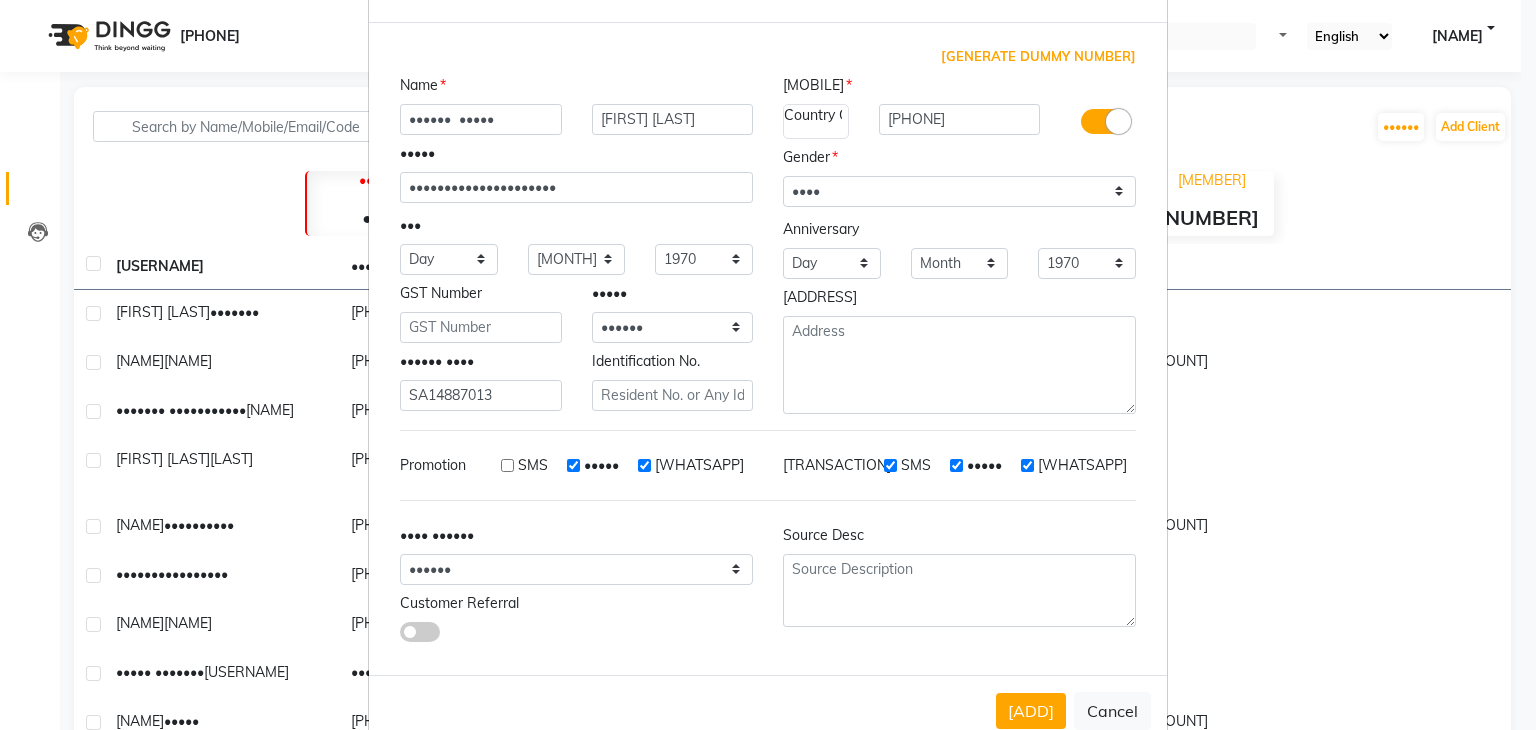 click on "•••••" at bounding box center (573, 465) 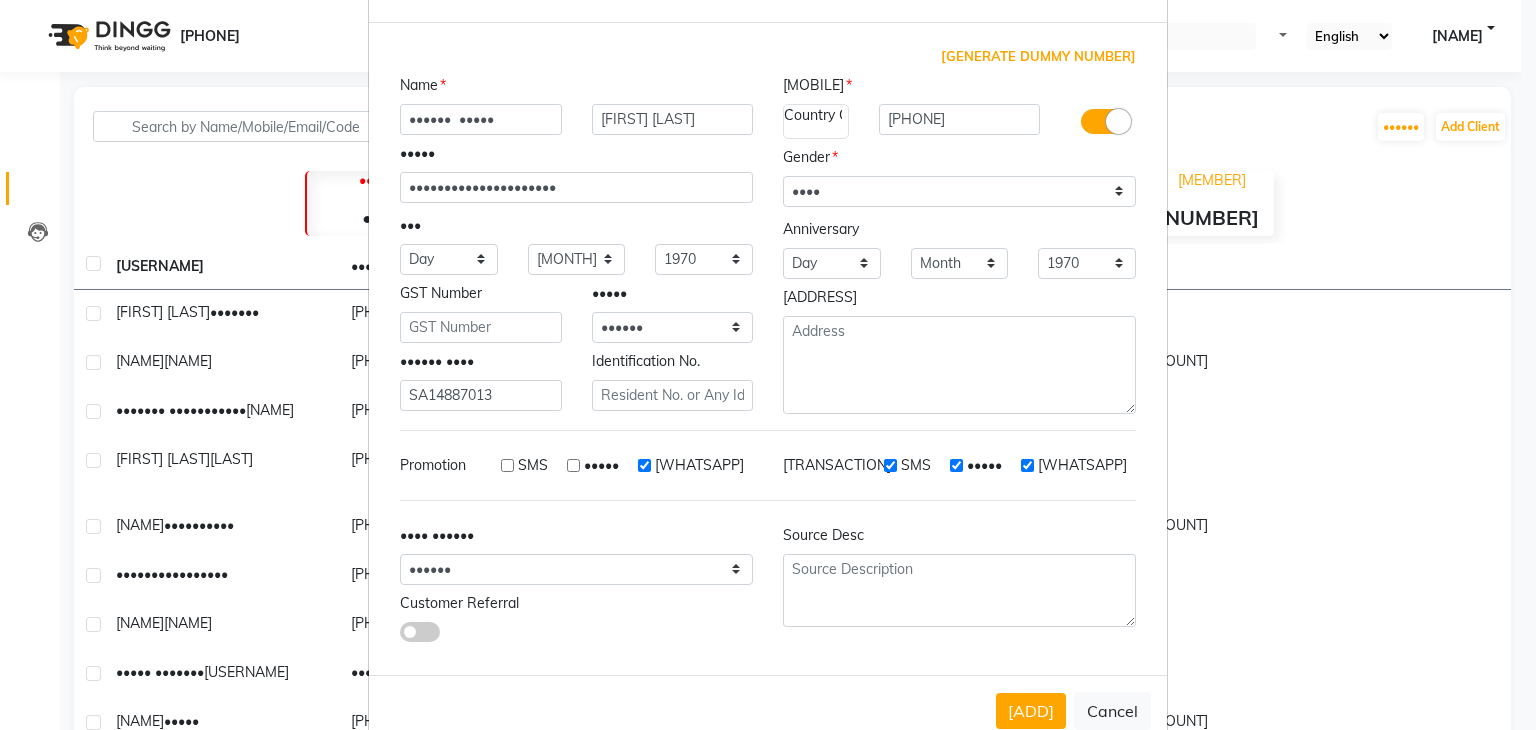 click on "[WHATSAPP]" at bounding box center [691, 465] 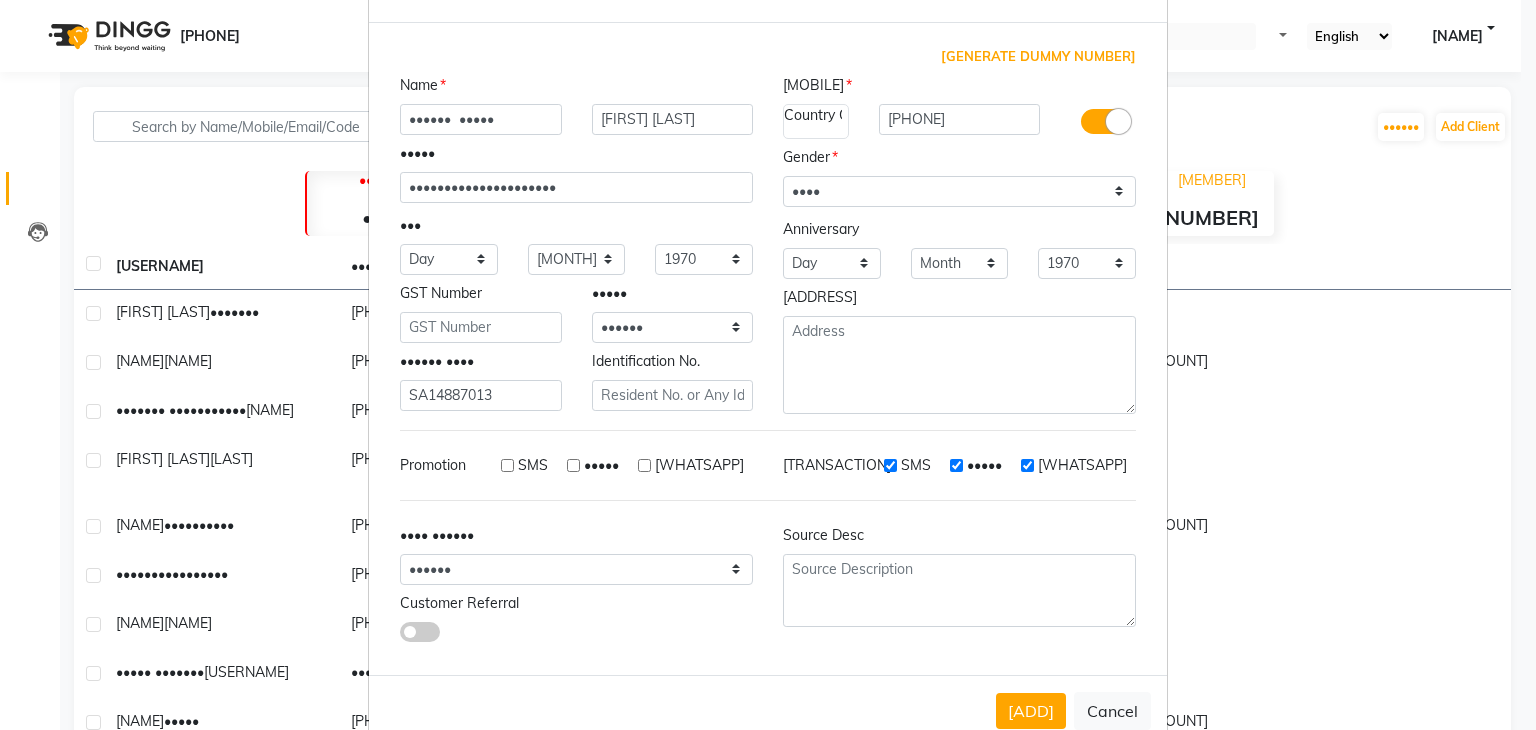 click on "SMS" at bounding box center [890, 465] 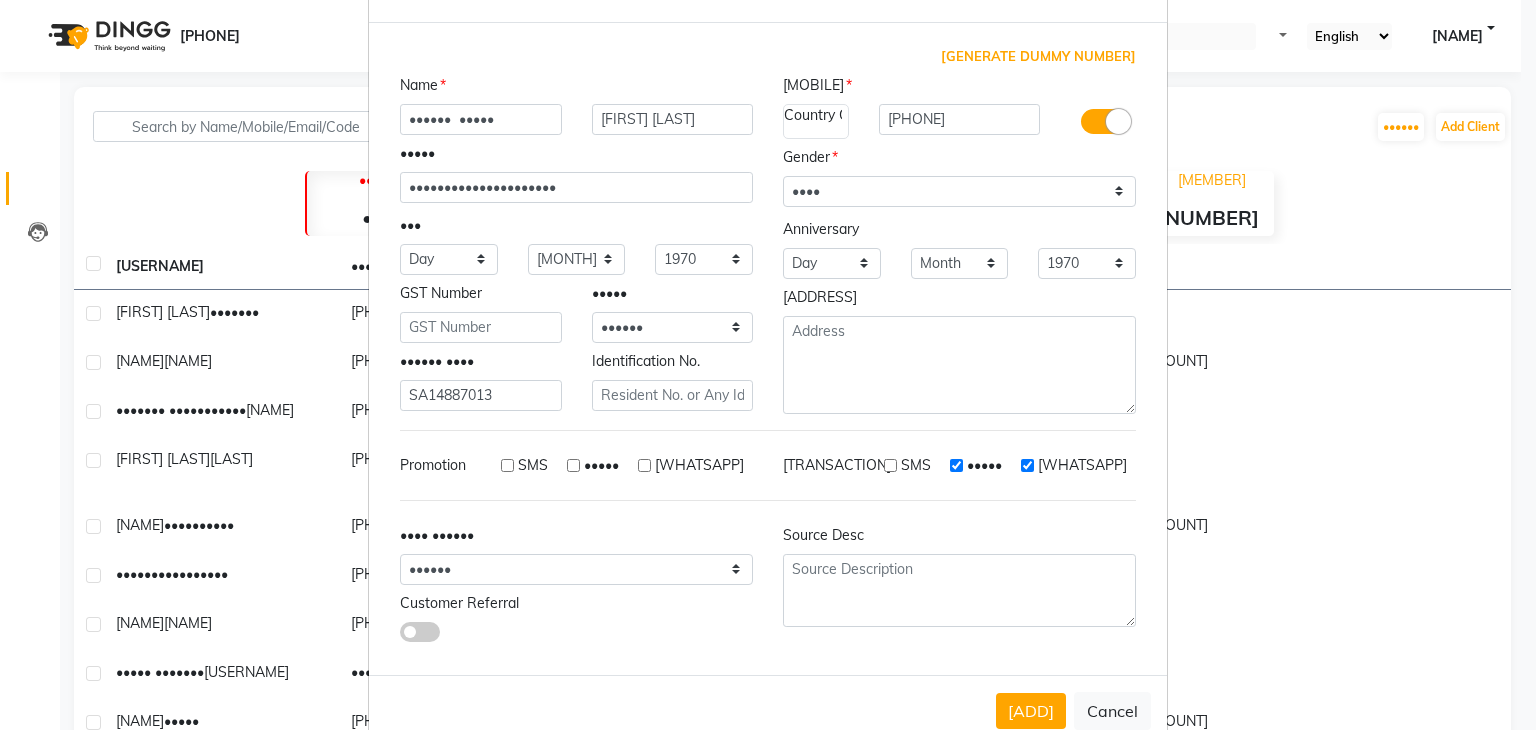 click on "•••••" at bounding box center (956, 465) 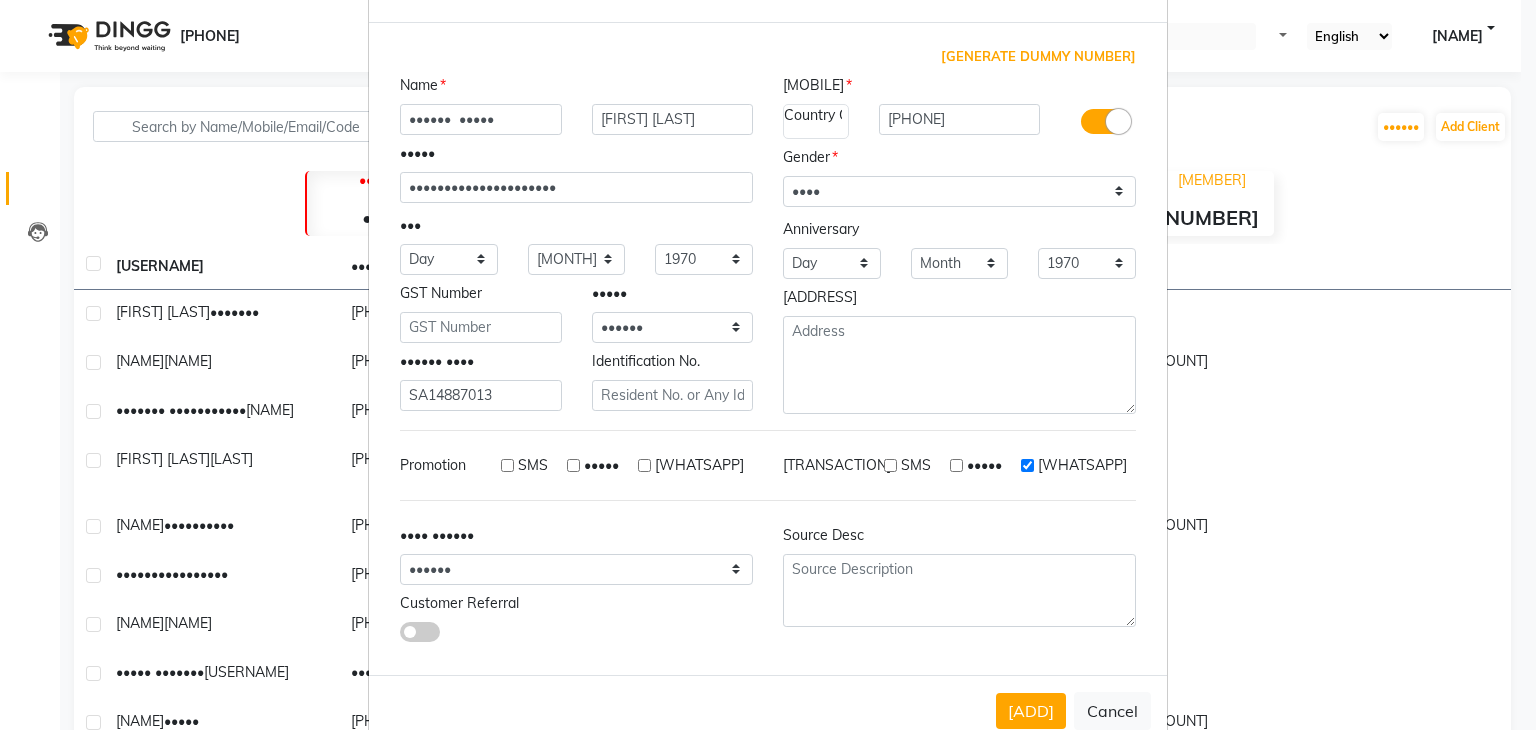 click on "[WHATSAPP]" at bounding box center (1027, 465) 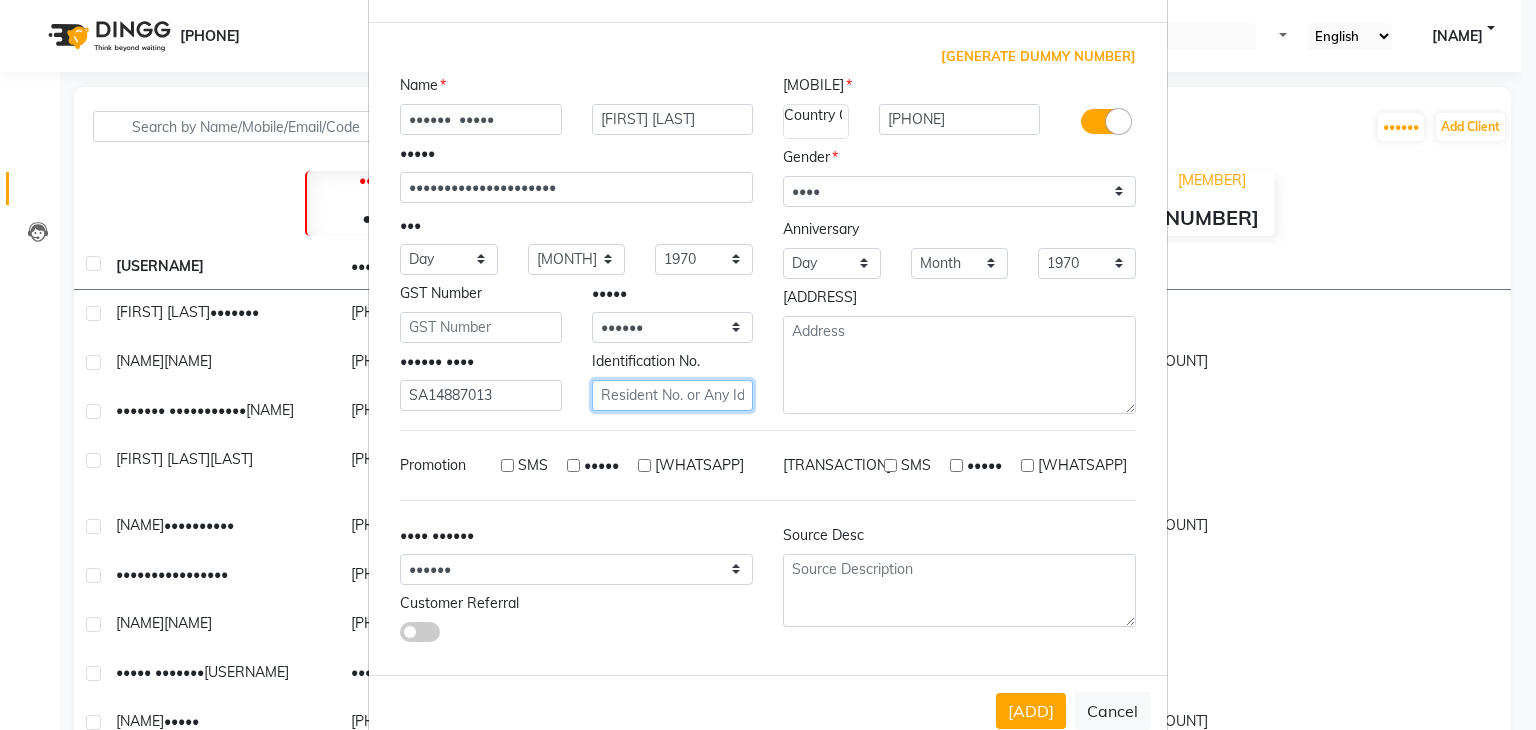 click at bounding box center [673, 395] 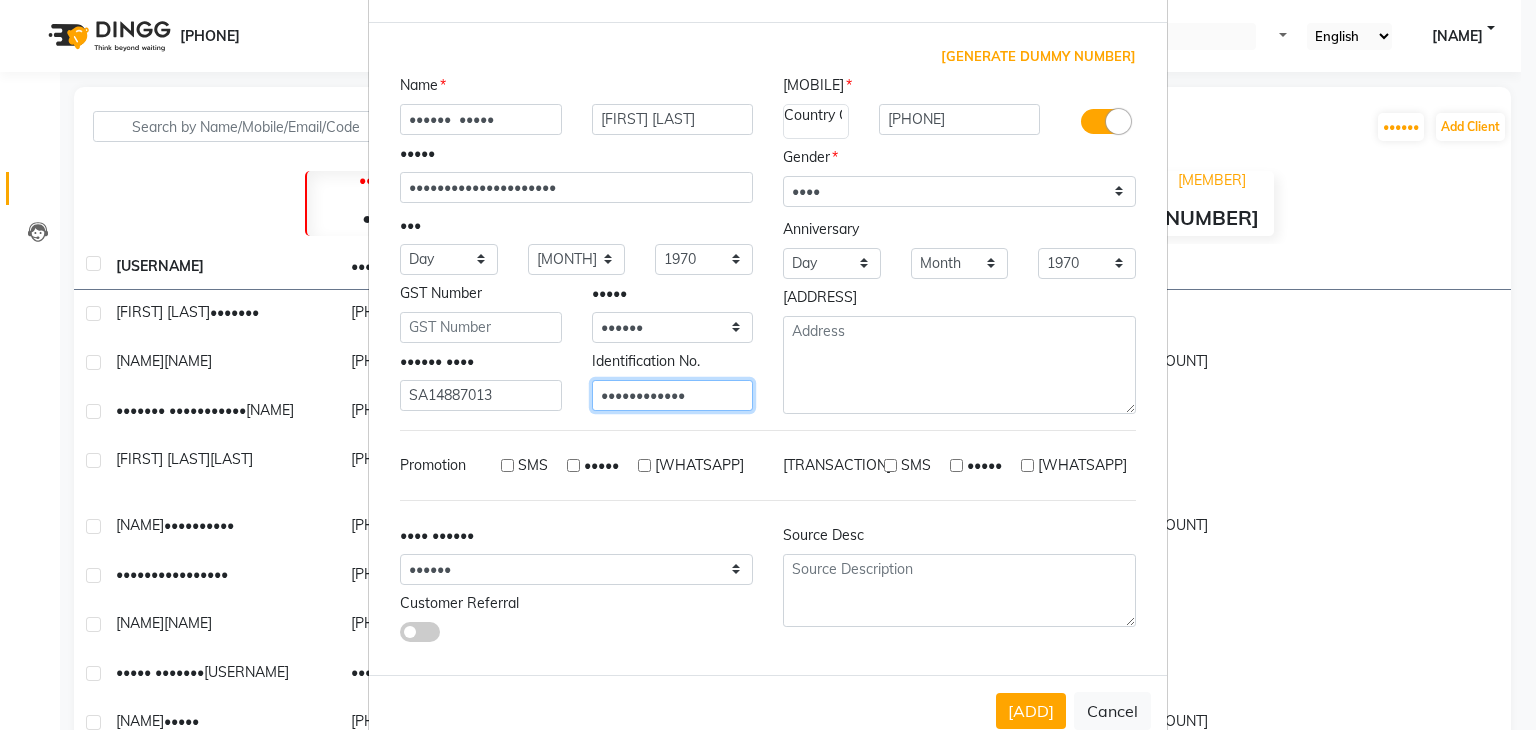 type on "••••••••••••" 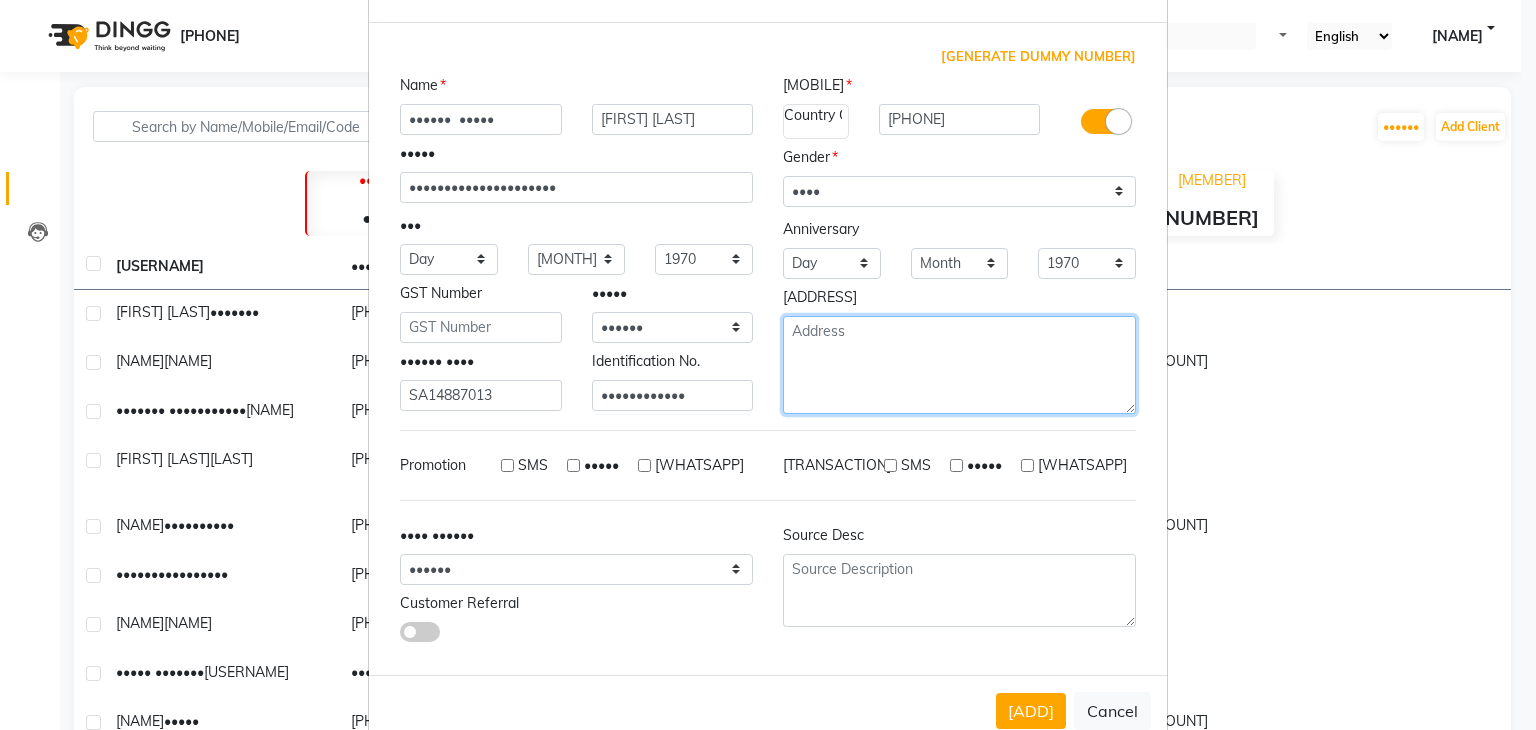 click at bounding box center (959, 365) 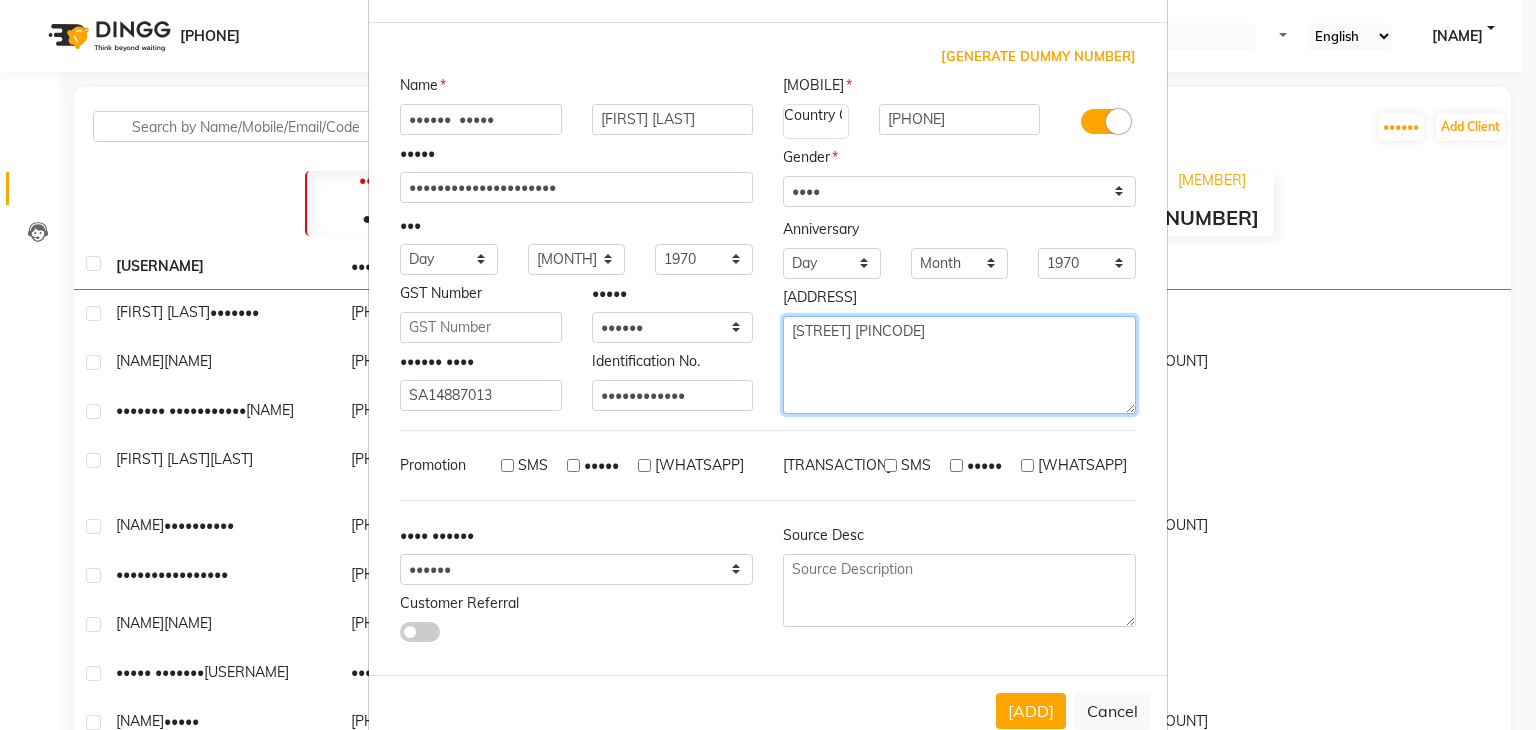 type on "[STREET] [PINCODE]" 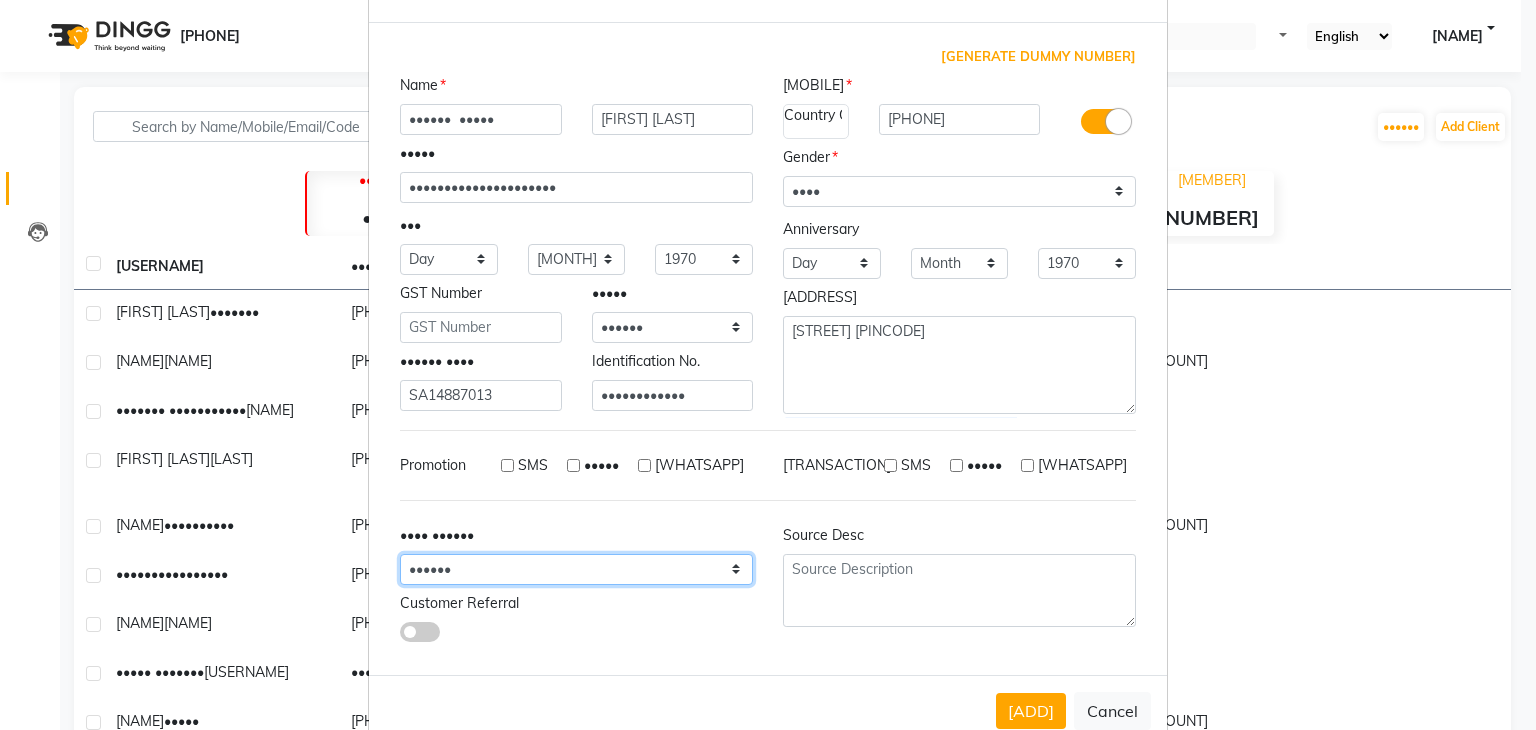 click on "•••••• ••••••• •••••••• •••••••• •••••• •••• •• ••••• ••••••••••••• •••••••• •••••••• •••••• •••••" at bounding box center [832, 263] 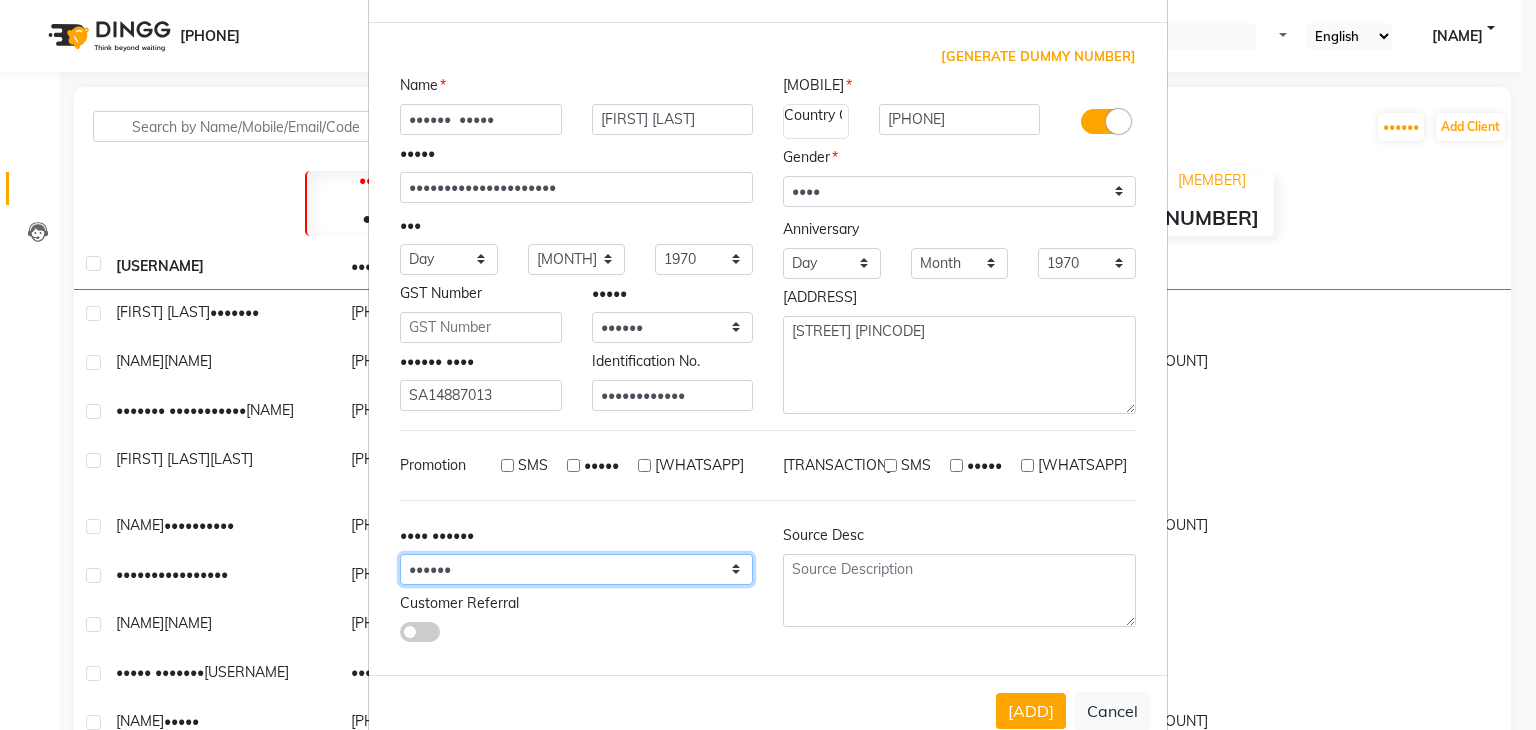 click on "•••••• ••••••• •••••••• •••••••• •••••• •••• •• ••••• ••••••••••••• •••••••• •••••••• •••••• •••••" at bounding box center (832, 263) 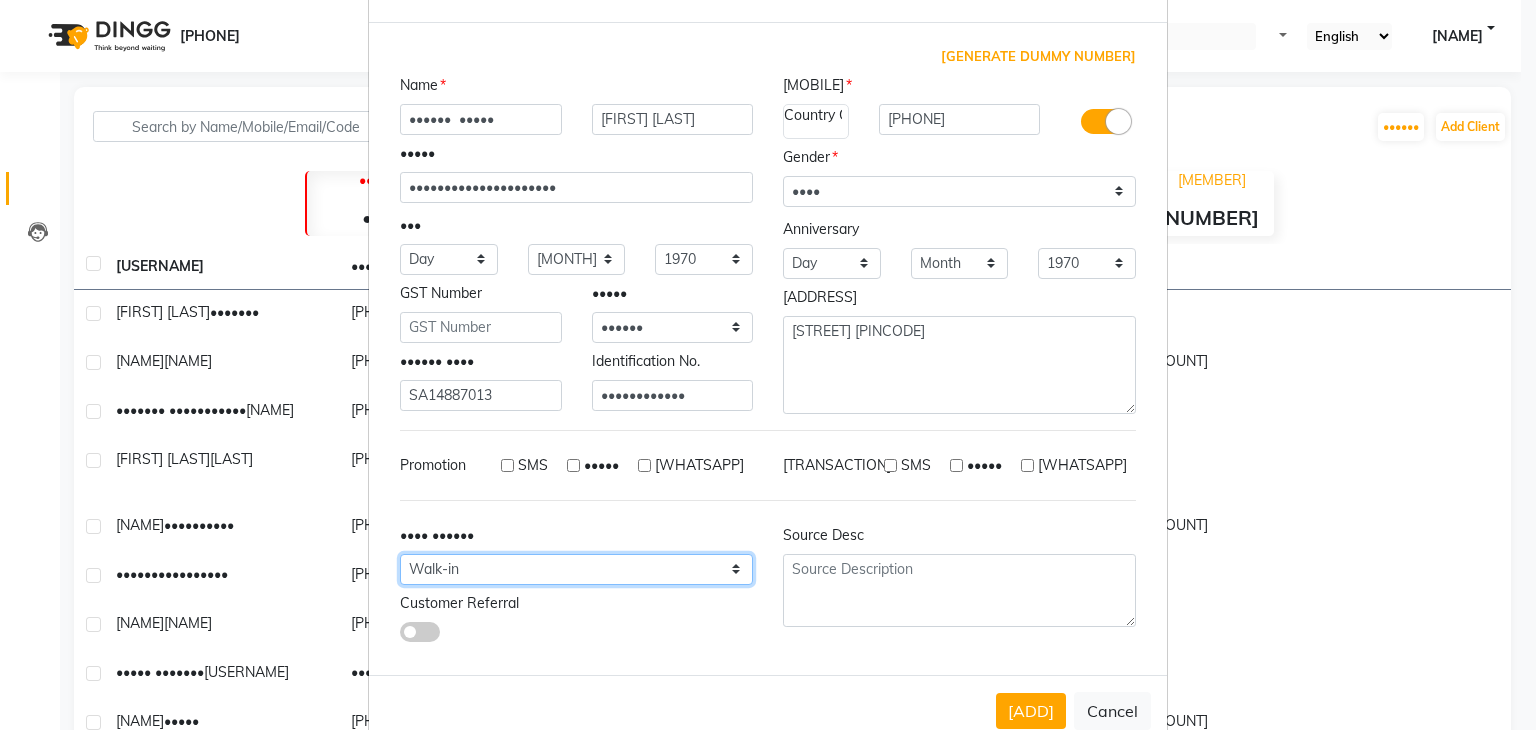 click on "•••••• ••••••• •••••••• •••••••• •••••• •••• •• ••••• ••••••••••••• •••••••• •••••••• •••••• •••••" at bounding box center (576, 569) 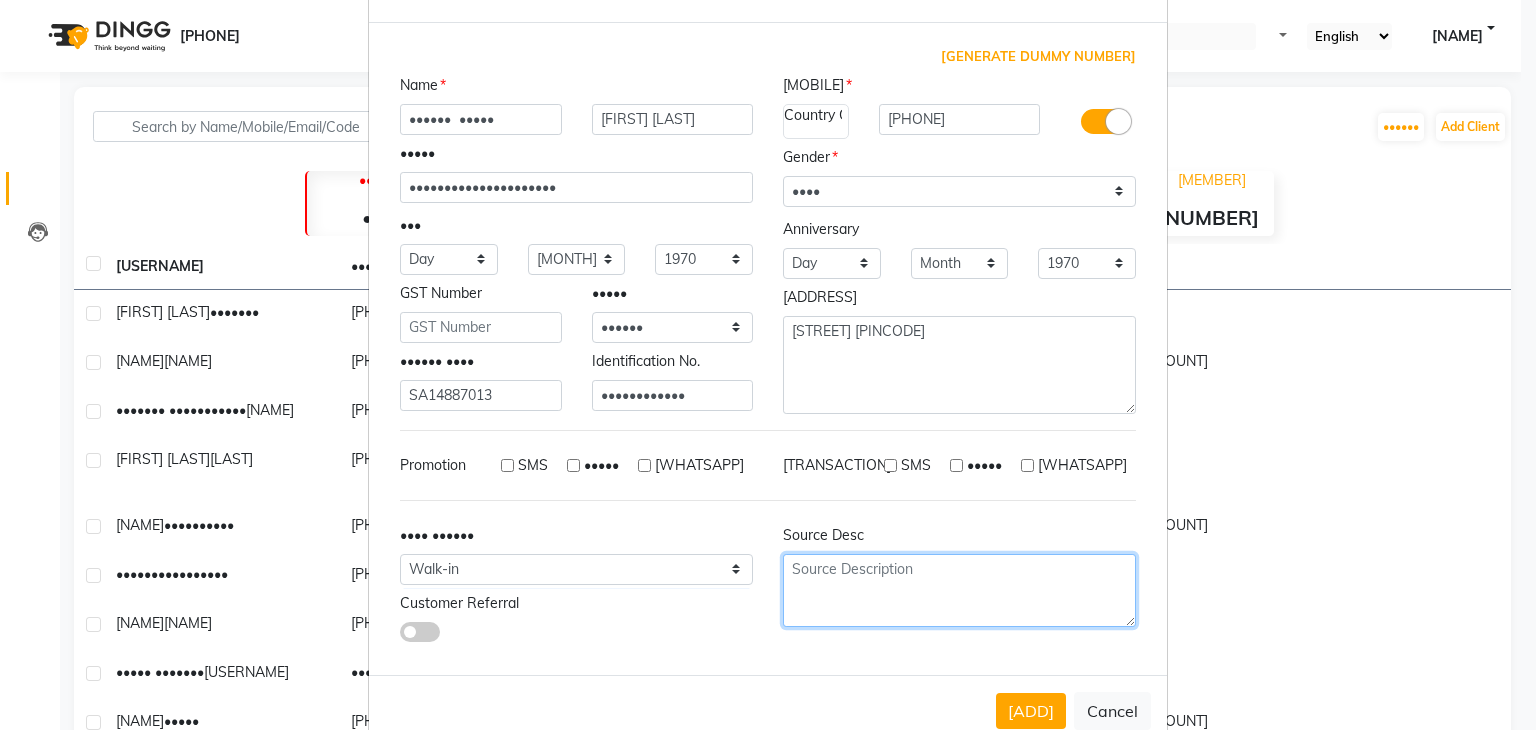 click at bounding box center (959, 590) 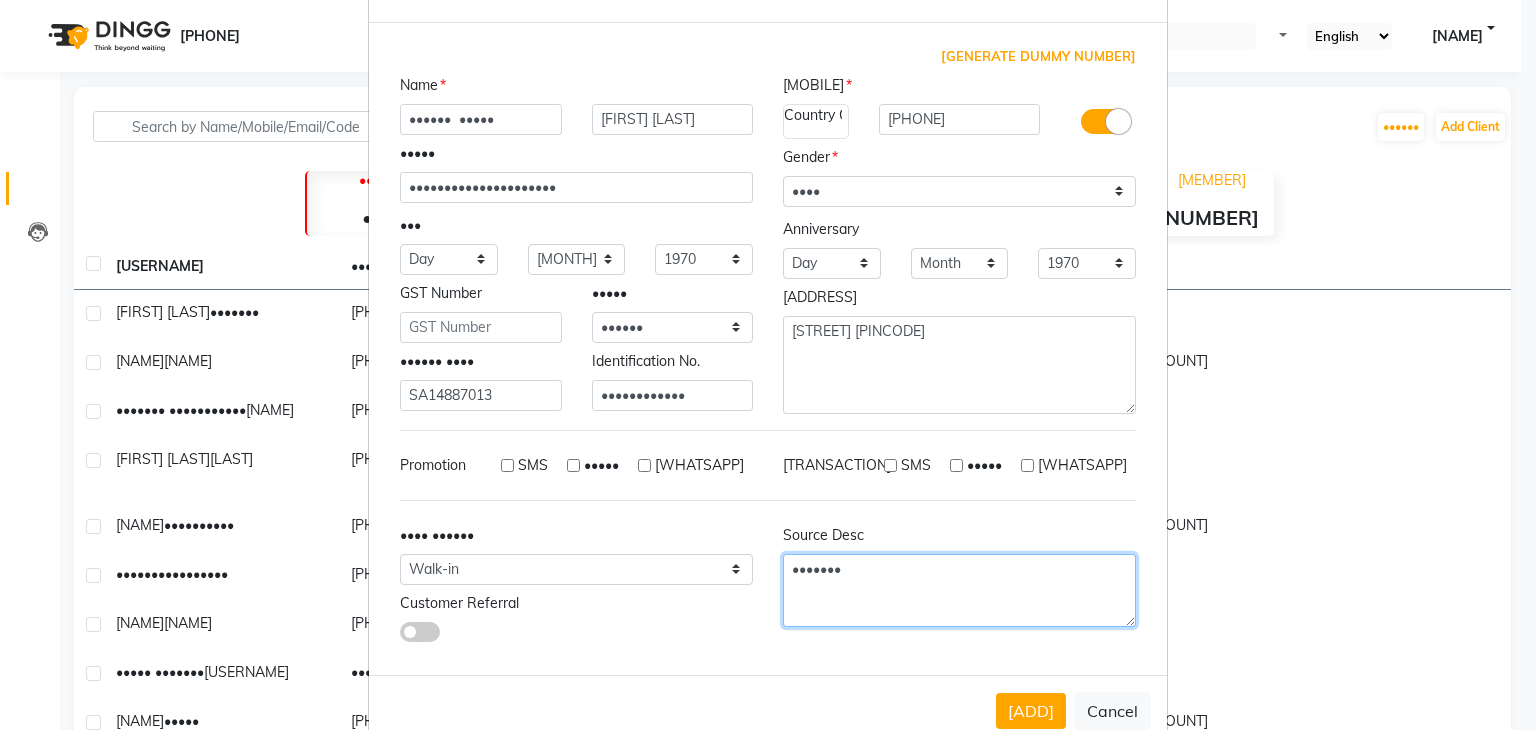 scroll, scrollTop: 127, scrollLeft: 0, axis: vertical 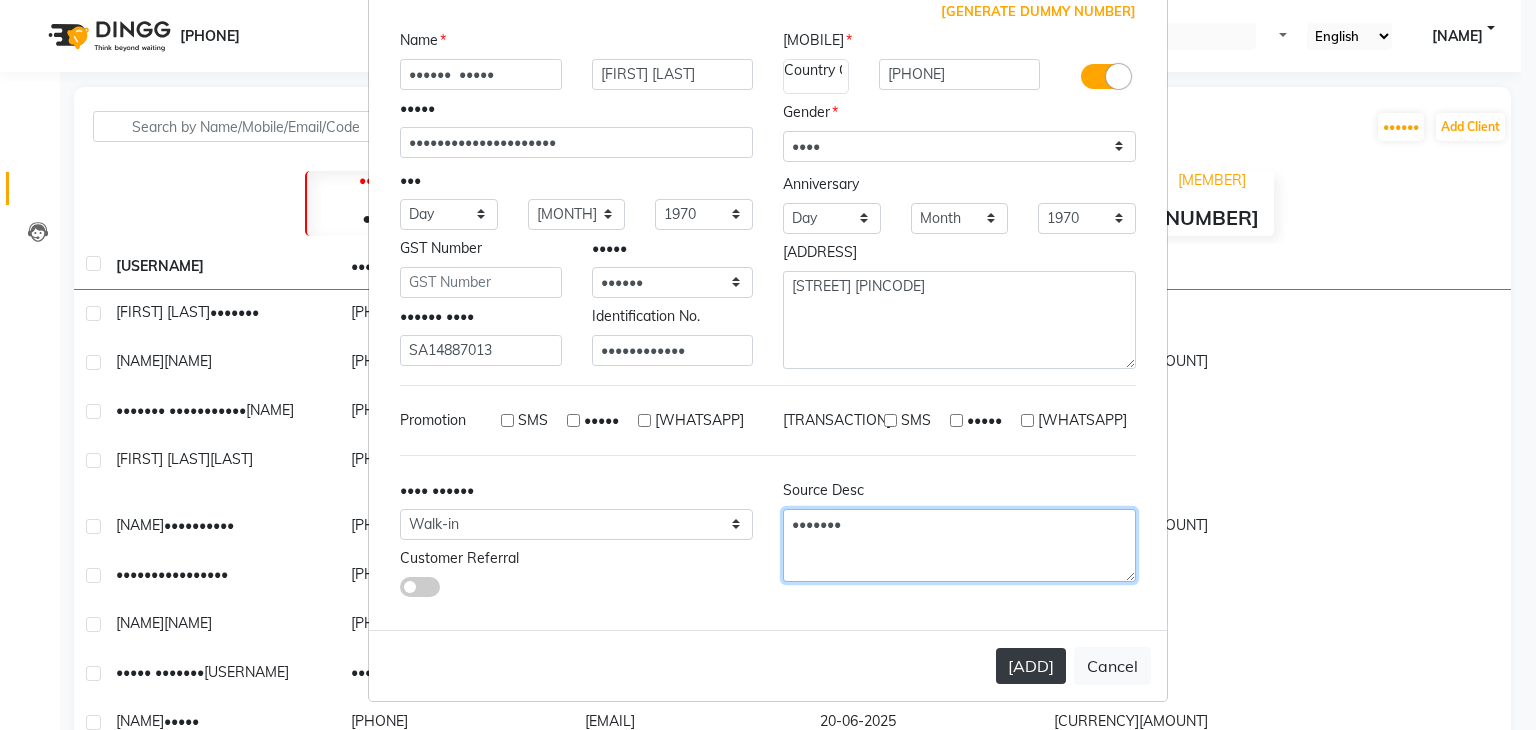 type on "•••••••" 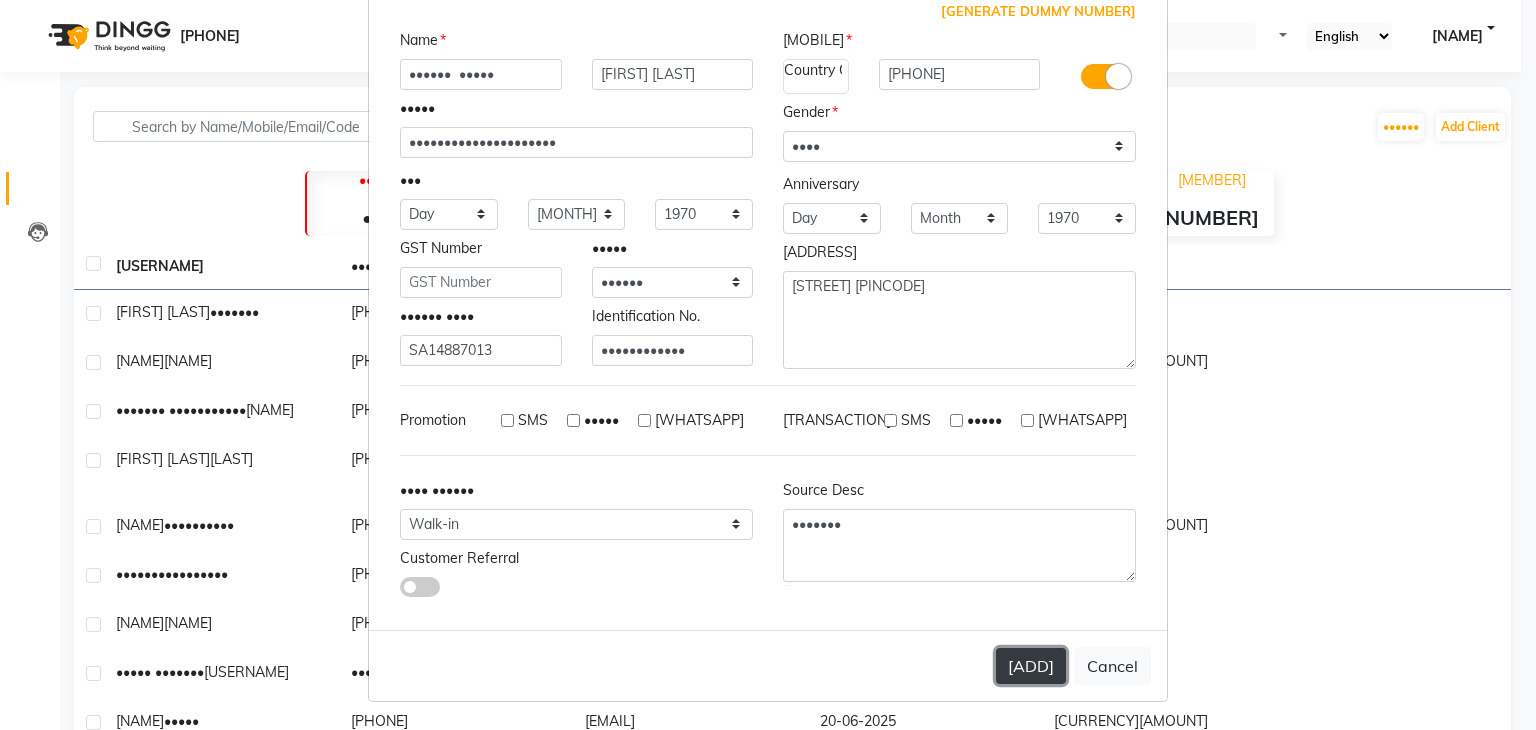 click on "[ADD]" at bounding box center (1031, 666) 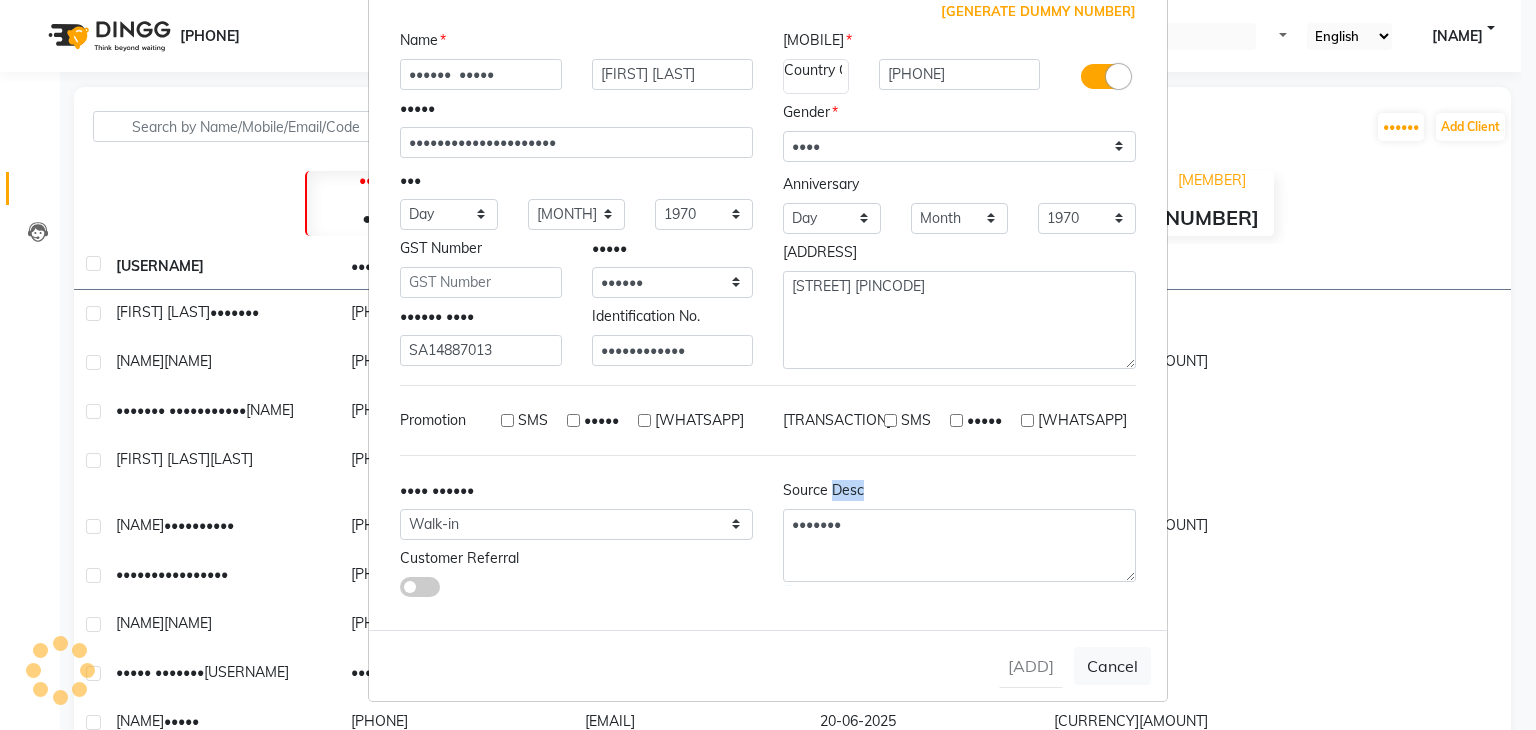 click on "•••   ••••••" at bounding box center (768, 665) 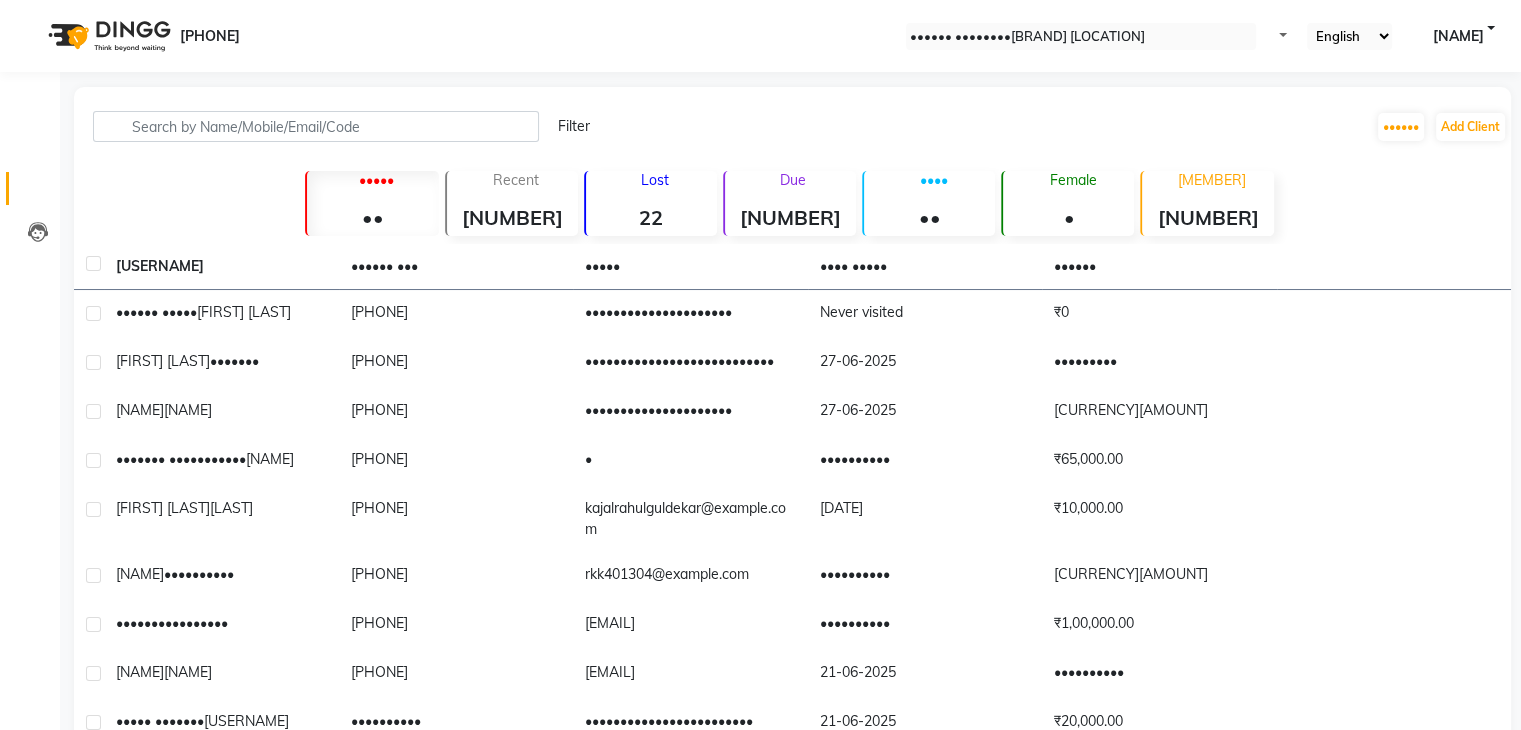 click on "Invoice" at bounding box center (30, 146) 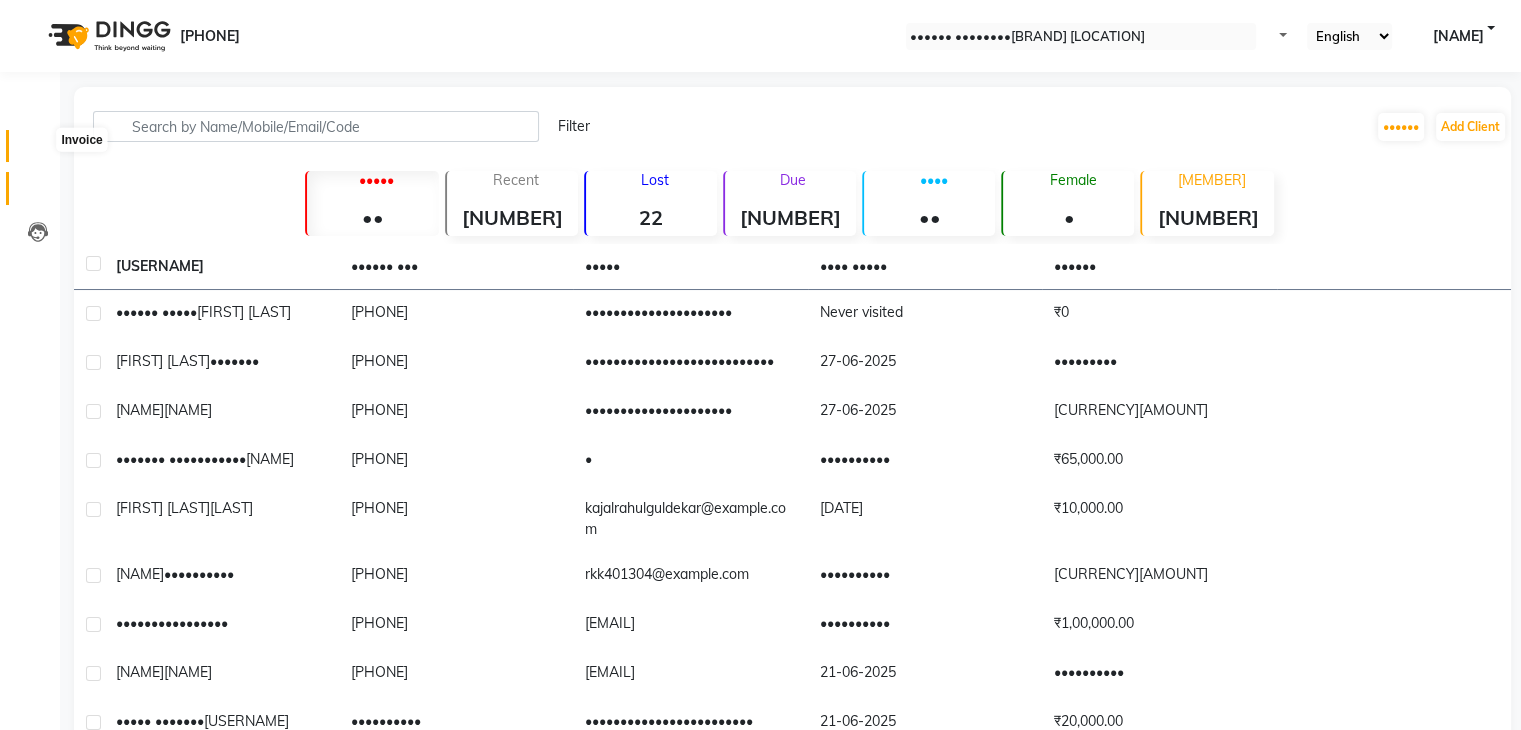 click at bounding box center [38, 151] 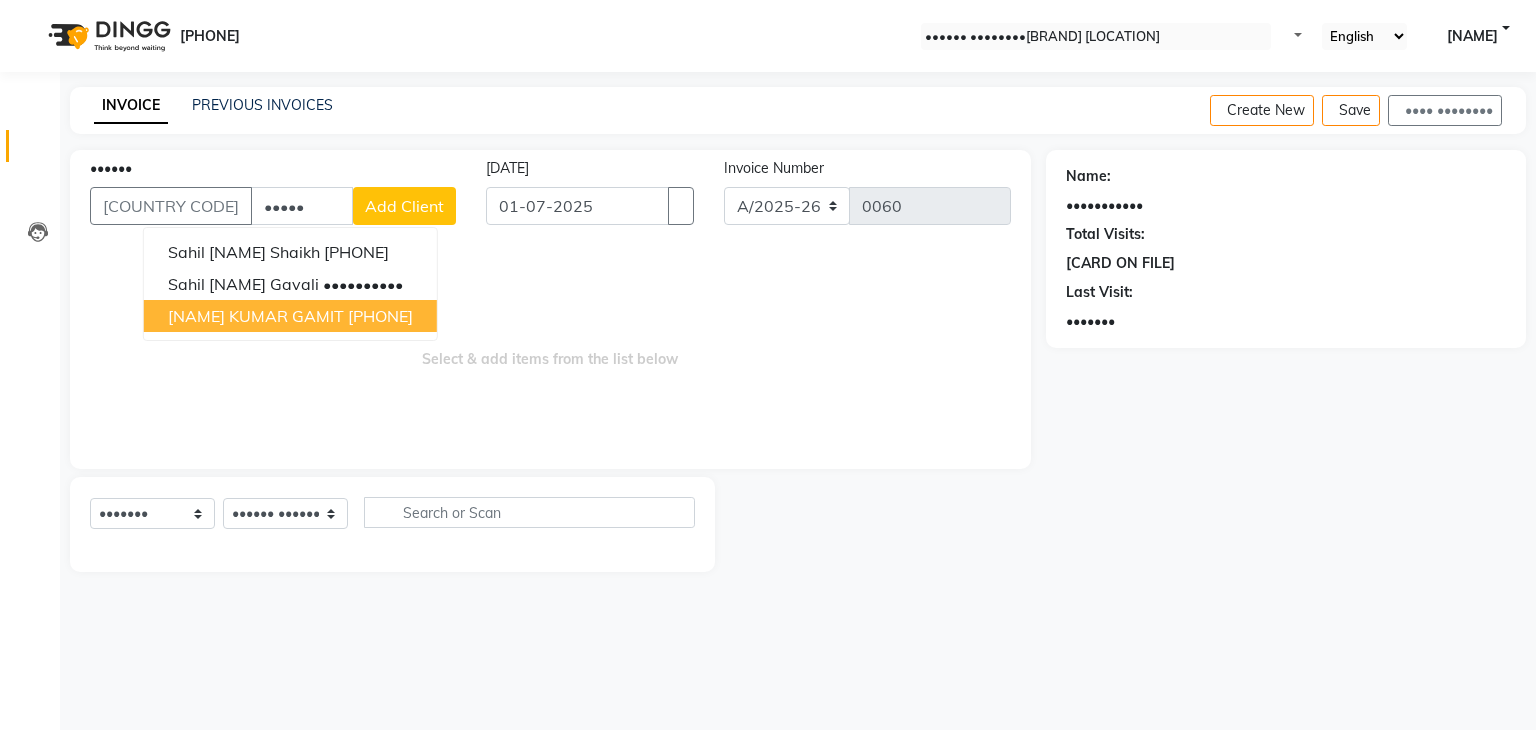 click on "Select & add items from the list below" at bounding box center [550, 349] 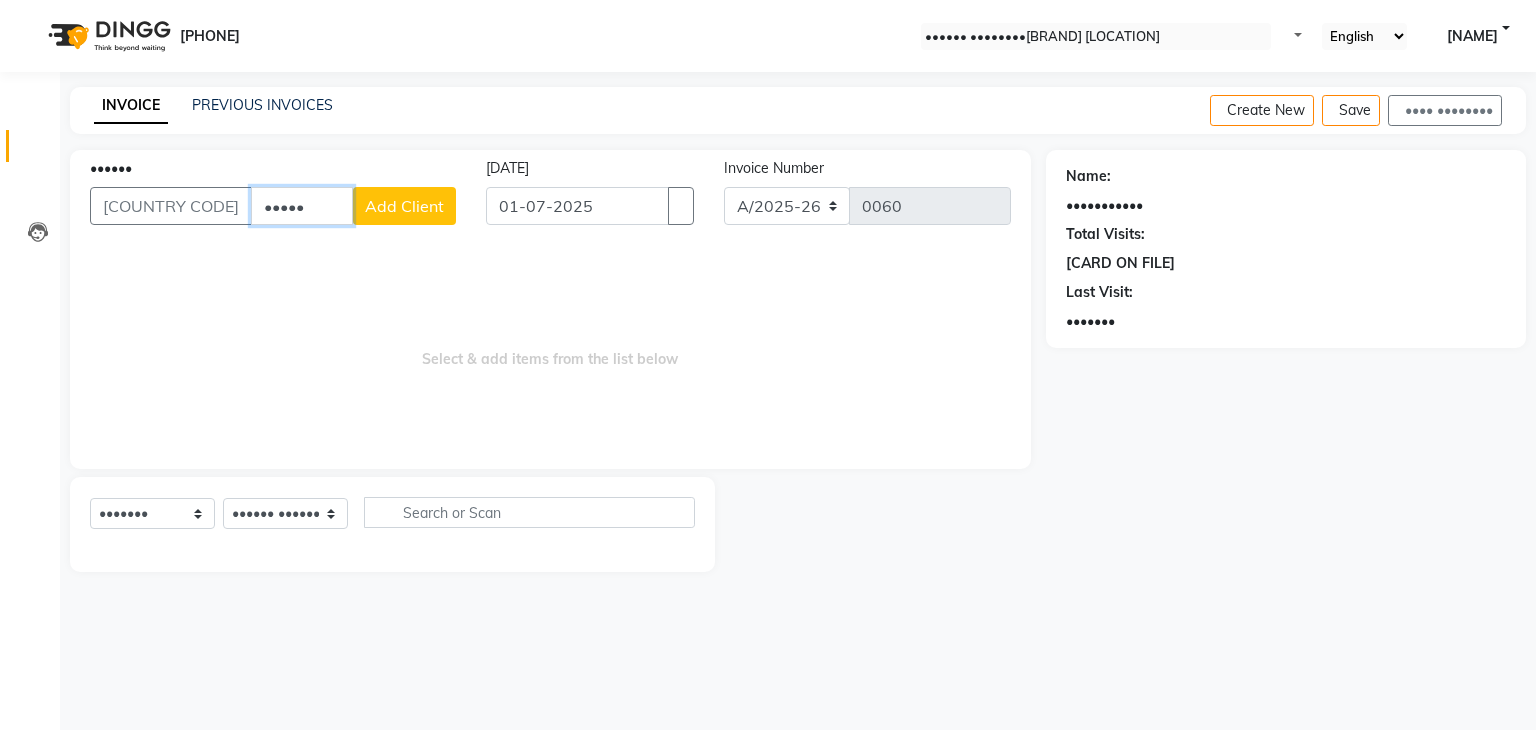 click on "•••••" at bounding box center [302, 206] 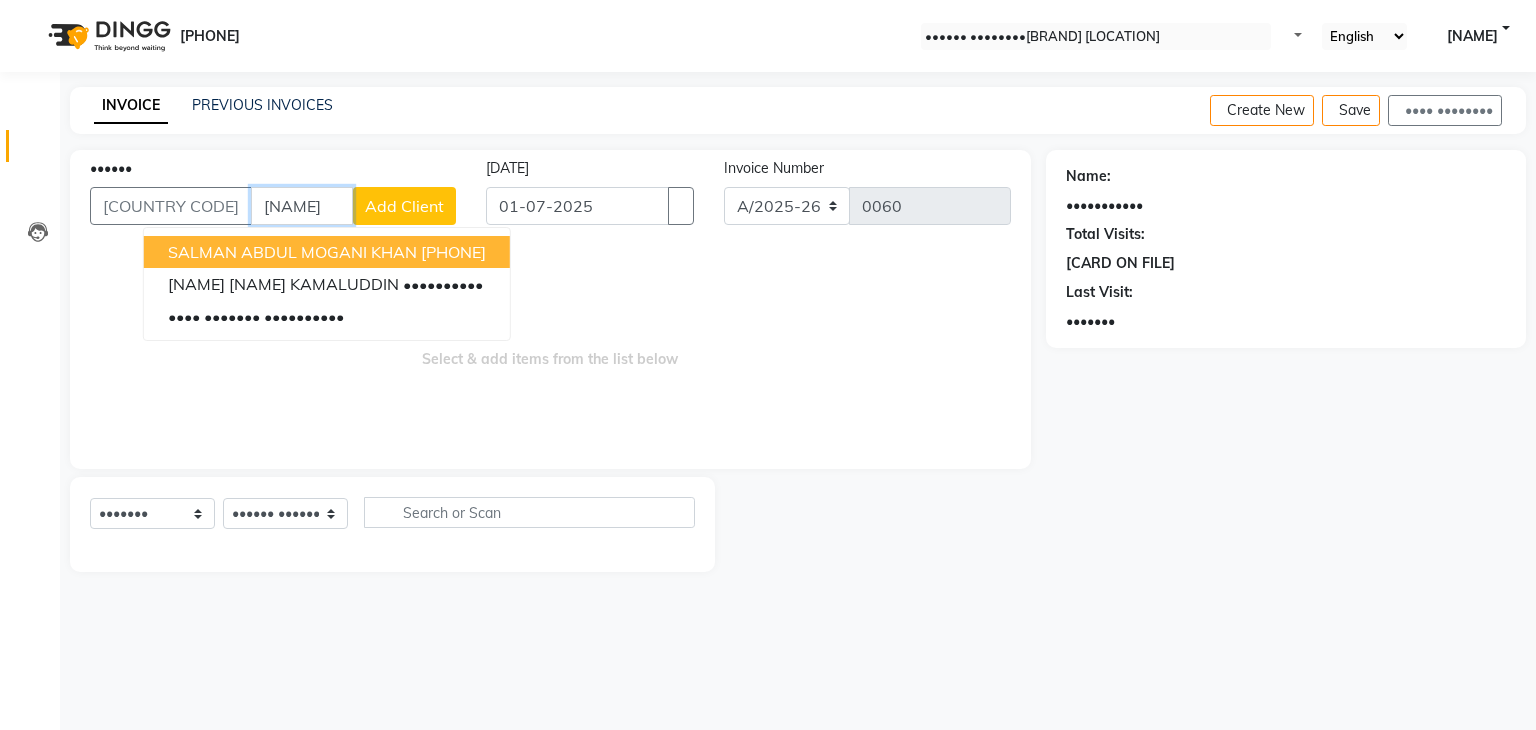 type on "[NAME]" 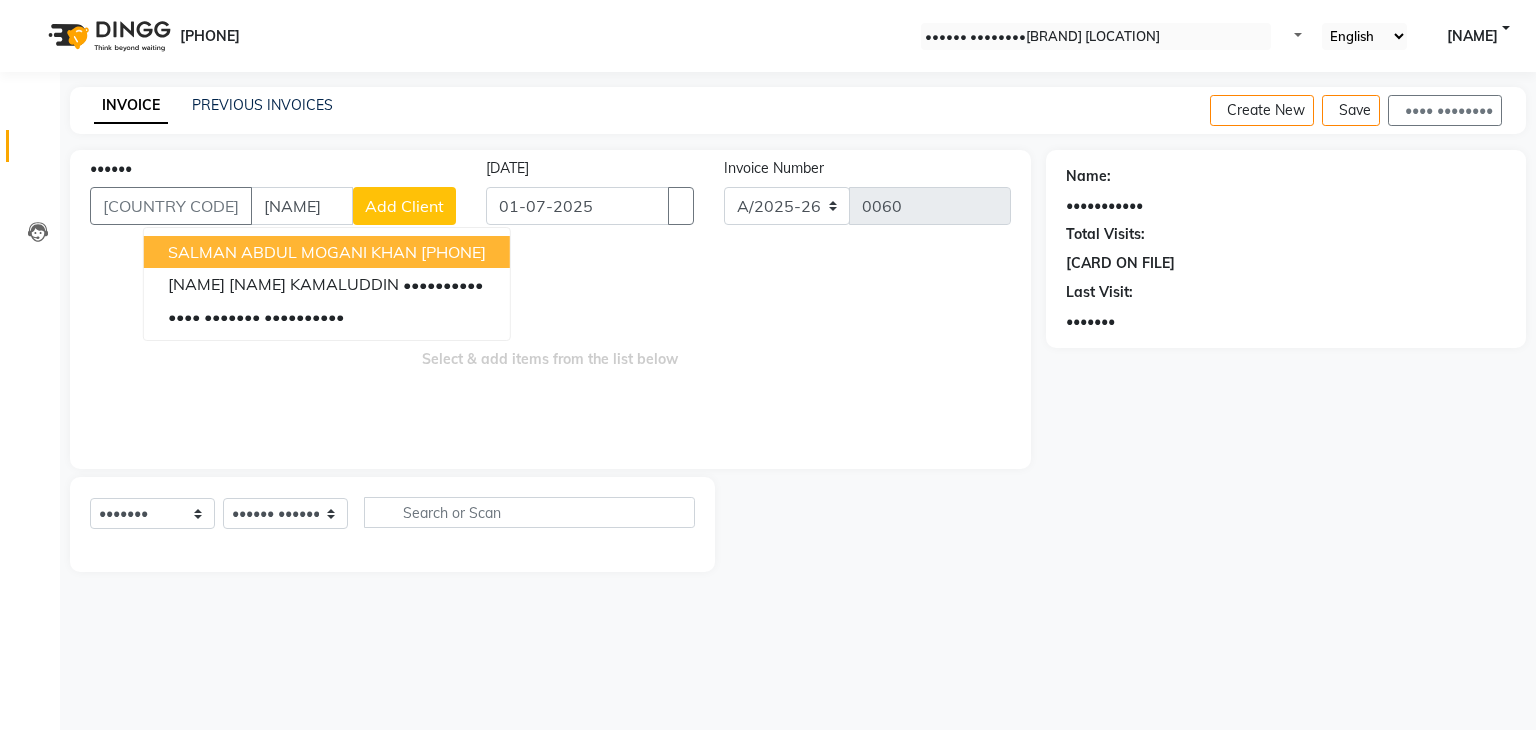 click on "Select & add items from the list below" at bounding box center [550, 349] 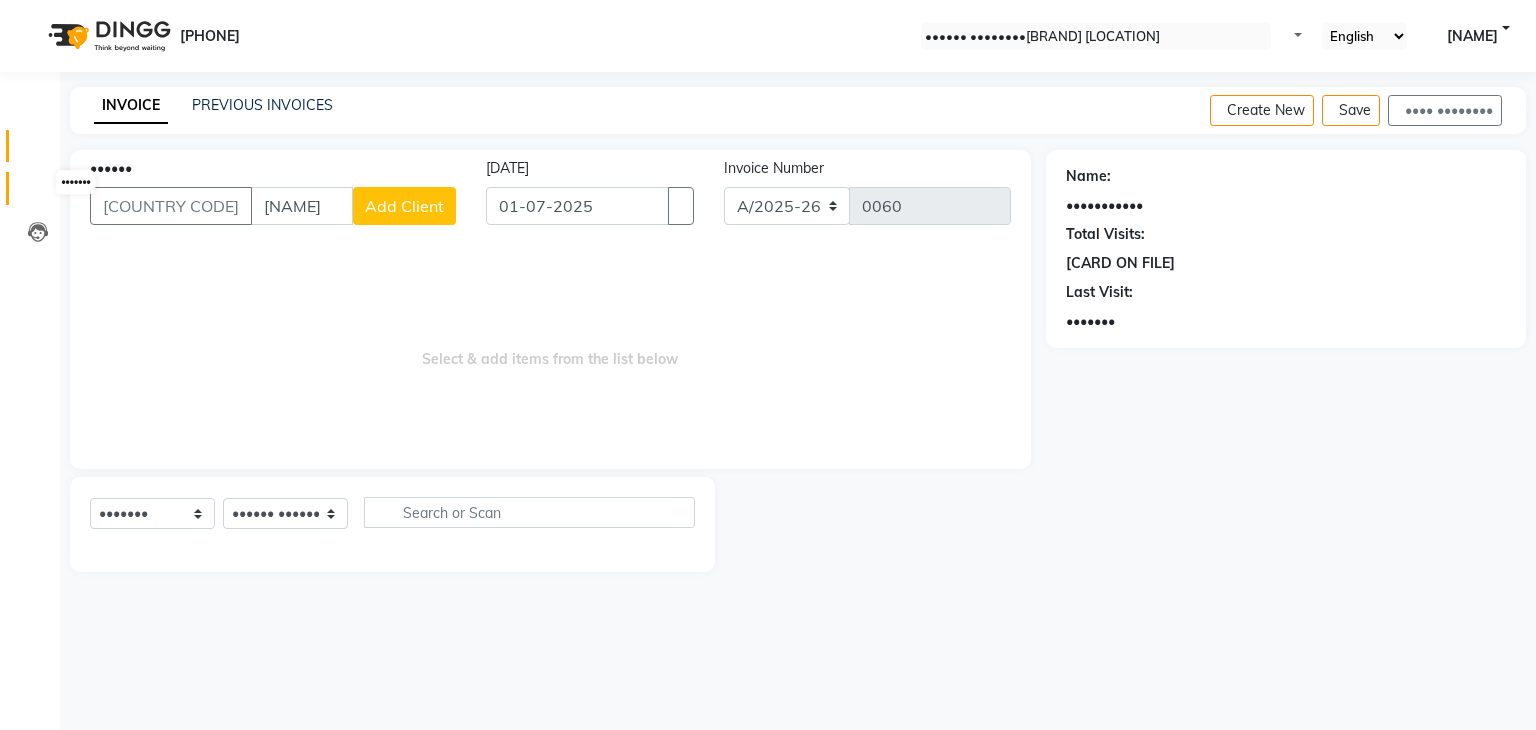 click at bounding box center [37, 193] 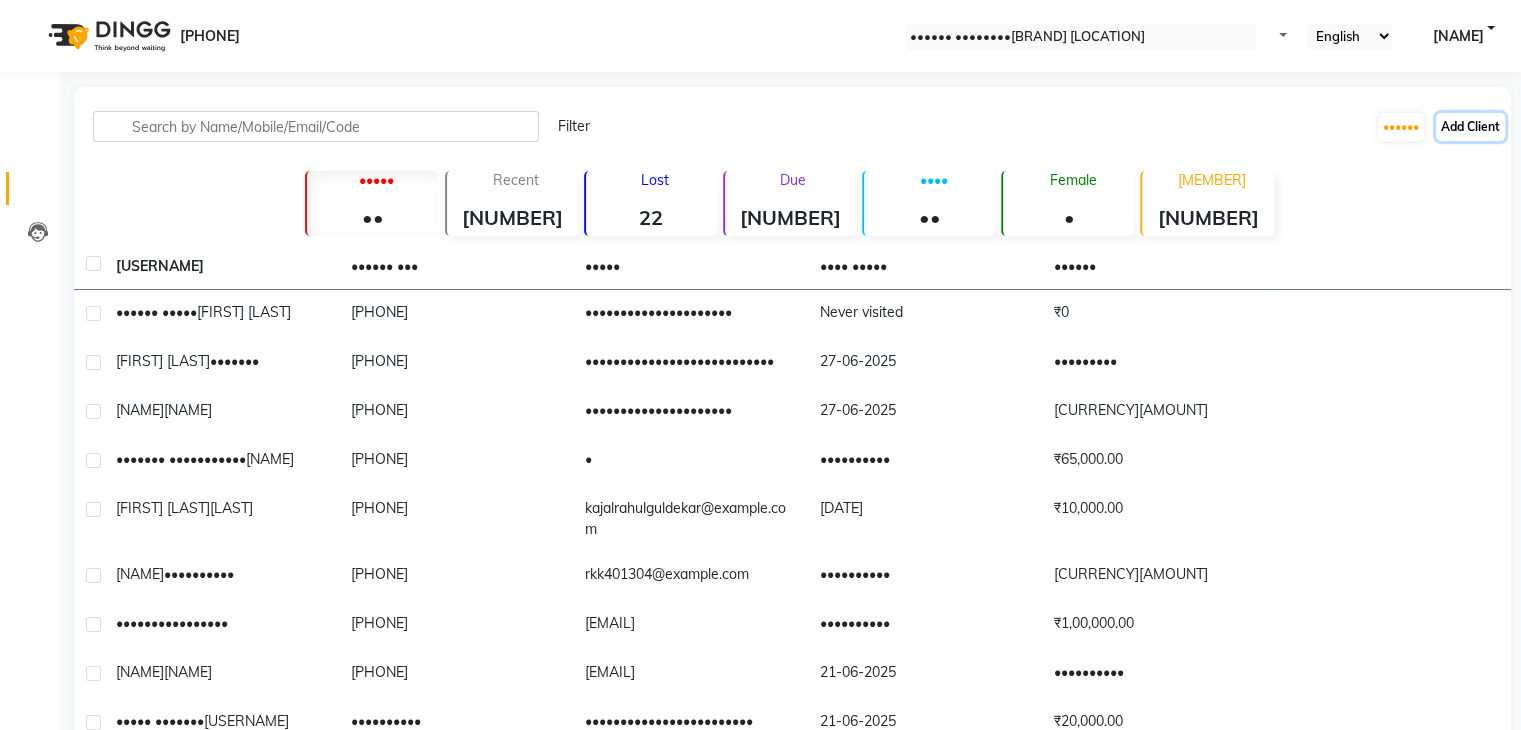 click on "Add Client" at bounding box center [1470, 127] 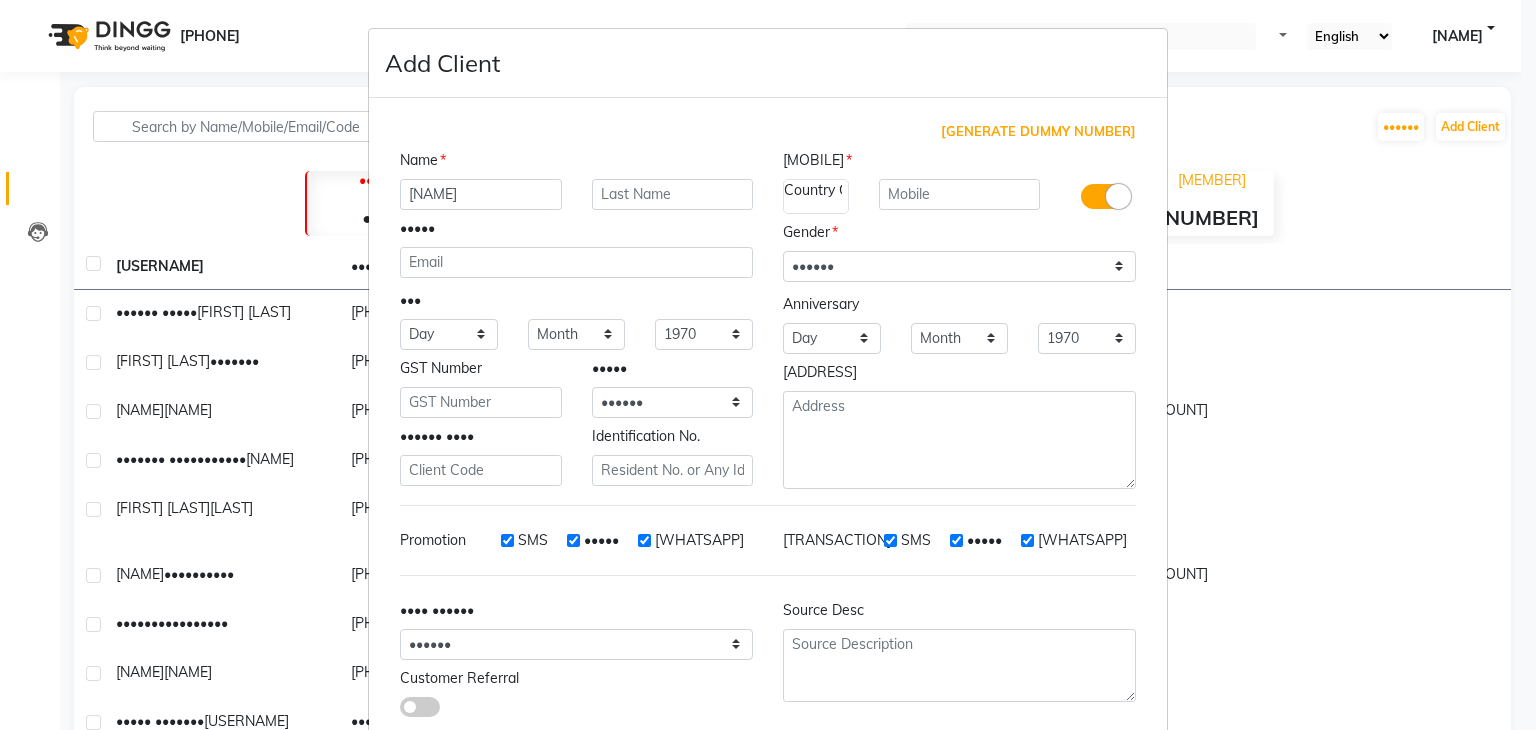 type on "[NAME]" 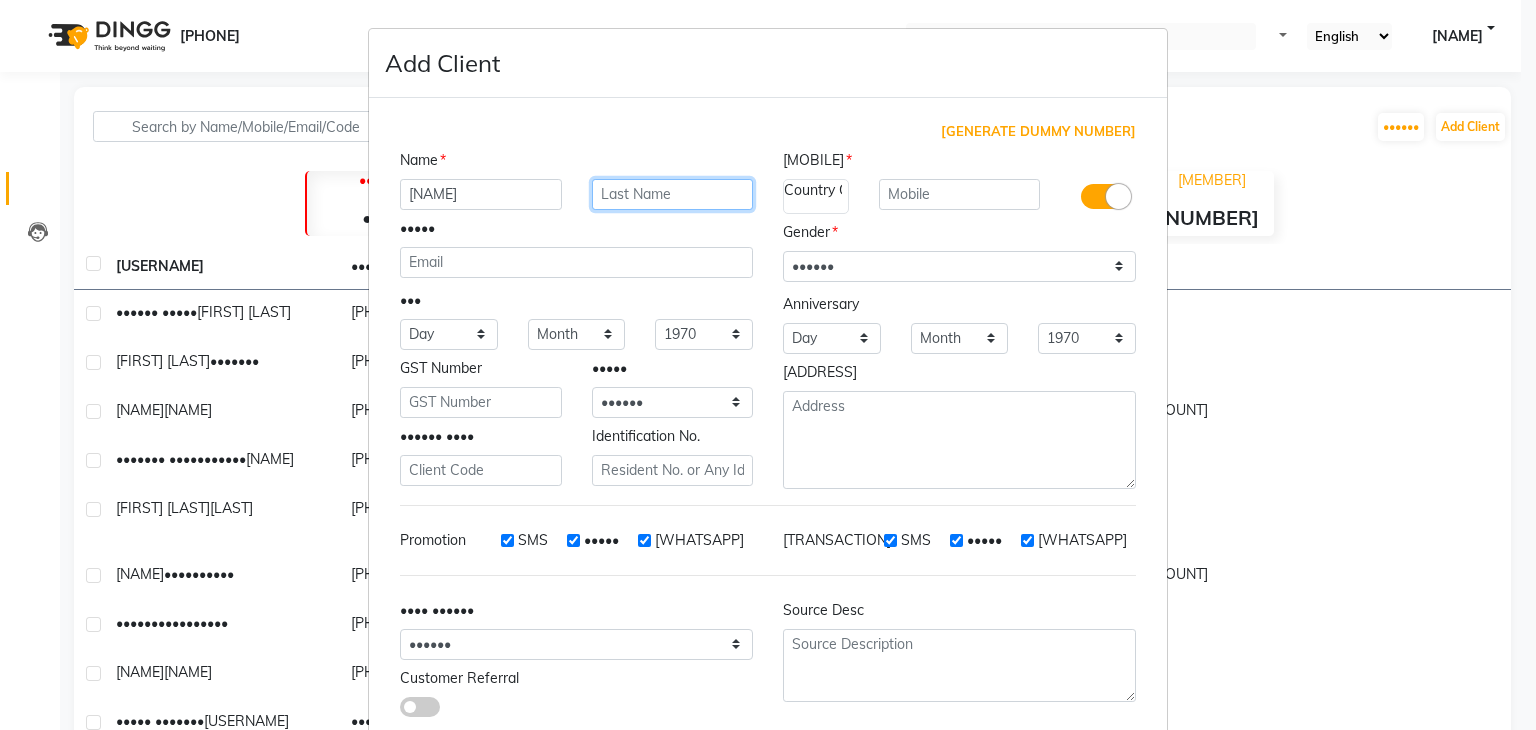 click at bounding box center [673, 194] 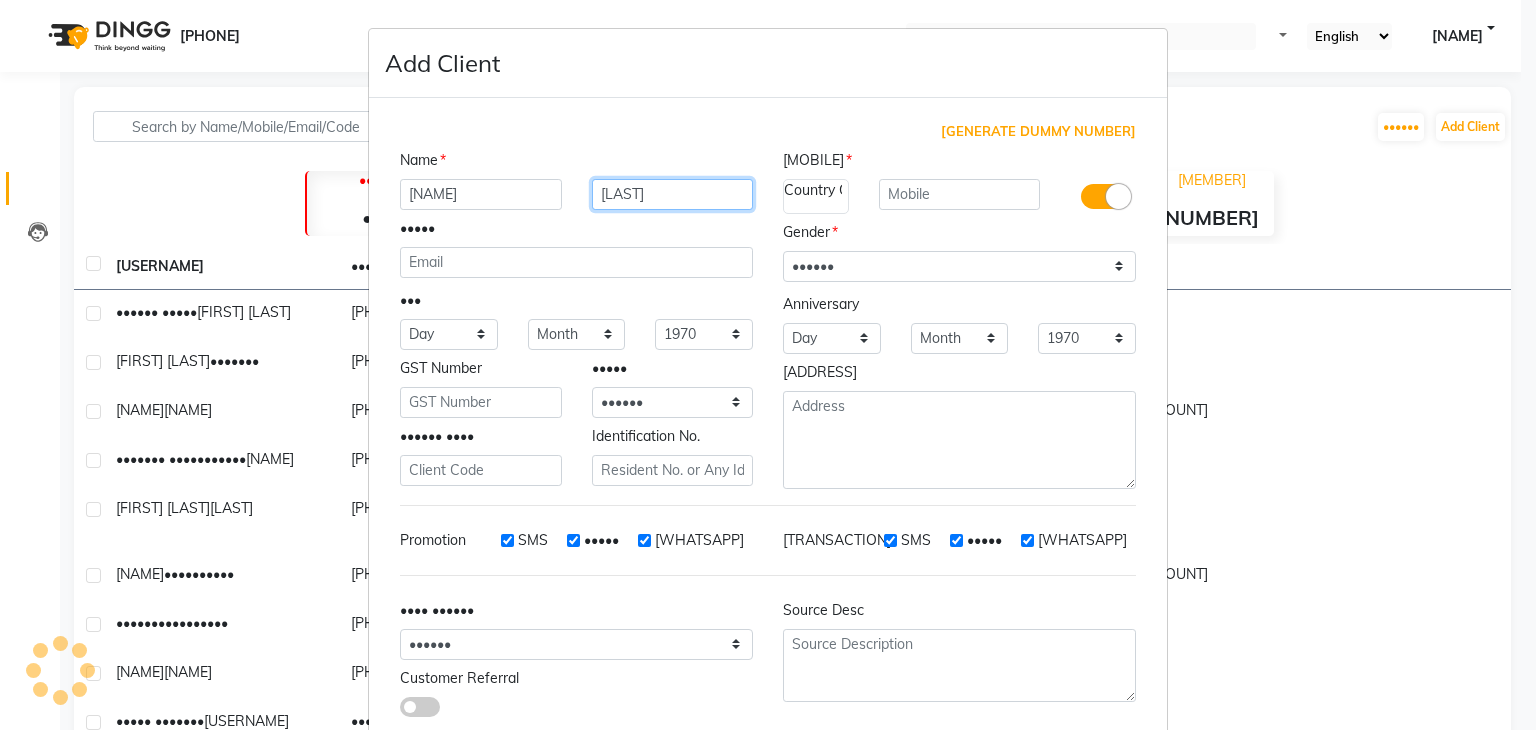 type on "[LAST]" 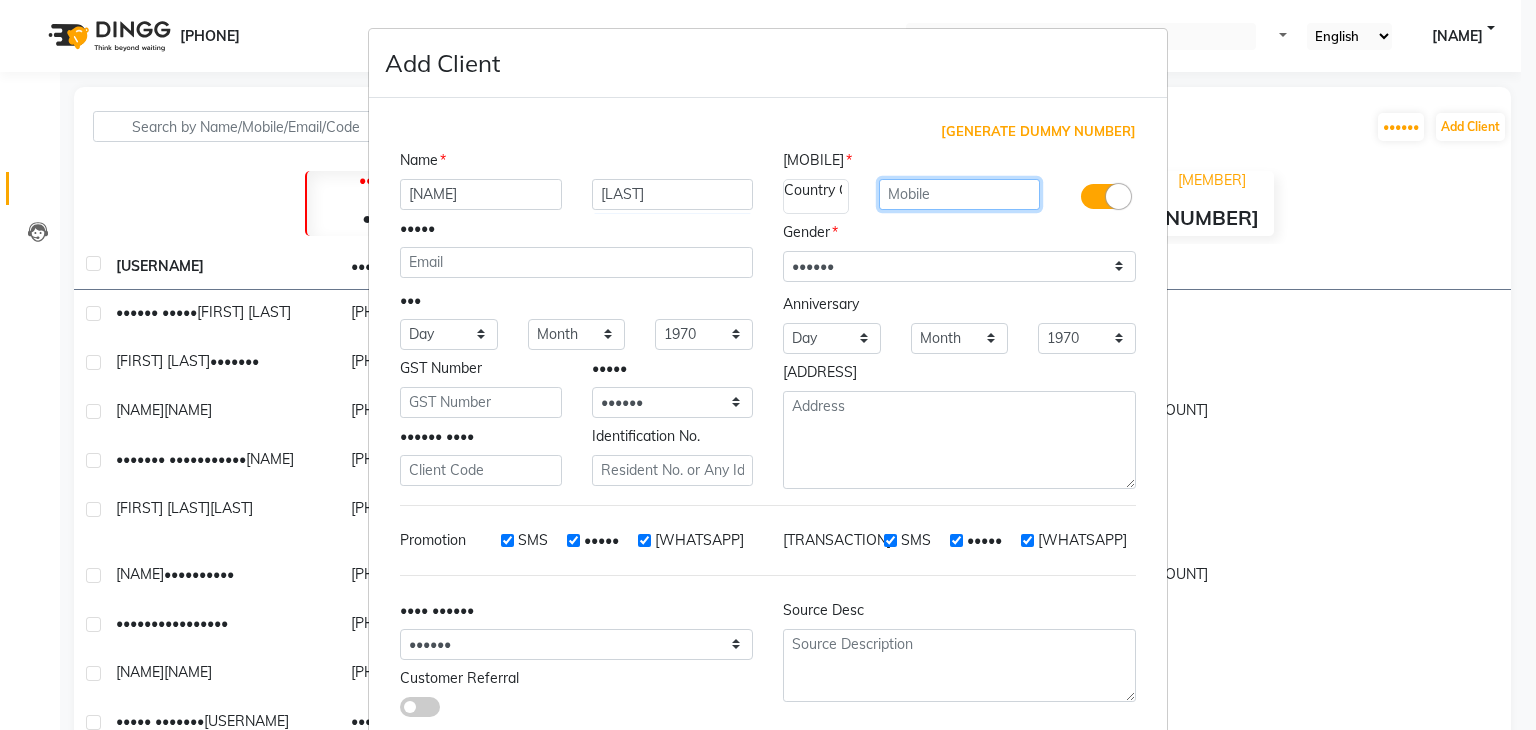 click at bounding box center [960, 194] 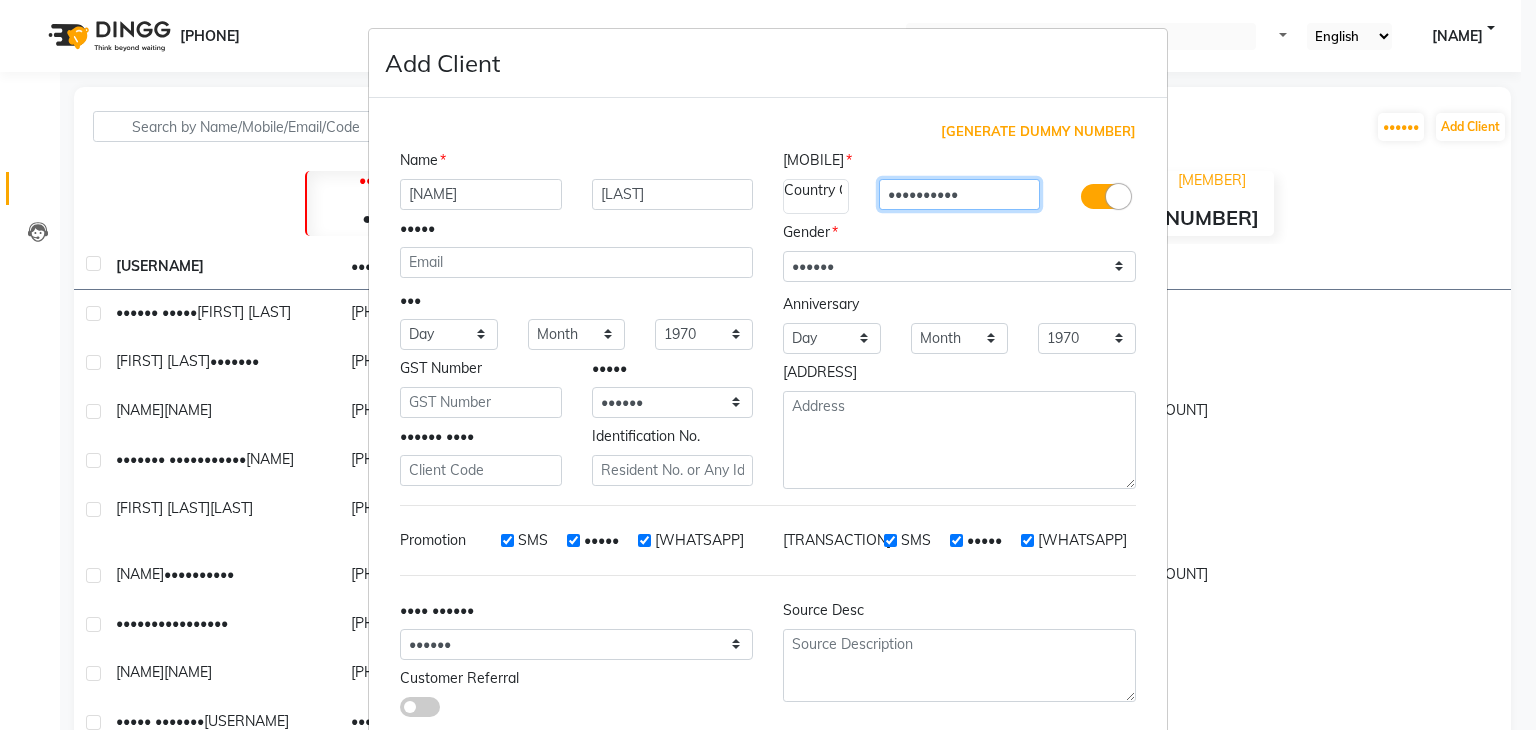 type on "••••••••••" 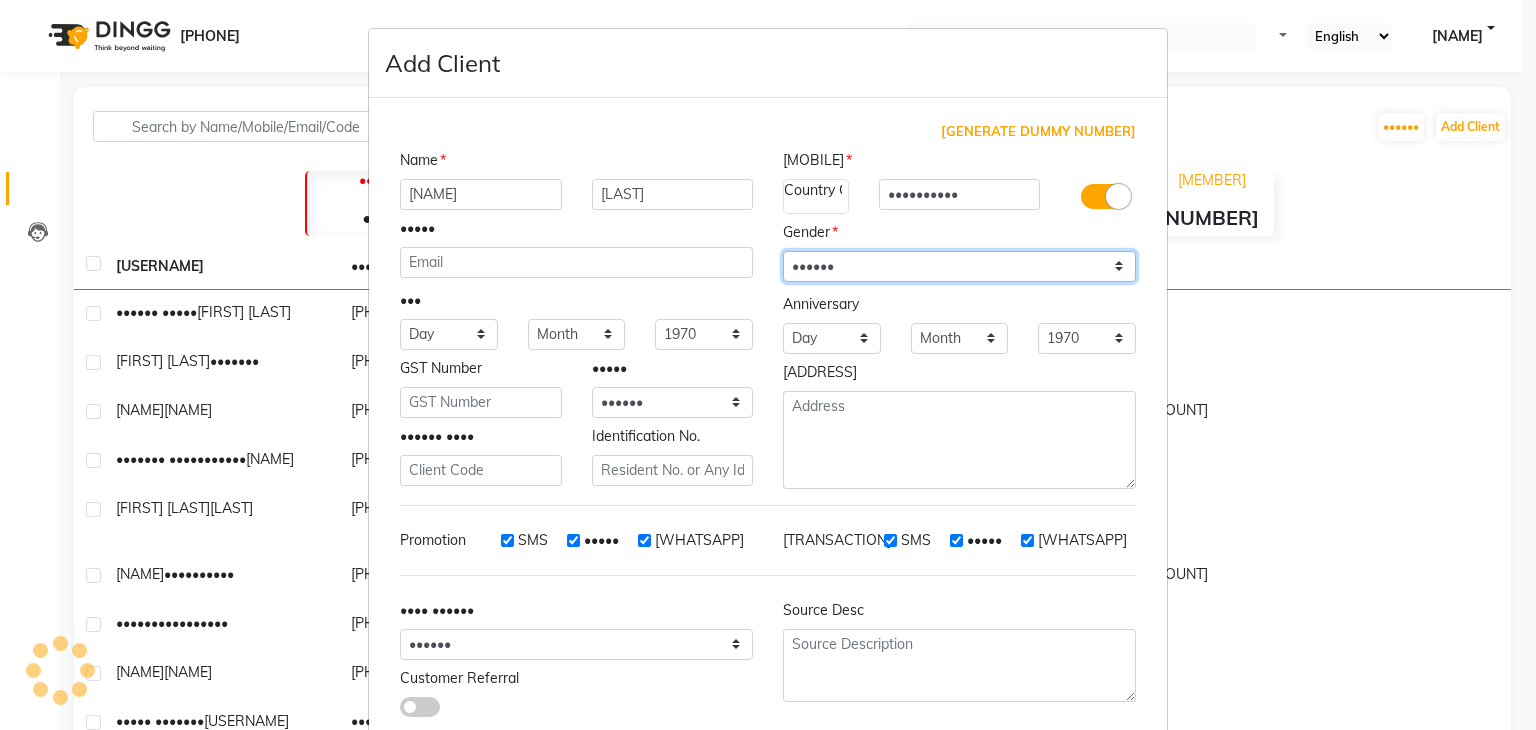click on "Select [MALE] [FEMALE] [OTHER] [PREFER NOT TO SAY]" at bounding box center [959, 266] 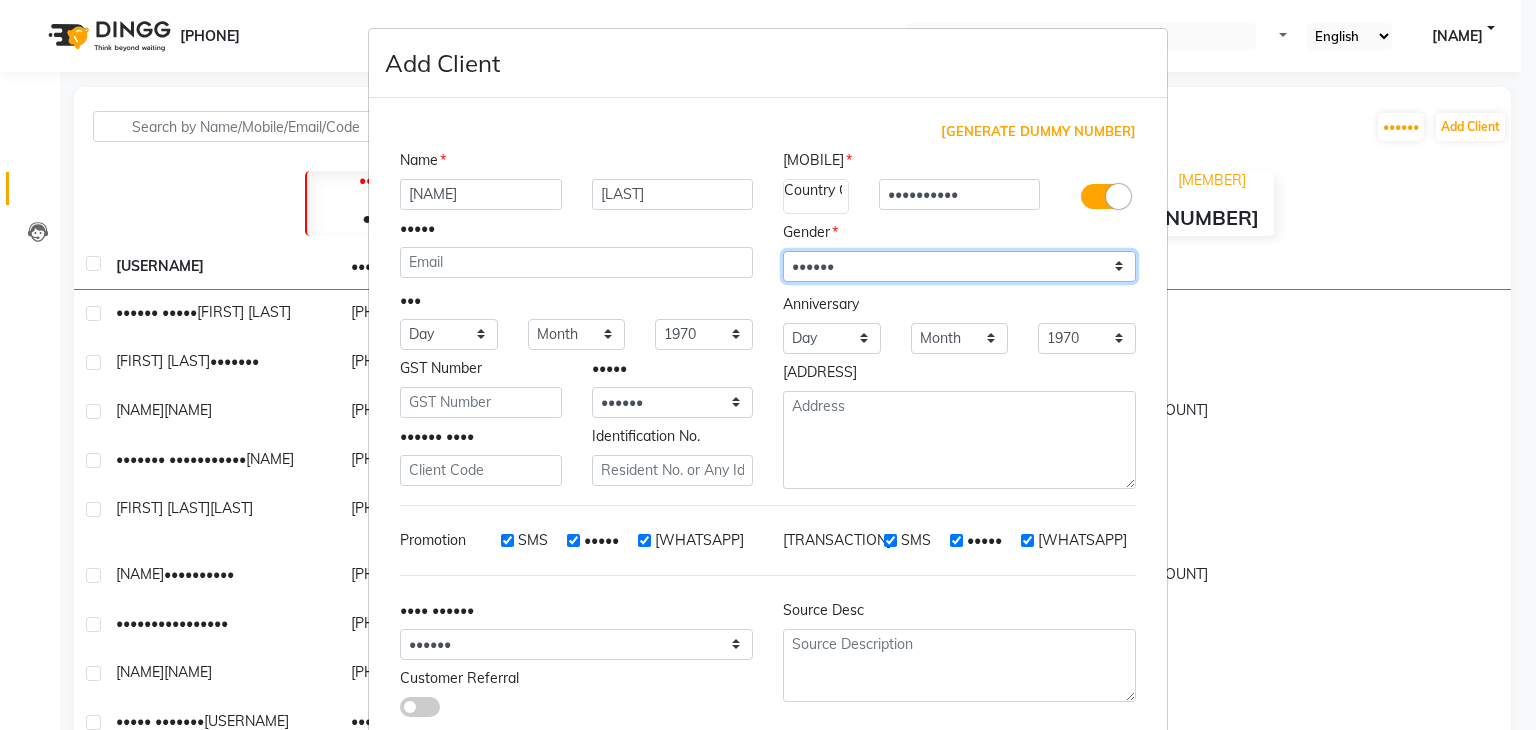 select on "male" 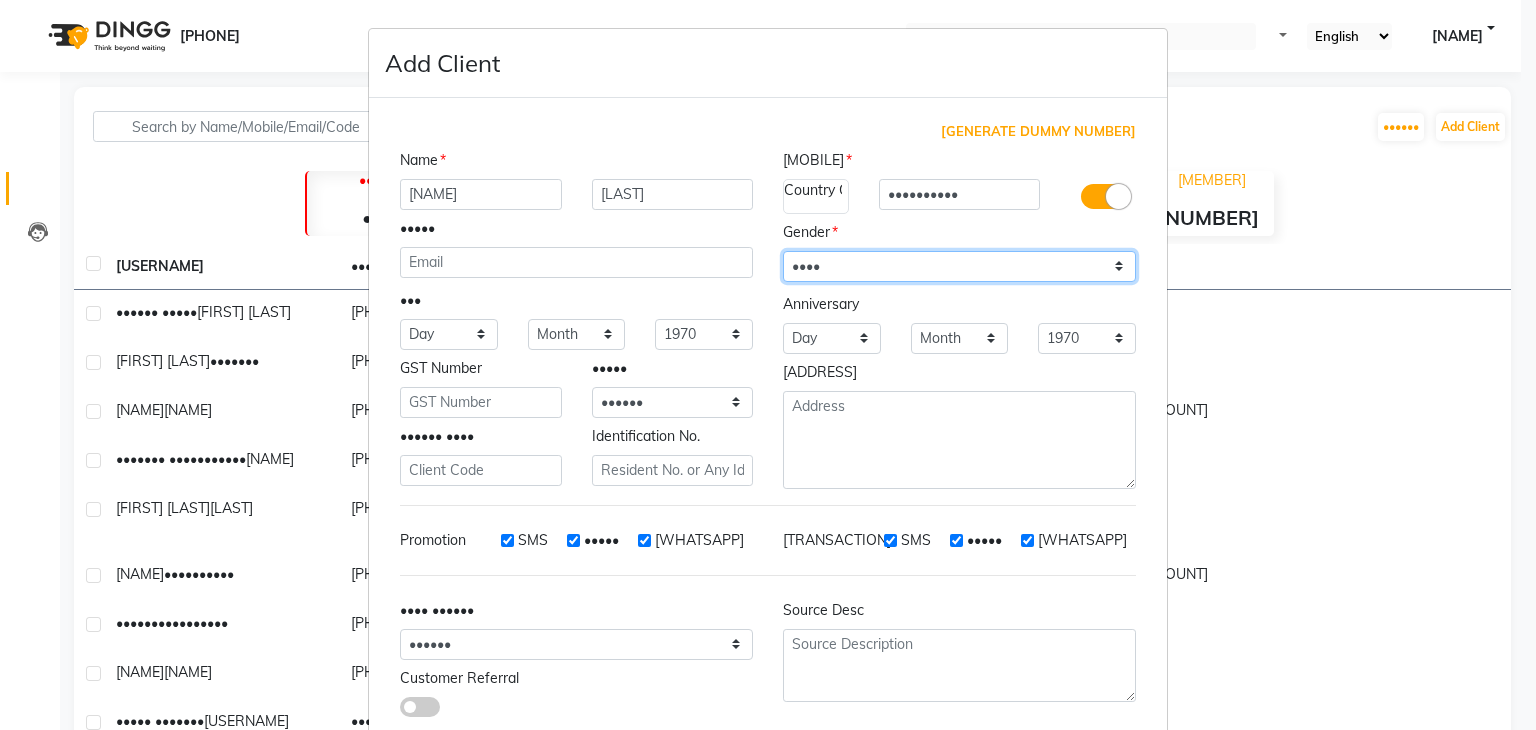 click on "Select [MALE] [FEMALE] [OTHER] [PREFER NOT TO SAY]" at bounding box center (959, 266) 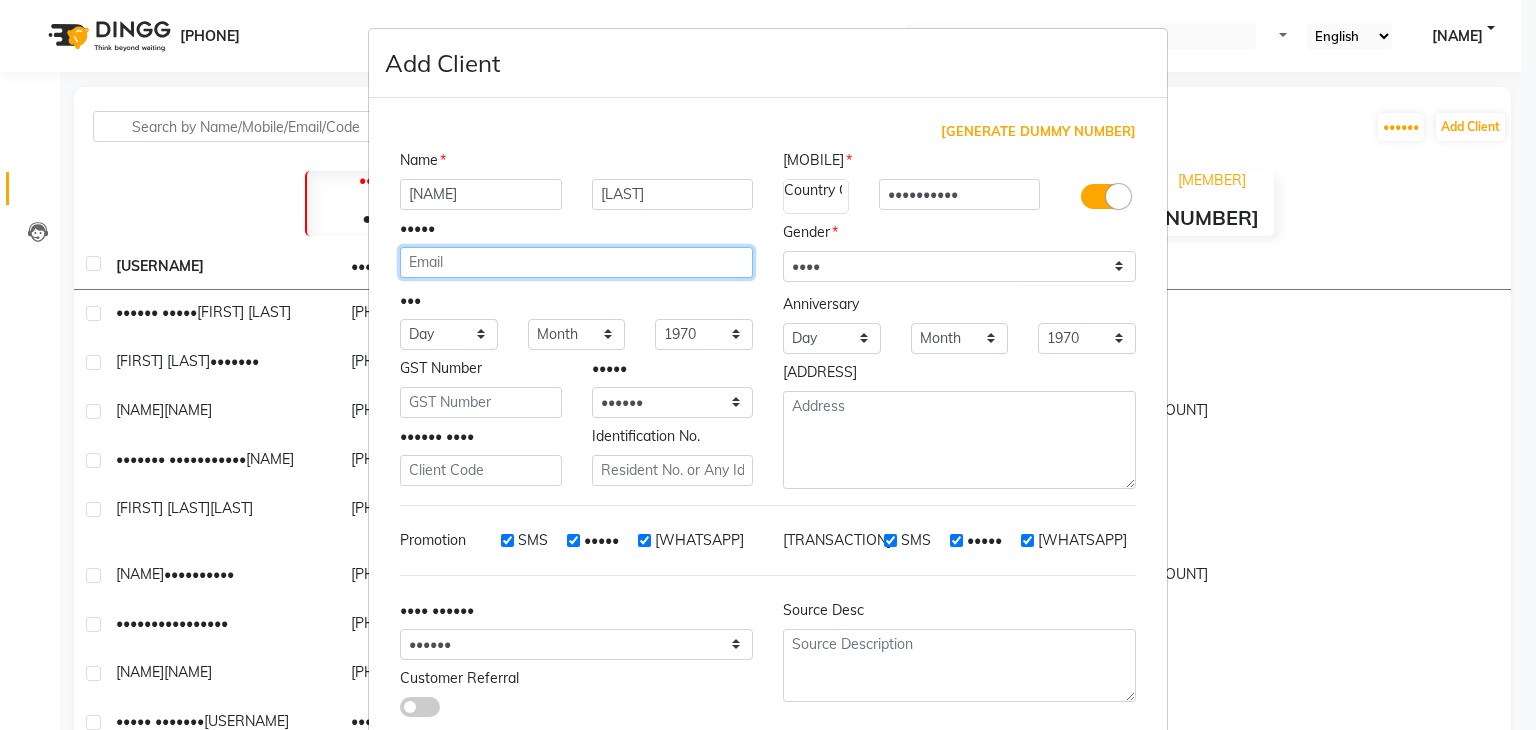 click at bounding box center (576, 262) 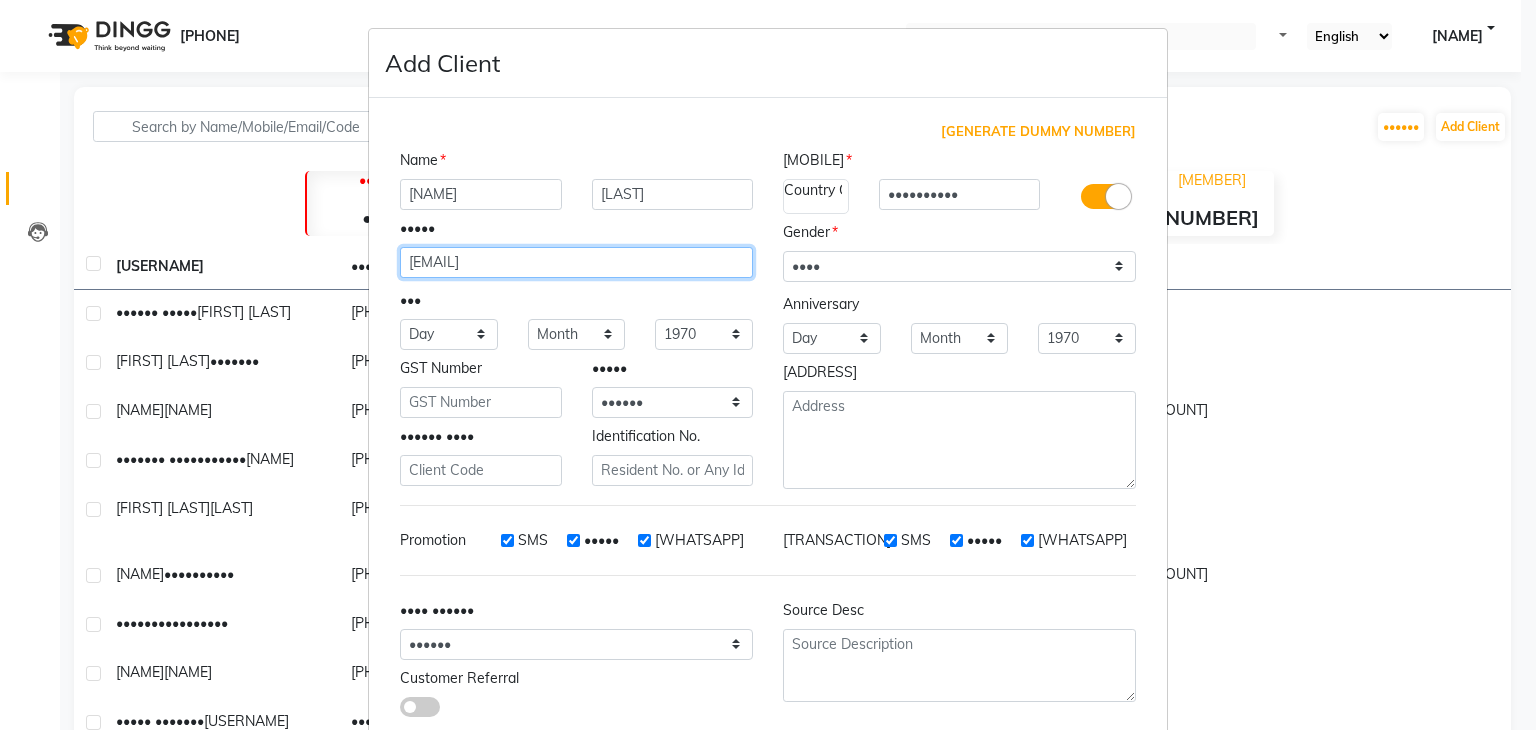 type on "[EMAIL]" 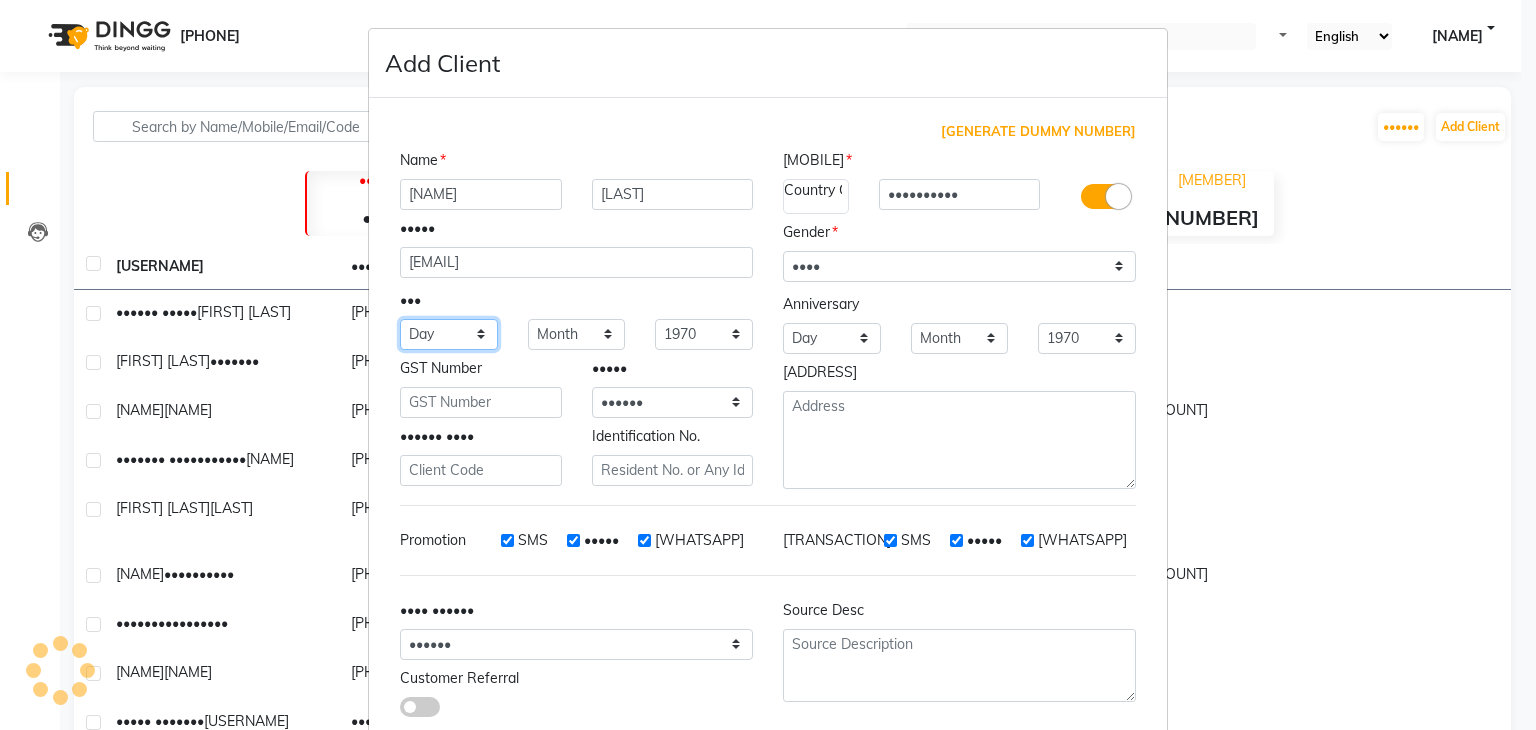 click on "[DAY] [DAY] [DAY] [DAY] [DAY] [DAY] [DAY] [DAY] [DAY] [DAY] [DAY] [DAY] [DAY] [DAY] [DAY] [DAY] [DAY] [DAY] [DAY] [DAY] [DAY] [DAY] [DAY] [DAY] [DAY] [DAY] [DAY] [DAY] [DAY] [DAY] [DAY]" at bounding box center [449, 334] 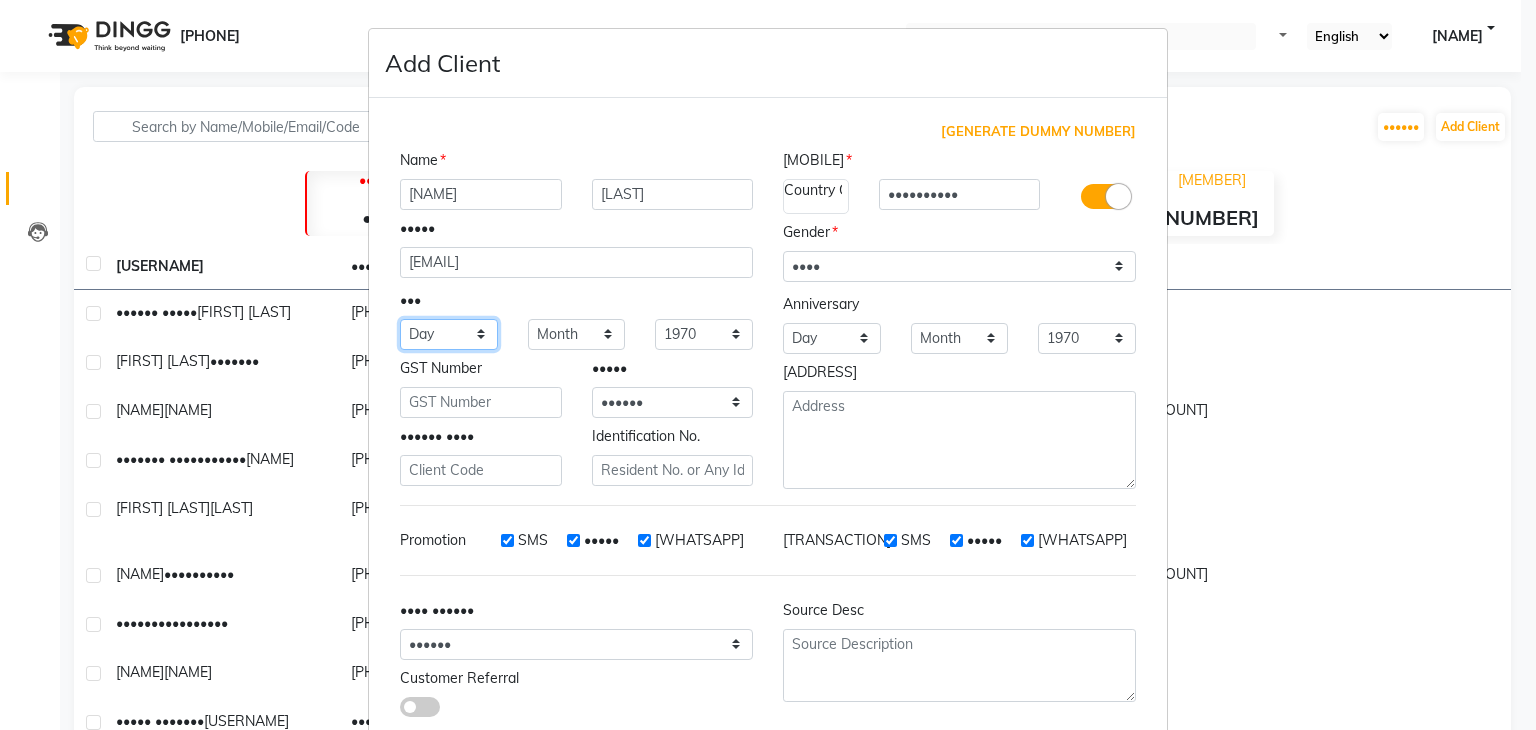 select on "[NUMBER]" 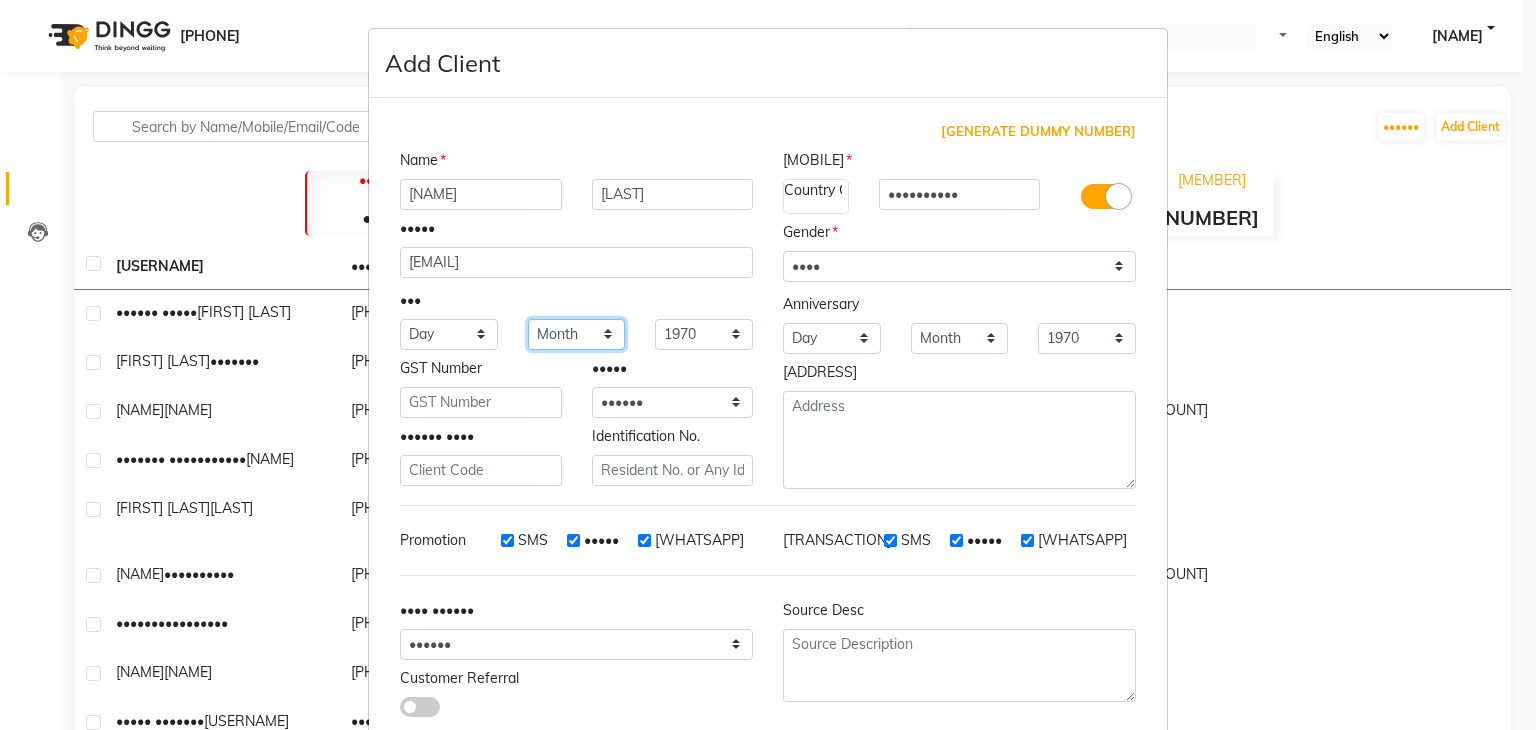 click on "••••• ••••••• •••••••• ••••• ••••• ••• •••• •••• •••••• ••••••••• ••••••• •••••••• ••••••••" at bounding box center [577, 334] 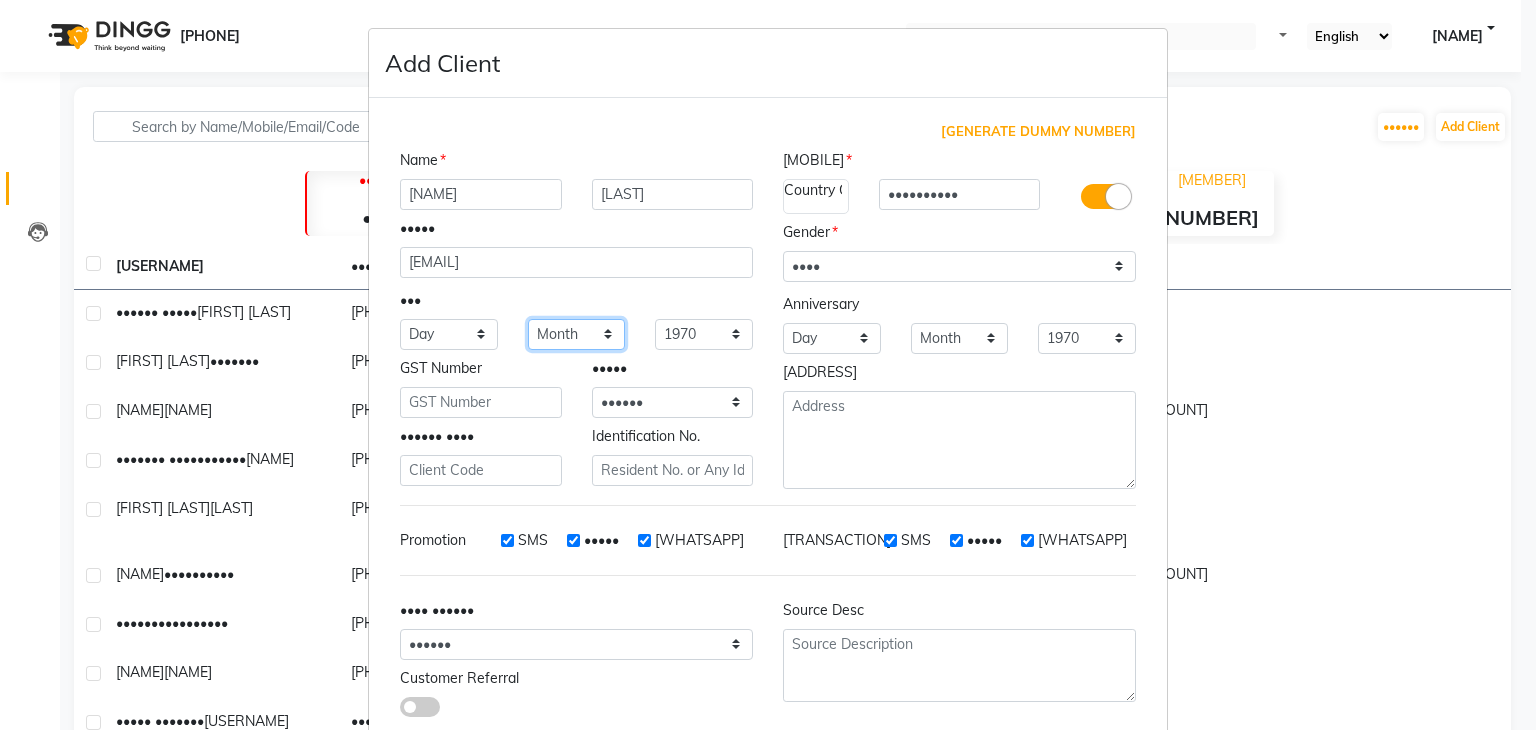 select on "[NUMBER]" 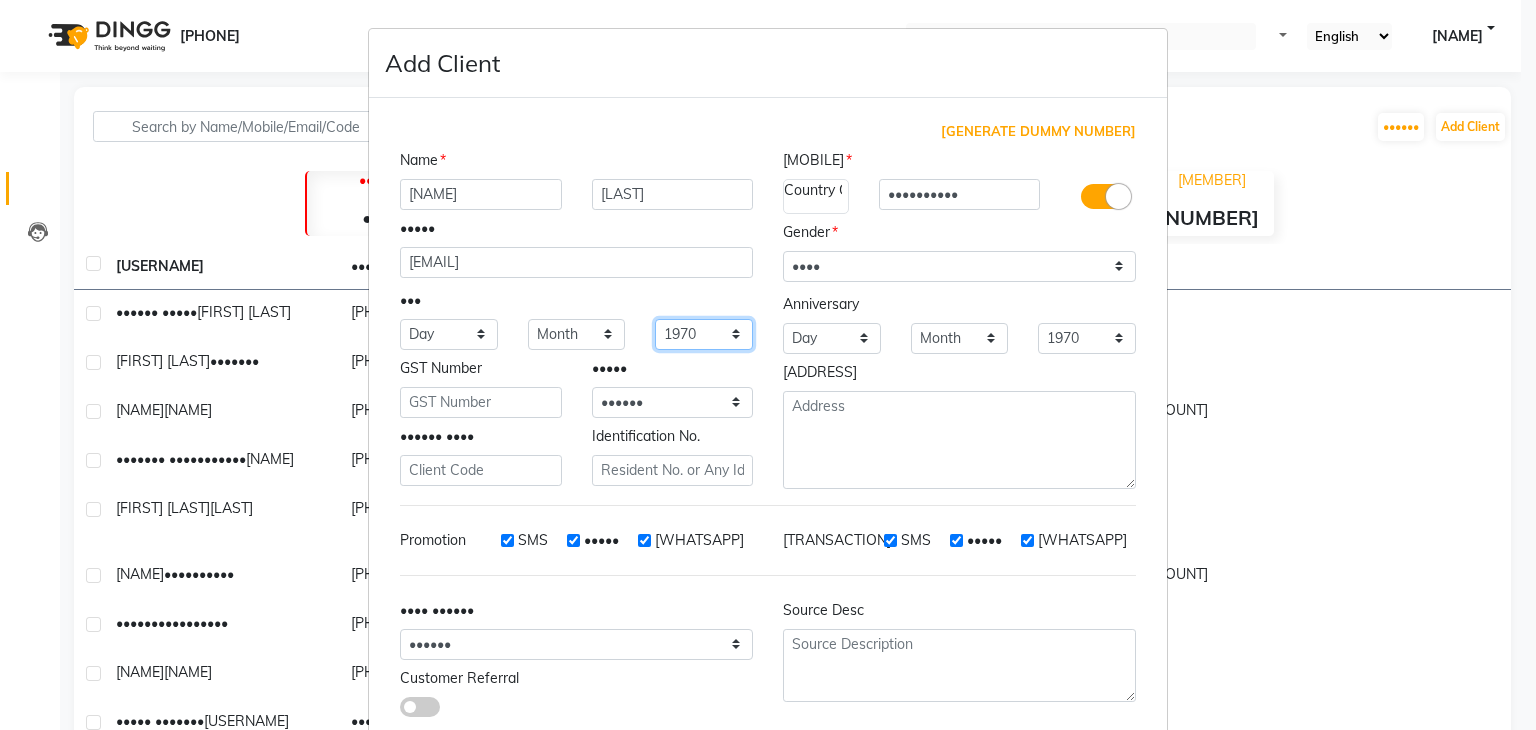 click on "1940 1941 1942 1943 1944 1945 1946 1947 1948 1949 1950 1951 1952 1953 1954 1955 1956 1957 1958 1959 1960 1961 1962 1963 1964 1965 1966 1967 1968 1969 1970 1971 1972 1973 1974 1975 1976 1977 1978 1979 1980 1981 1982 1983 1984 1985 1986 1987 1988 1989 1990 1991 1992 1993 1994 1995 1996 1997 1998 1999 2000 2001 2002 2003 2004 2005 2006 2007 2008 2009 2010 2011 2012 2013 2014 2015 2016 2017 2018 2019 2020 2021 2022 2023 2024" at bounding box center (704, 334) 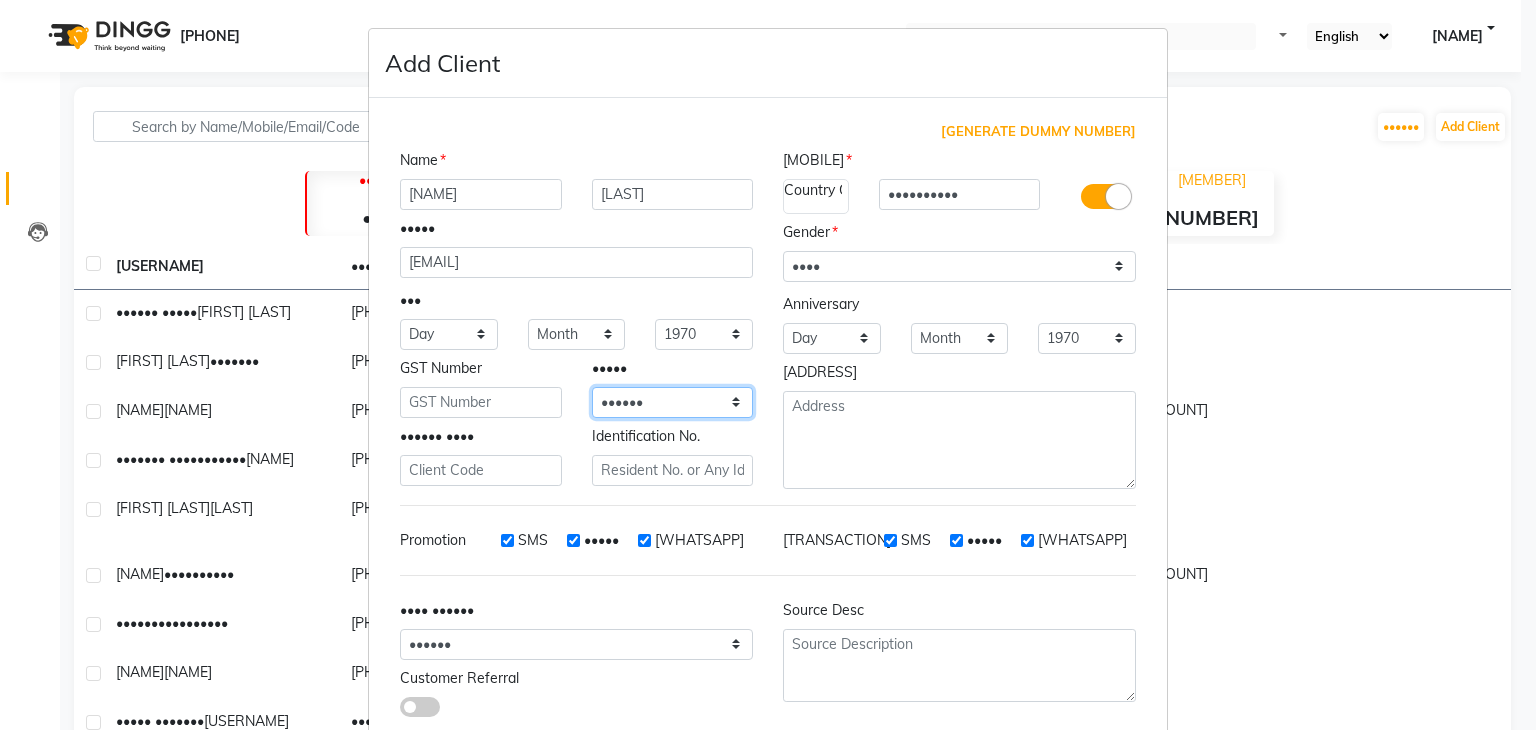 click on "•••••• ••••••• ••• ••••••• ••••••• •••••• ••••••• ••••••••• ••••••• ••••• ••••• •••••••••• •••••••••••• ••••• ••• ••••• •••••• ••••• ••• ••• ••••• ••• ••••••• ••••••• •••••••• ••••••• ••••• ••• ••••••• ••••••••• ••••••••• •••••• ••••••••••• •••••• ••••••• ••••••••••• ••••••• ••••••••• ••••••• •••••••• •••••• ••••••••••• •••••• ••••••••• •••••• ••••• •••• ••••••••• ••••••• ••••• ••••••• ••••••••••• •••• •••••• •••••• ••••• ••••••••• •••••• ••••••••••••" at bounding box center (673, 402) 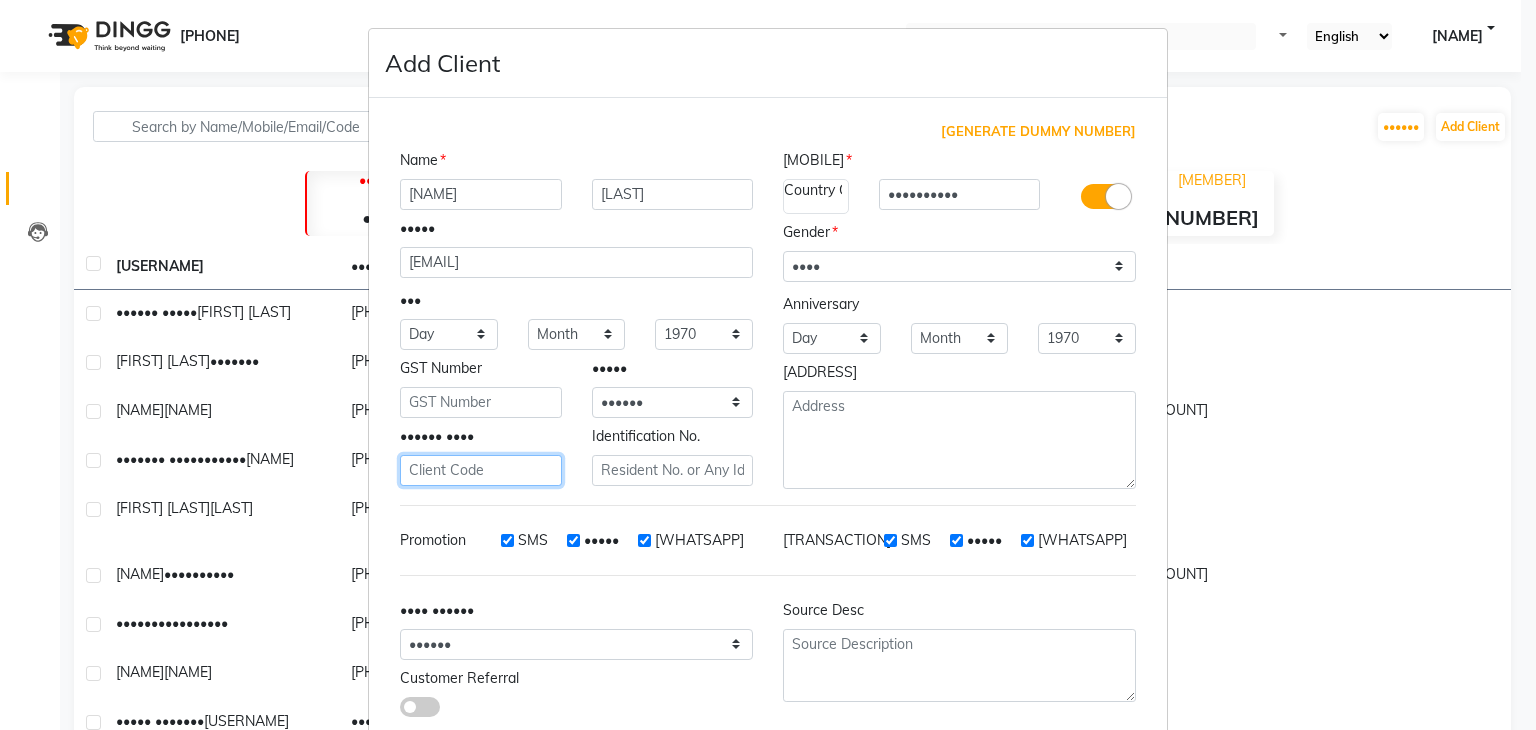 click at bounding box center [481, 470] 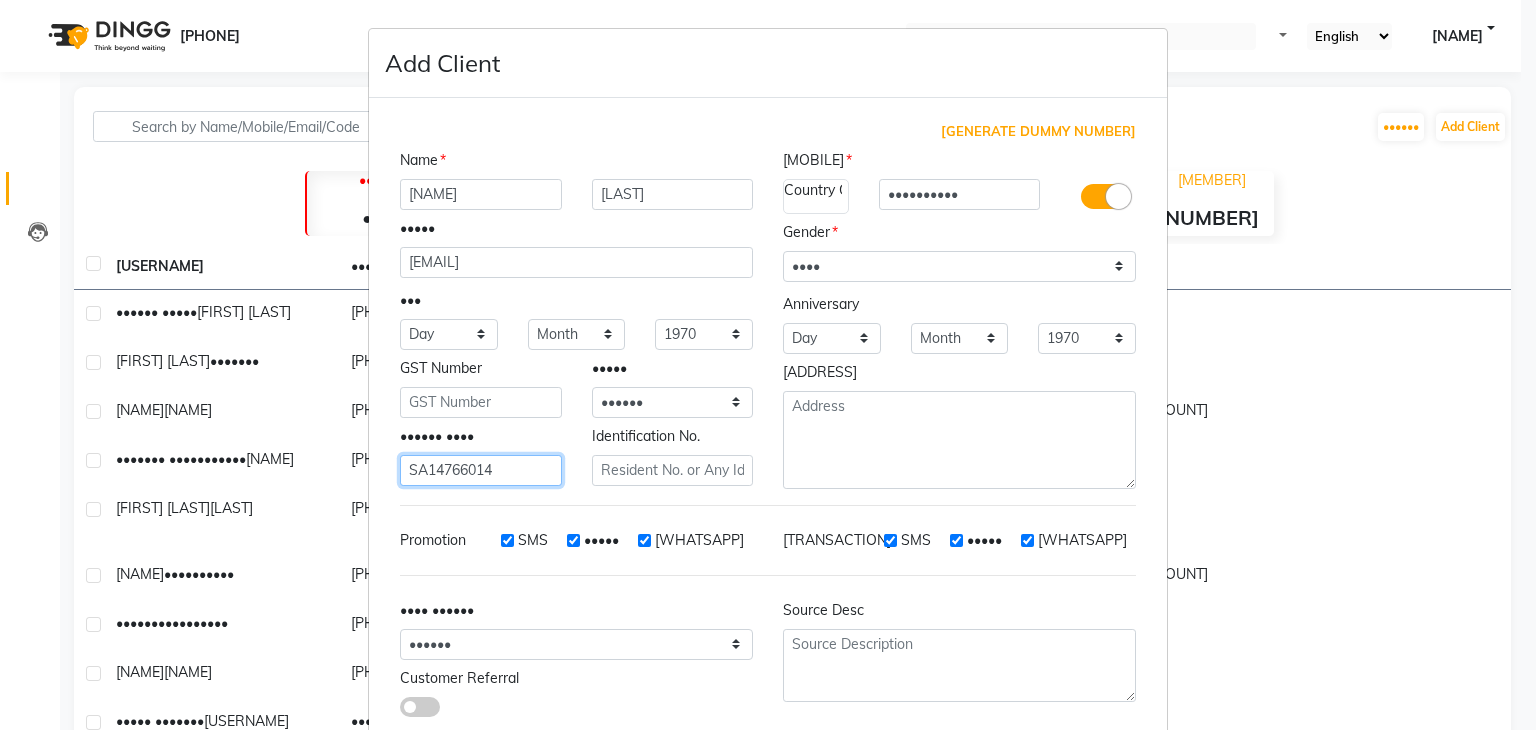 type on "SA14766014" 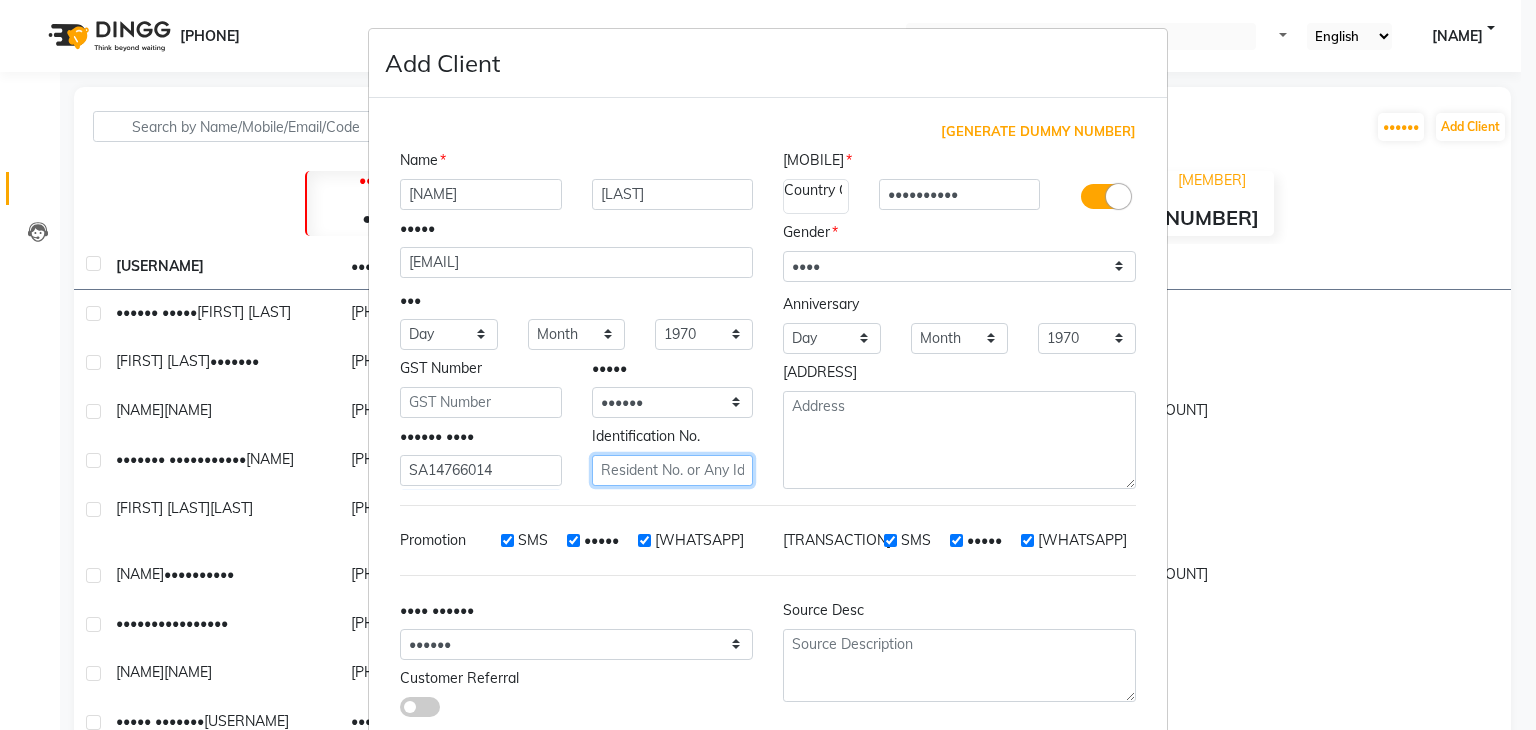 click at bounding box center [673, 470] 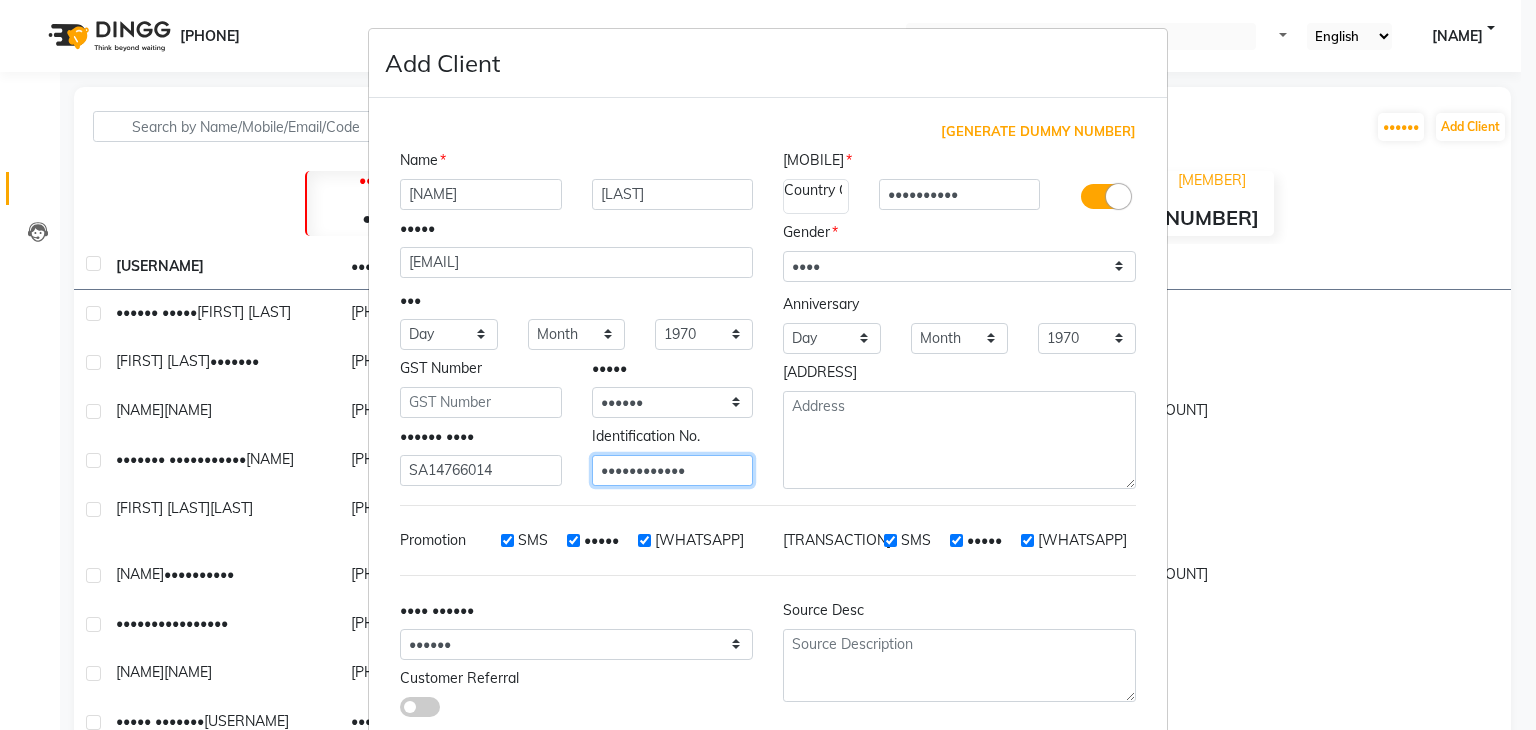 type on "••••••••••••" 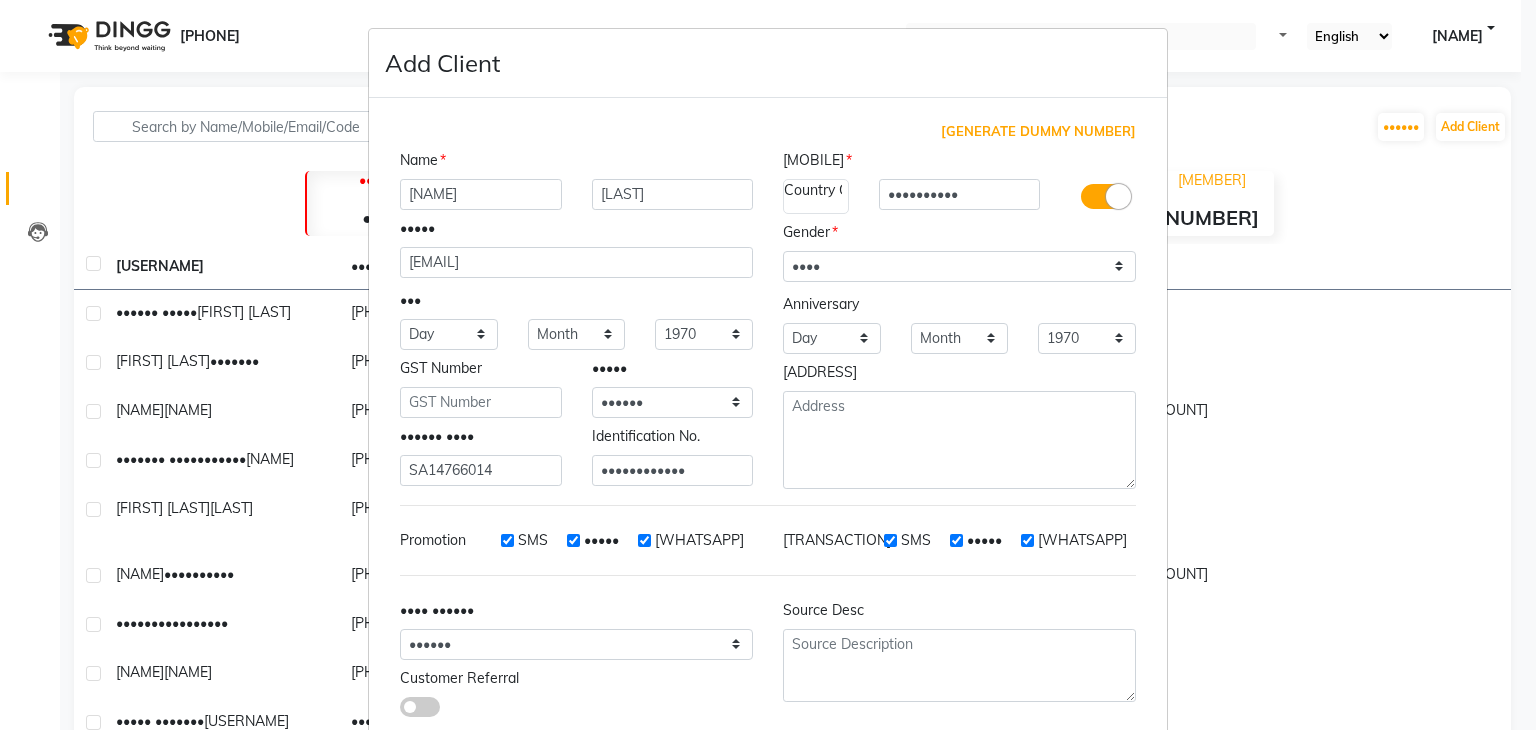 click on "SMS" at bounding box center (507, 540) 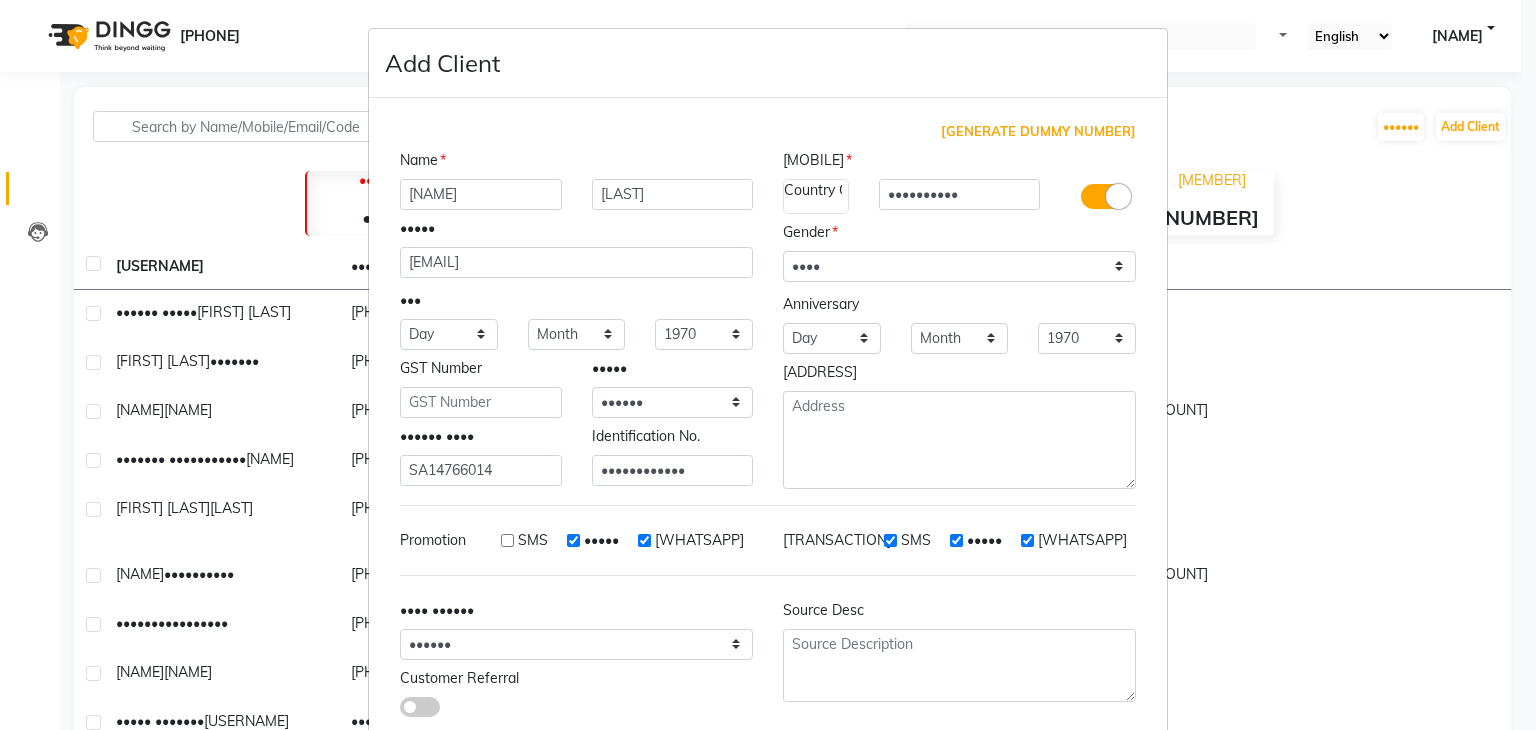 click on "•••••" at bounding box center (593, 540) 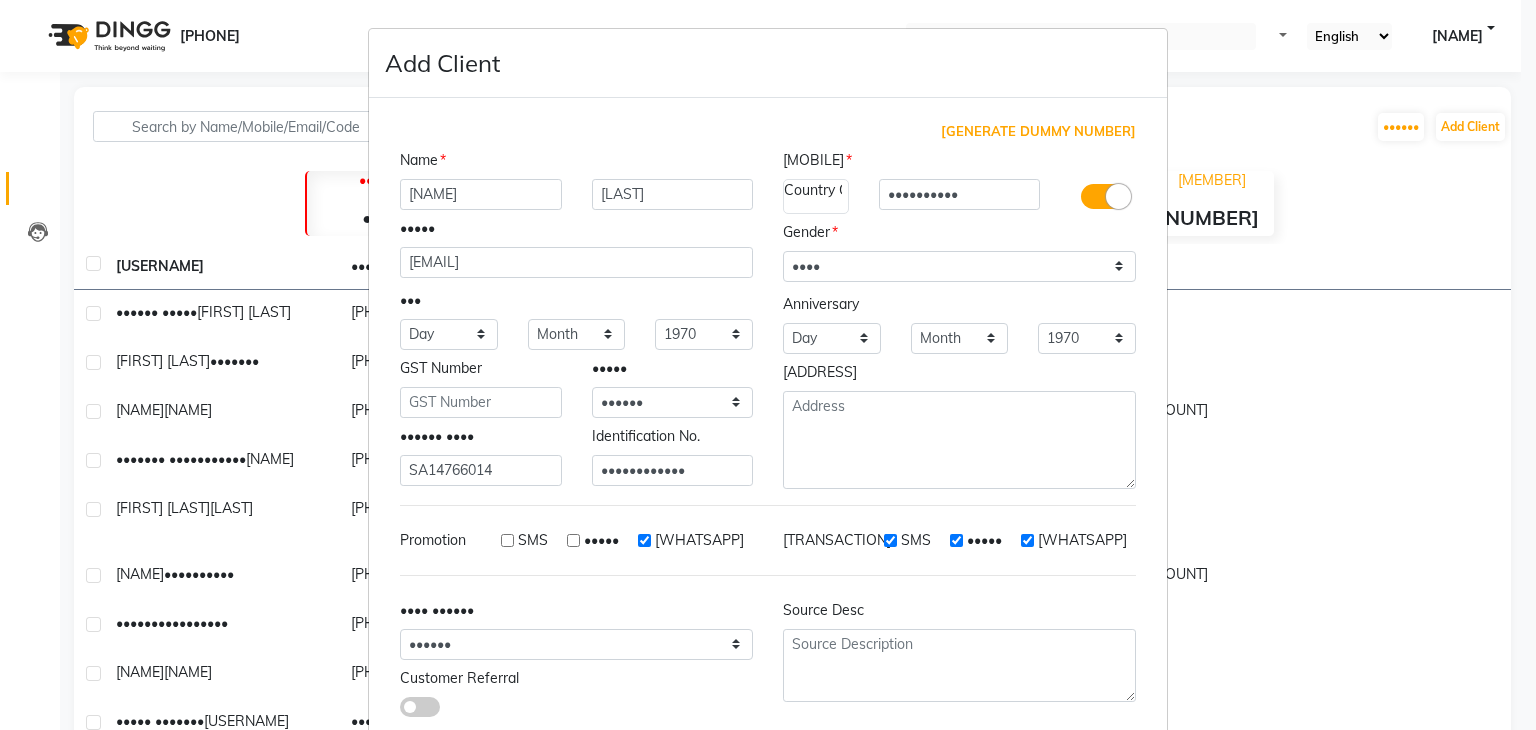 click on "[WHATSAPP]" at bounding box center (644, 540) 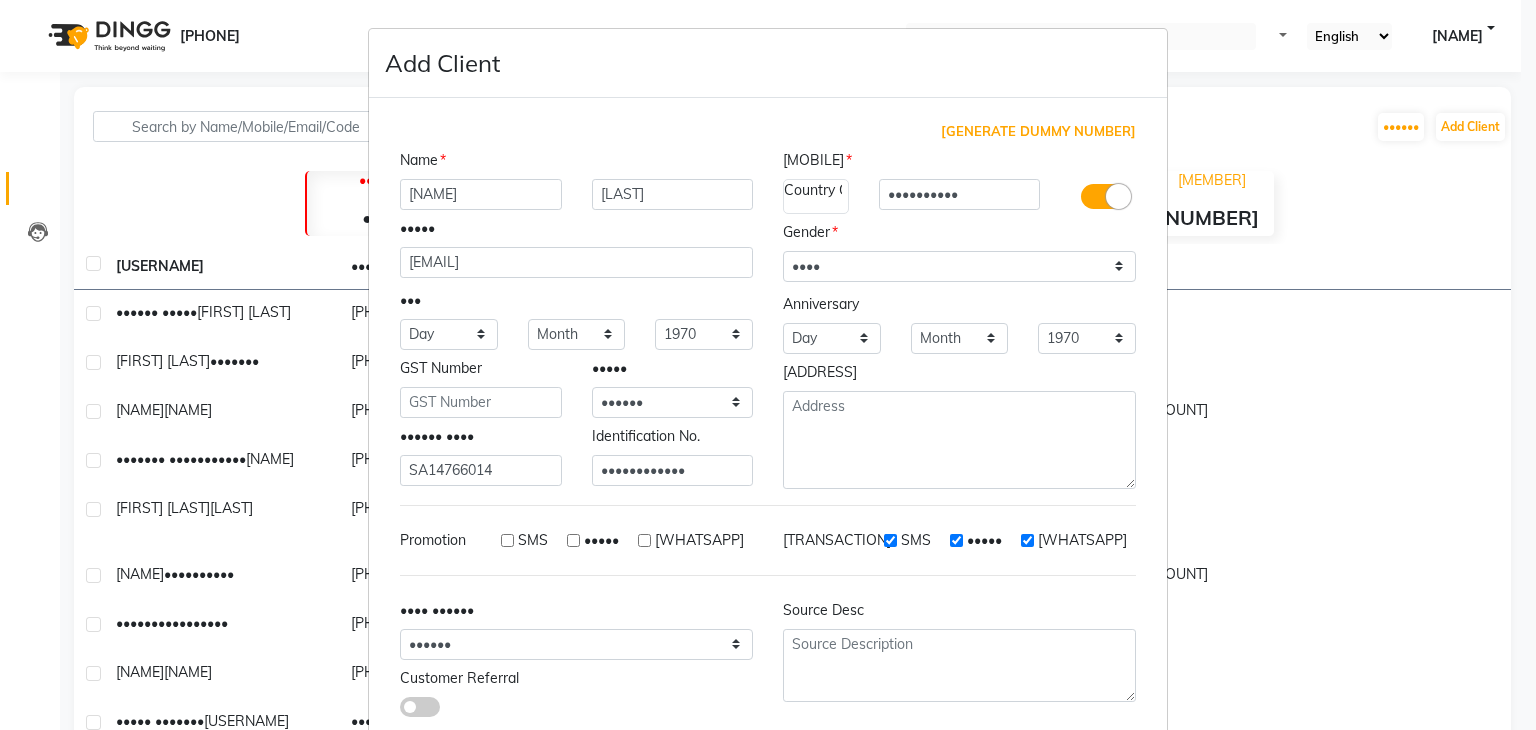 click on "SMS" at bounding box center [890, 540] 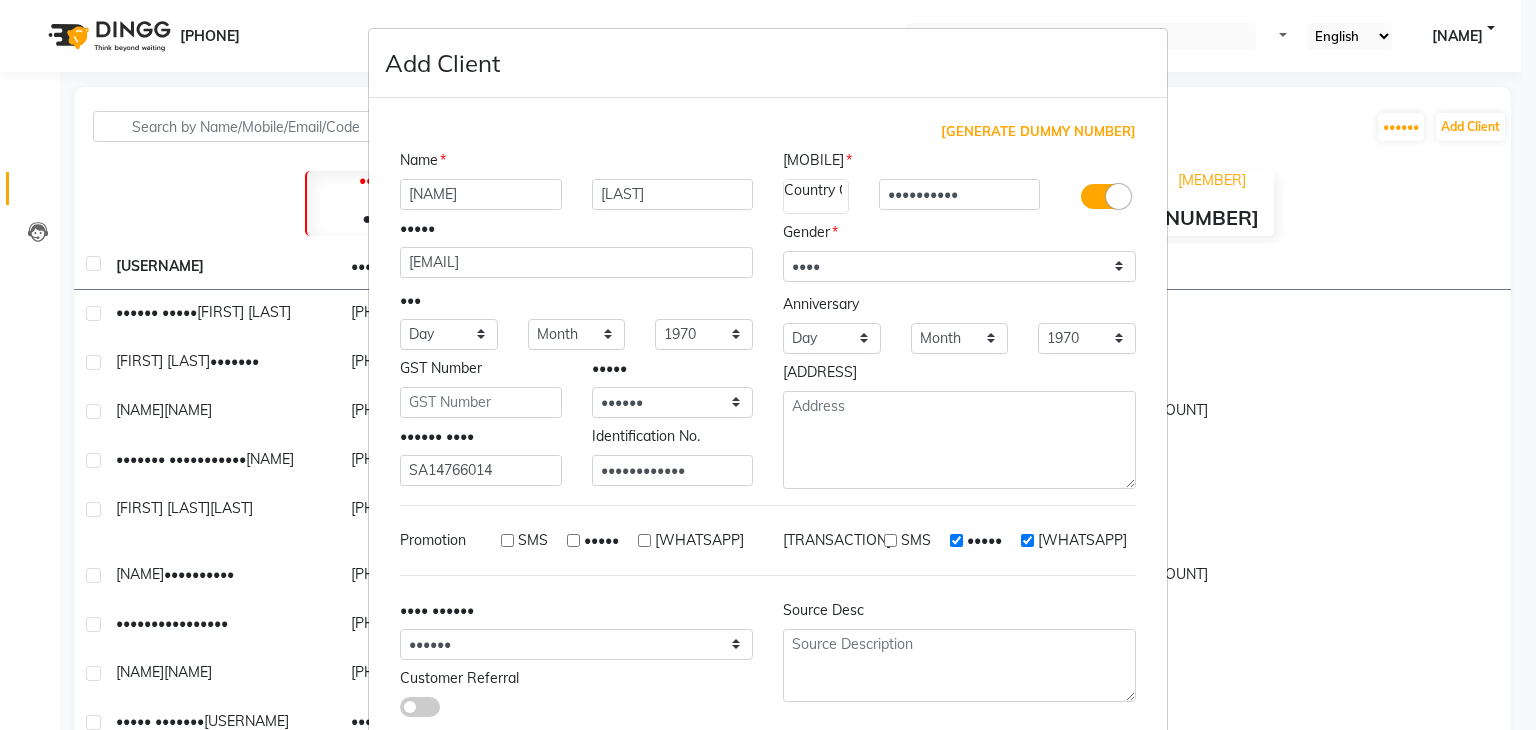 click on "•••••" at bounding box center (956, 540) 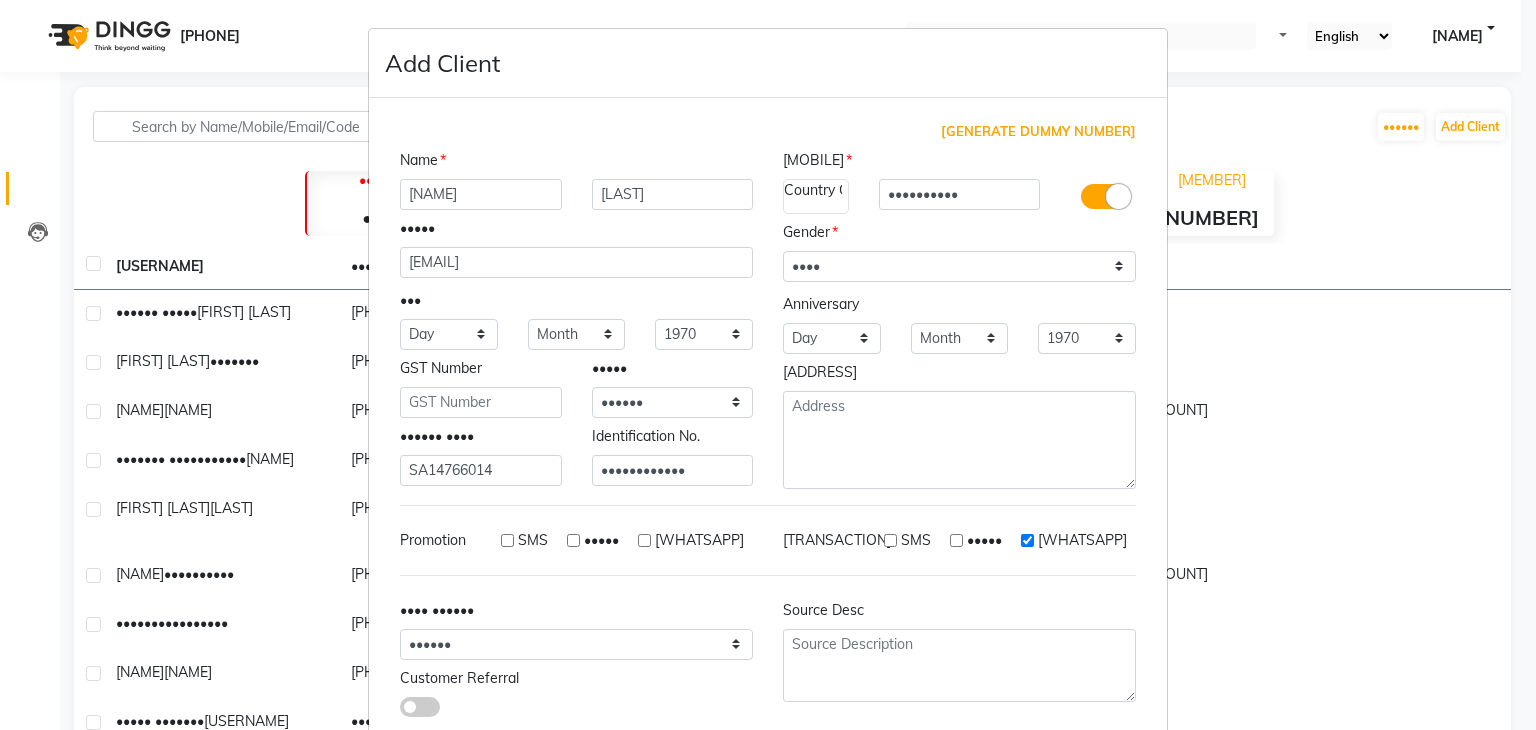 click on "[WHATSAPP]" at bounding box center (1027, 540) 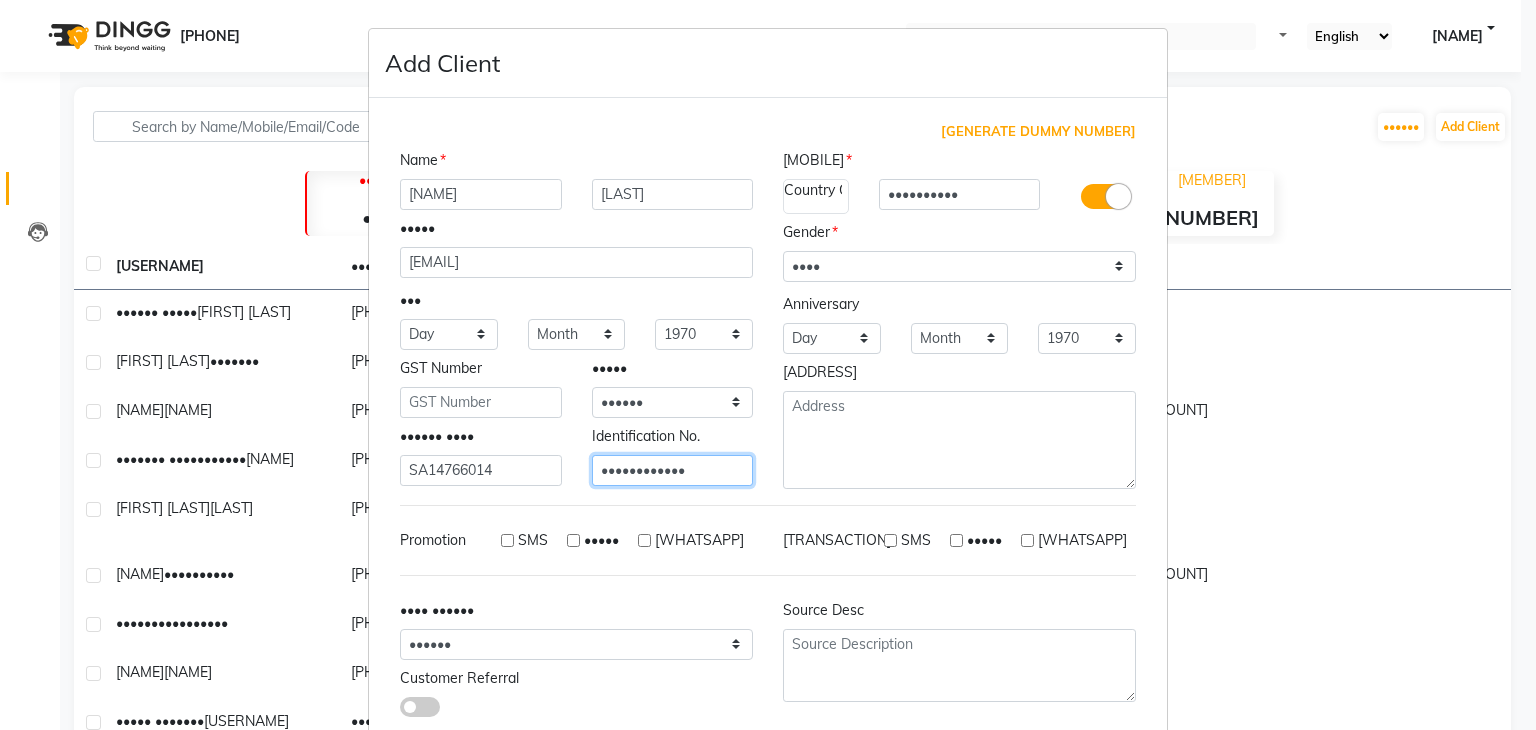 click on "••••••••••••" at bounding box center (481, 470) 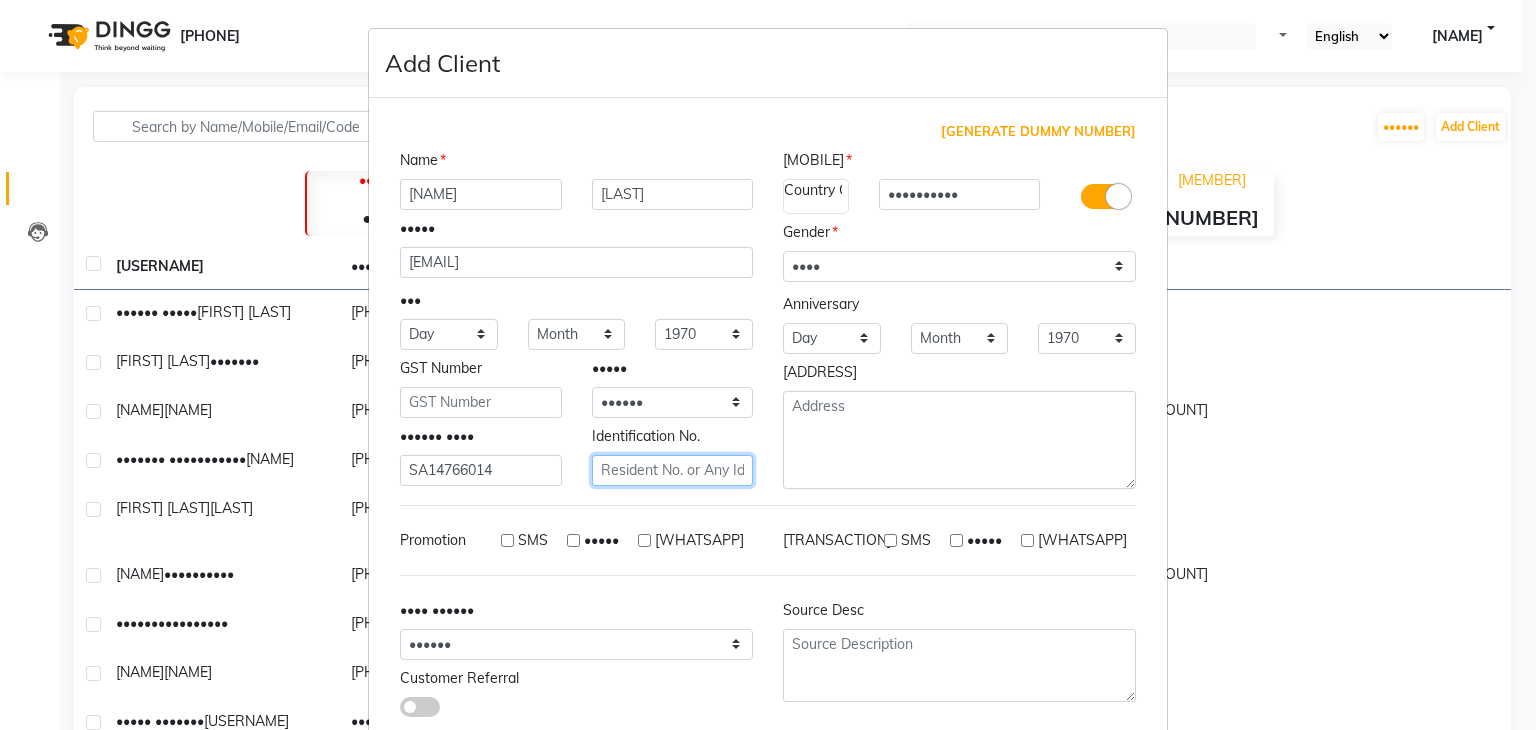 paste on "••••••••••••" 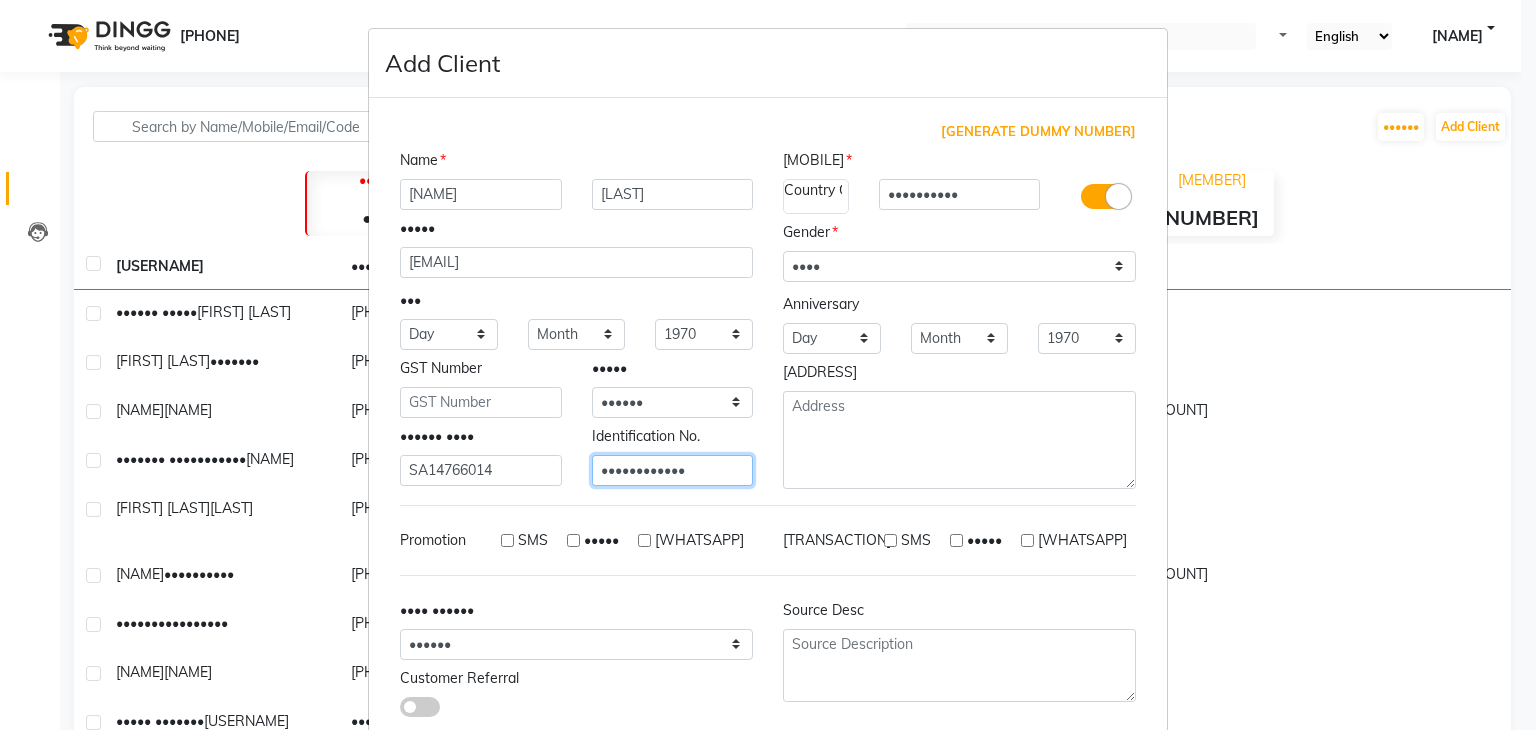type on "••••••••••••" 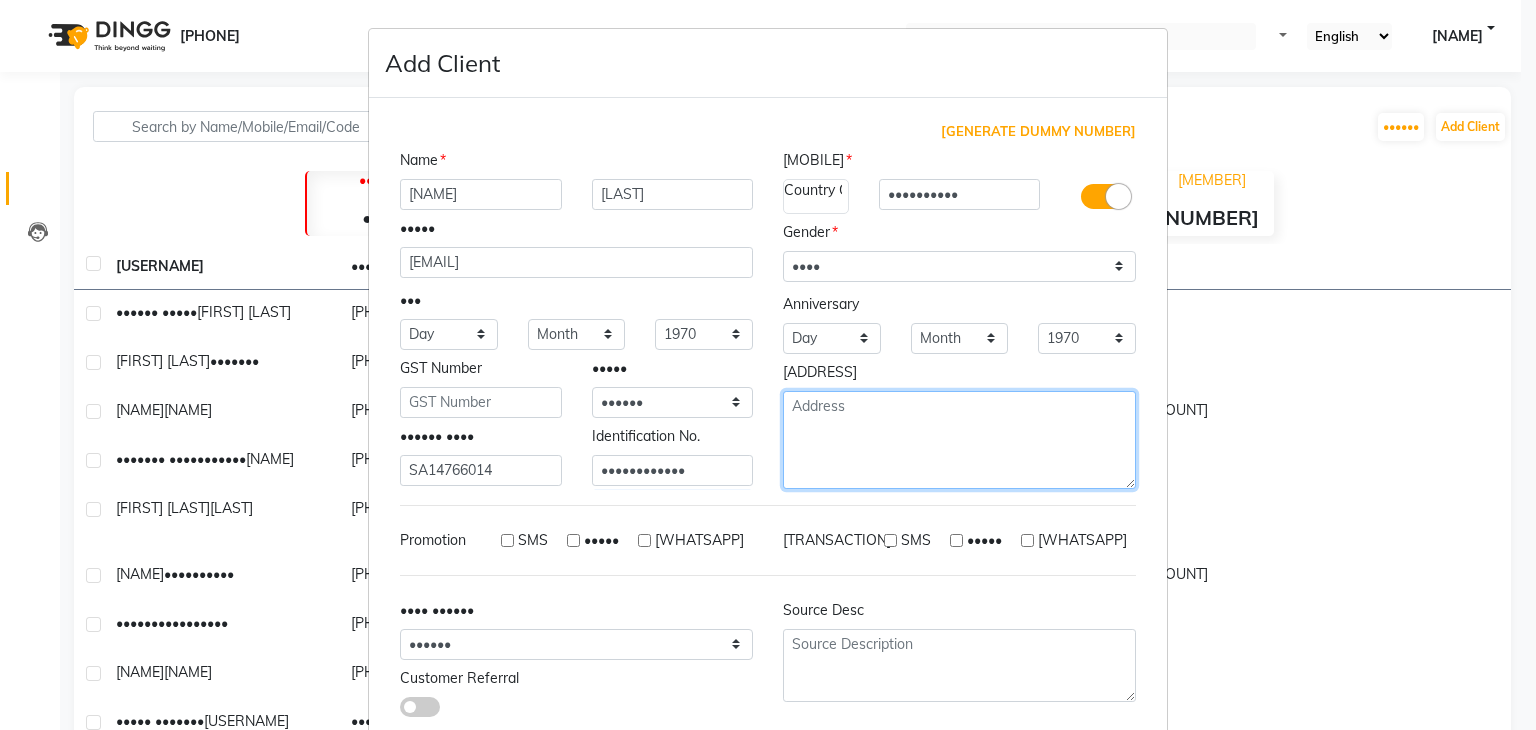 click at bounding box center [959, 440] 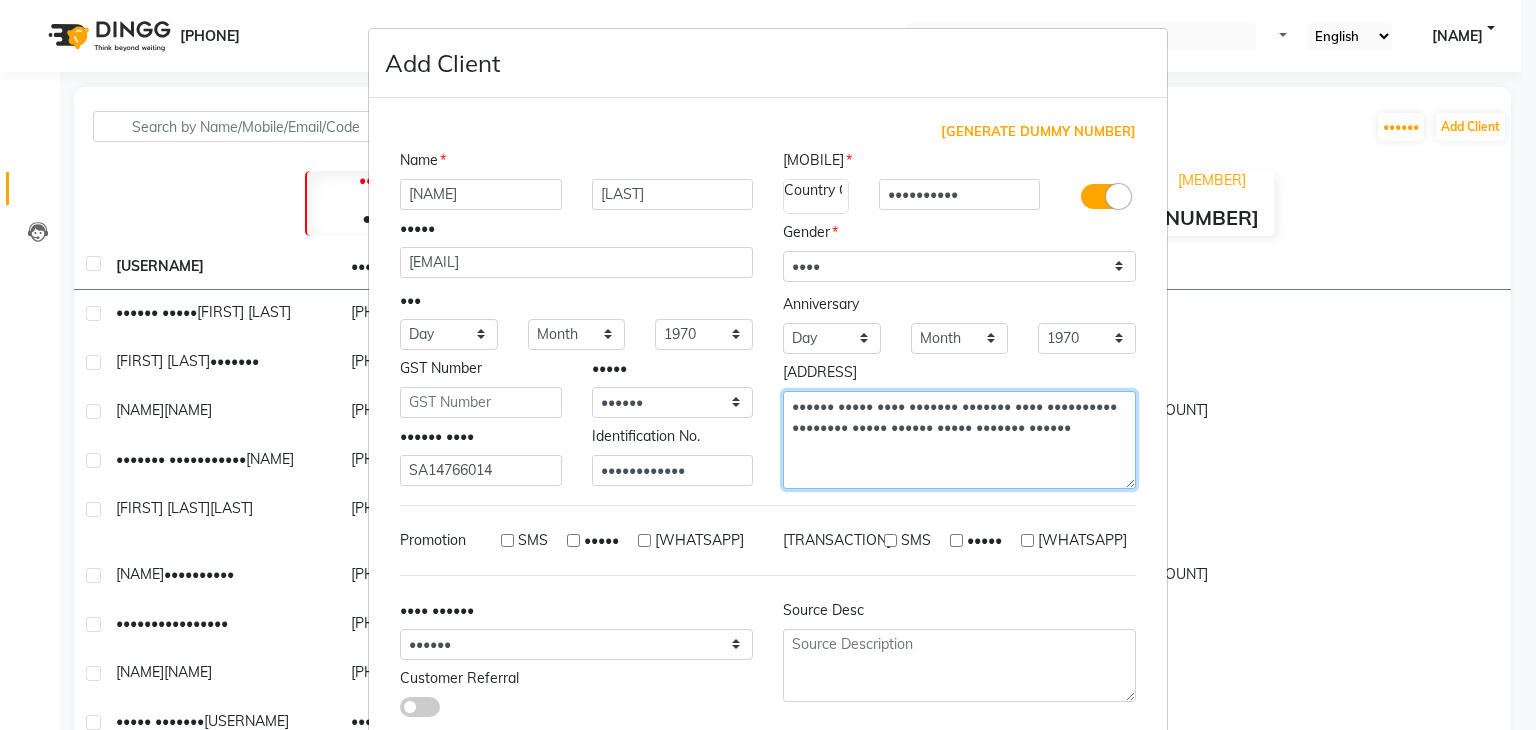 scroll, scrollTop: 127, scrollLeft: 0, axis: vertical 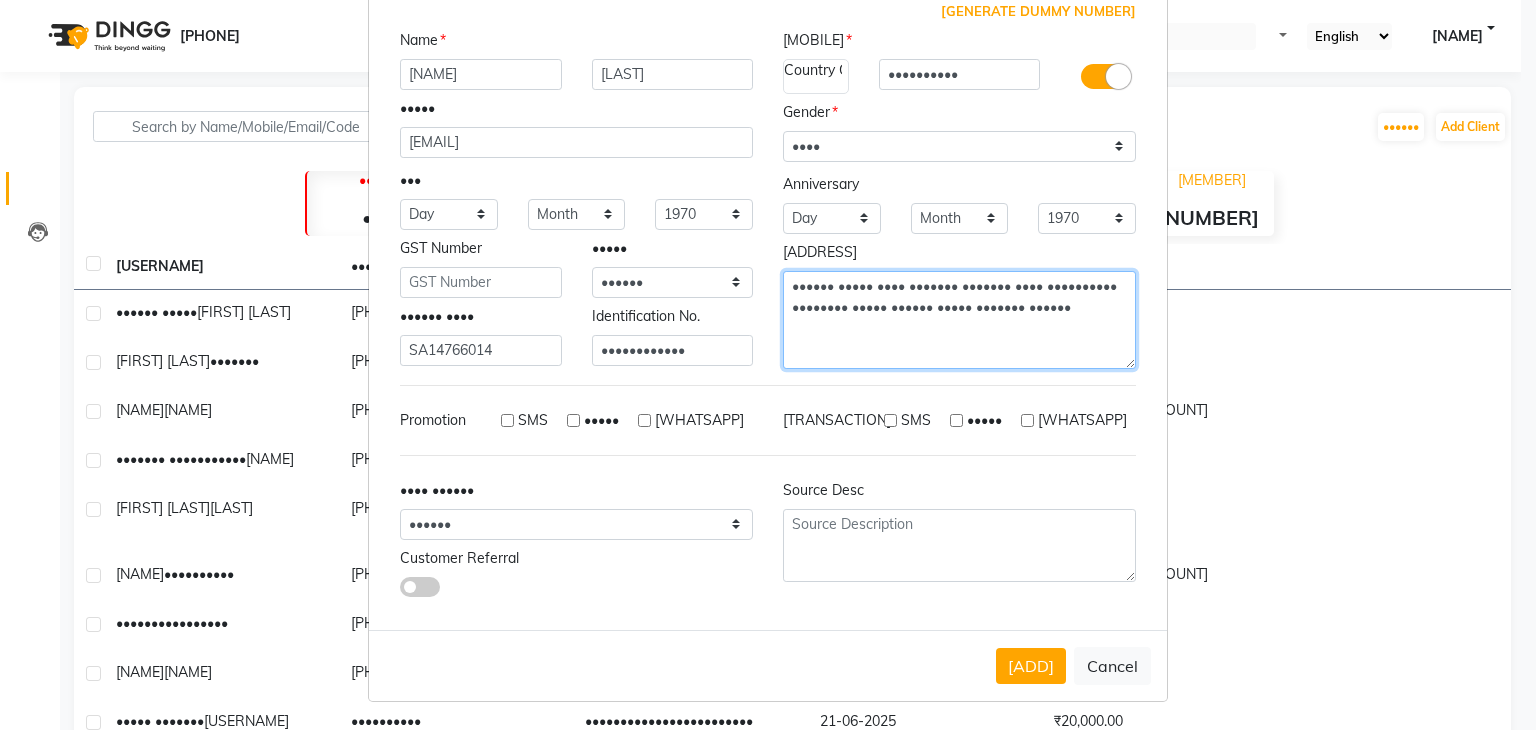 type on "•••••• ••••• •••• ••••••• ••••••• •••• •••••••••• •••••••• ••••• •••••• ••••• ••••••• ••••••" 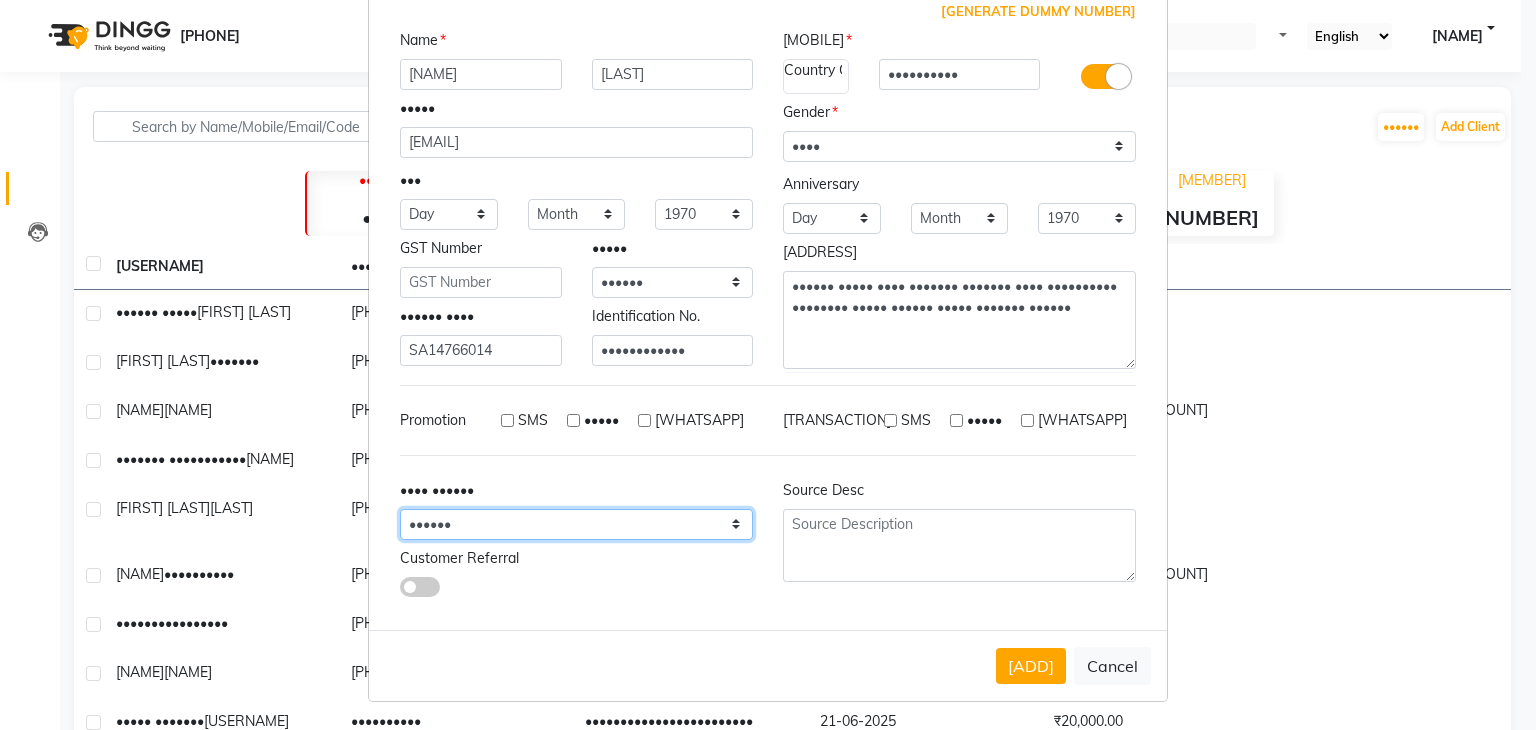 click on "•••••• ••••••• •••••••• •••••••• •••••• •••• •• ••••• ••••••••••••• •••••••• •••••••• •••••• •••••" at bounding box center [832, 218] 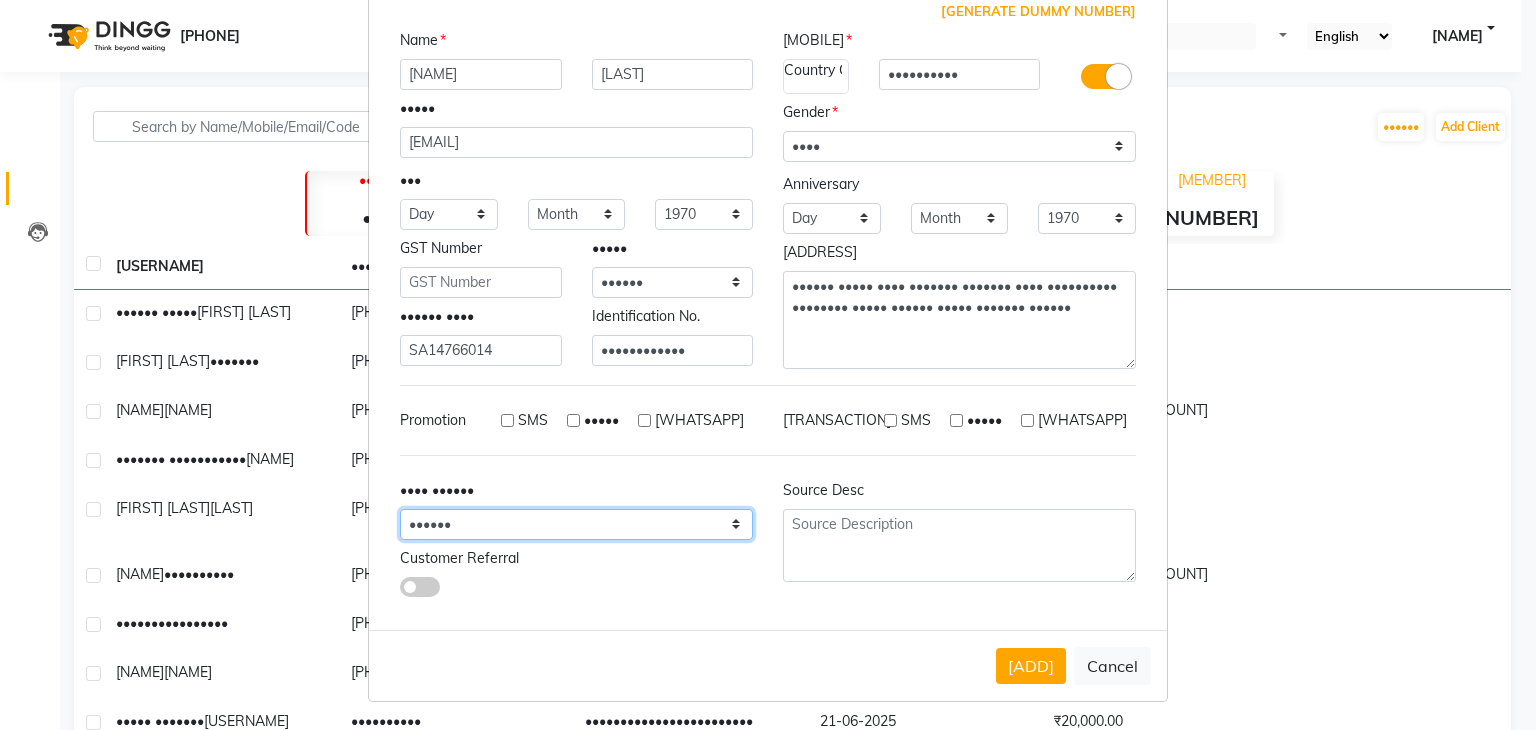 select on "50485" 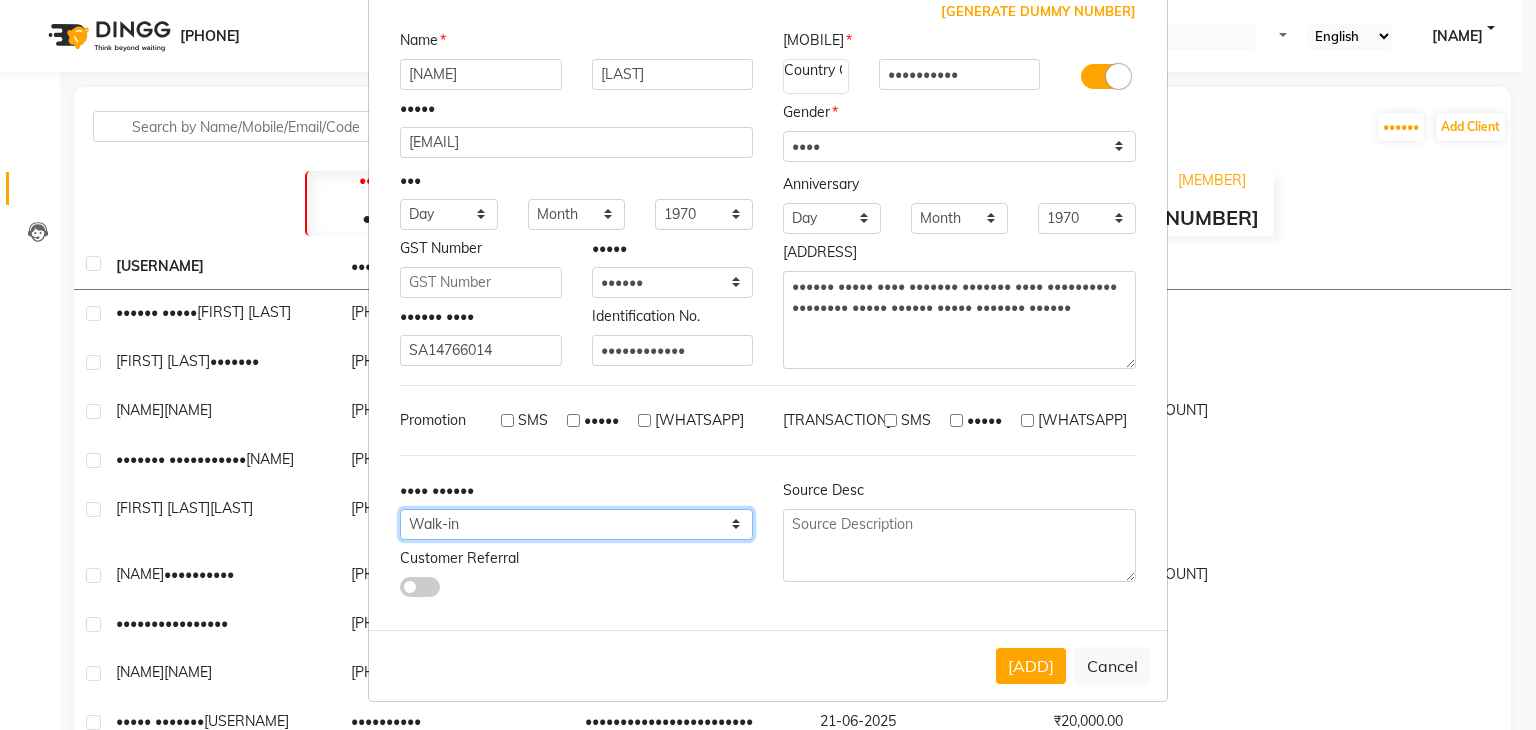 click on "•••••• ••••••• •••••••• •••••••• •••••• •••• •• ••••• ••••••••••••• •••••••• •••••••• •••••• •••••" at bounding box center (832, 218) 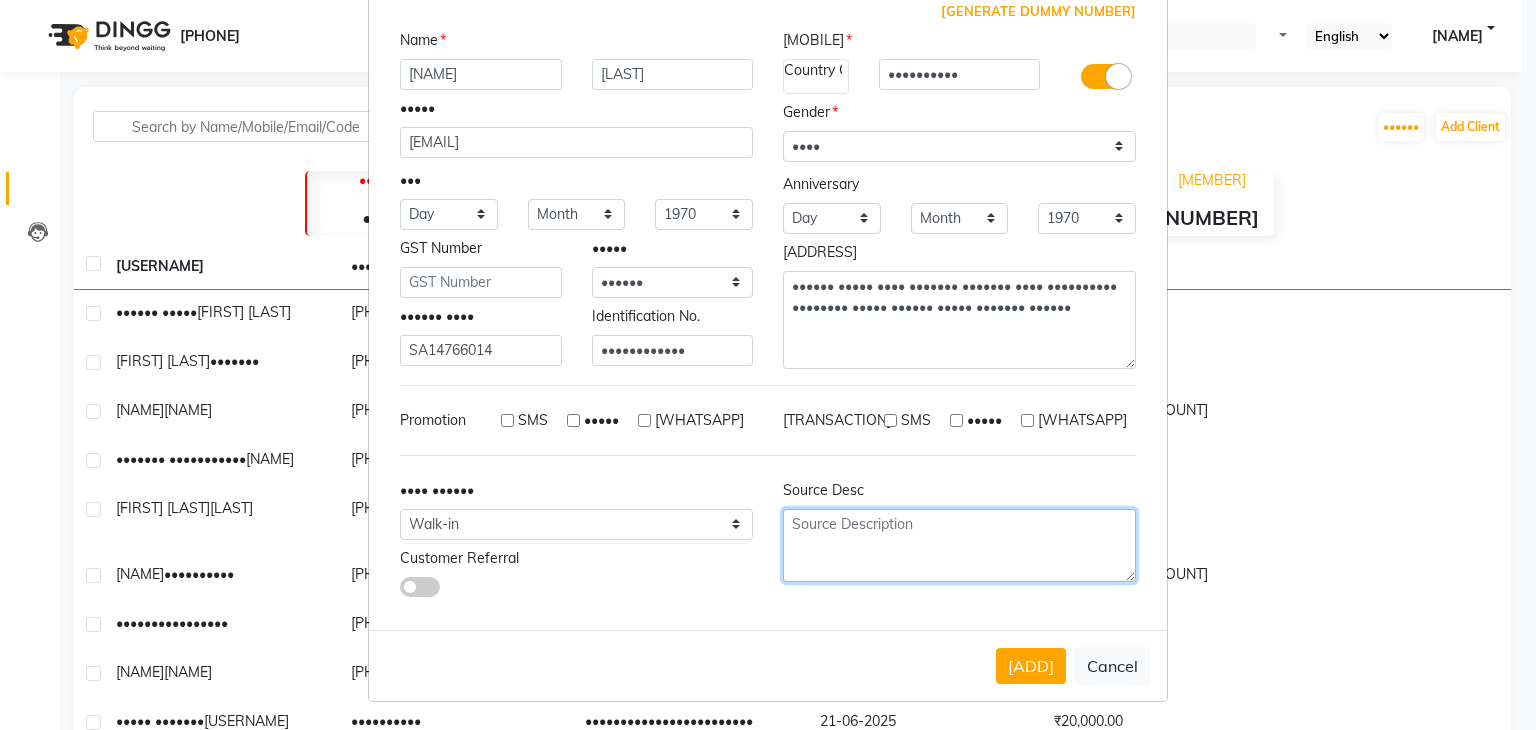 click at bounding box center (959, 545) 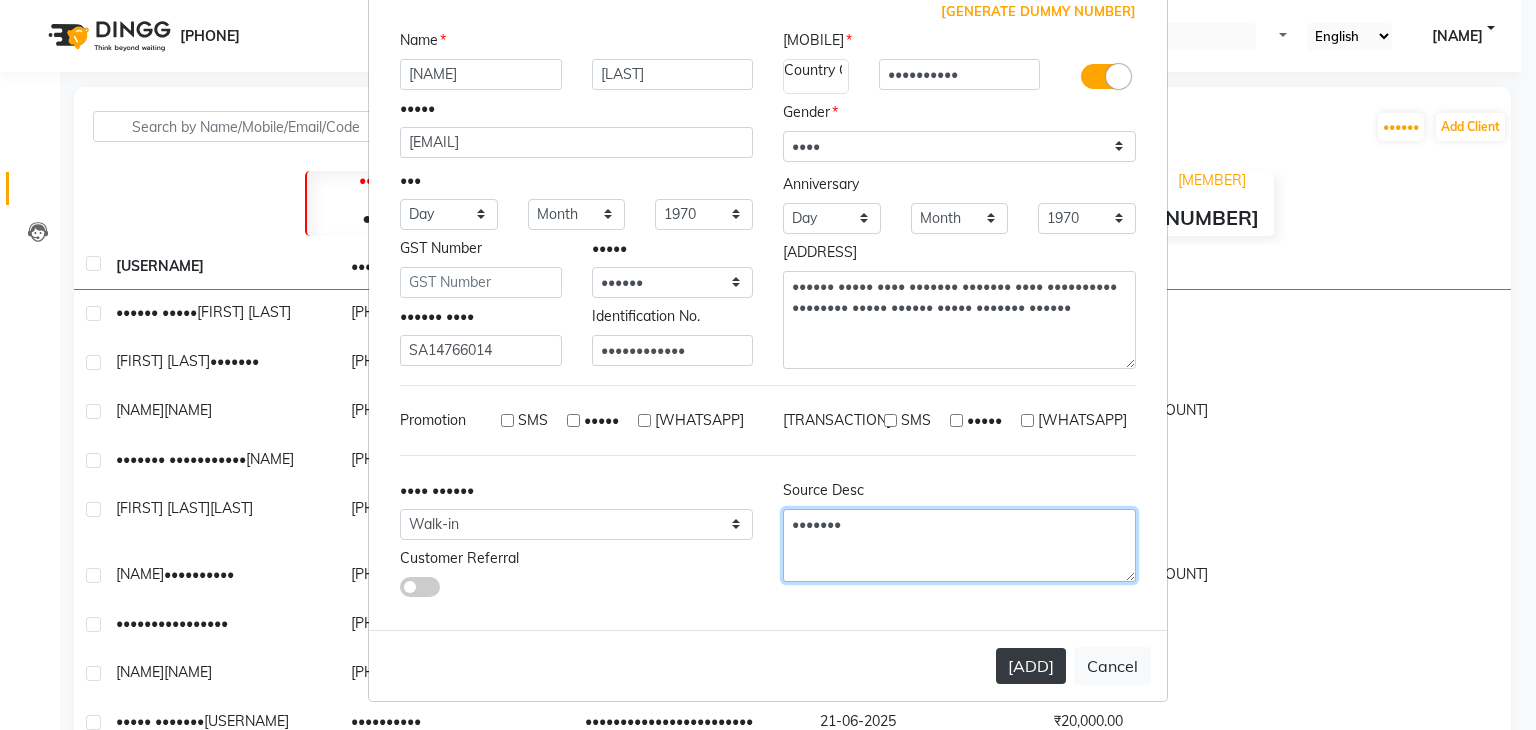 type on "•••••••" 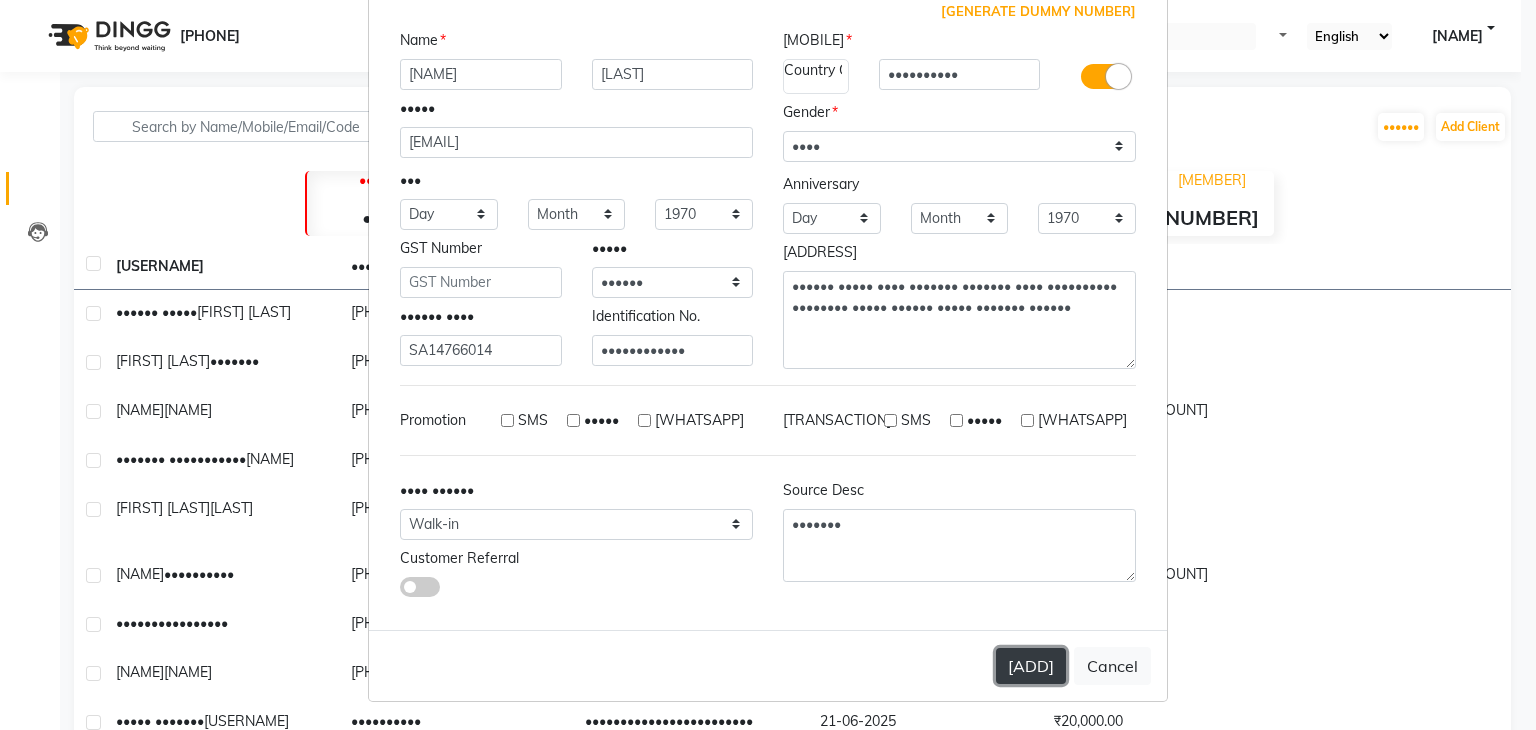 click on "[ADD]" at bounding box center (1031, 666) 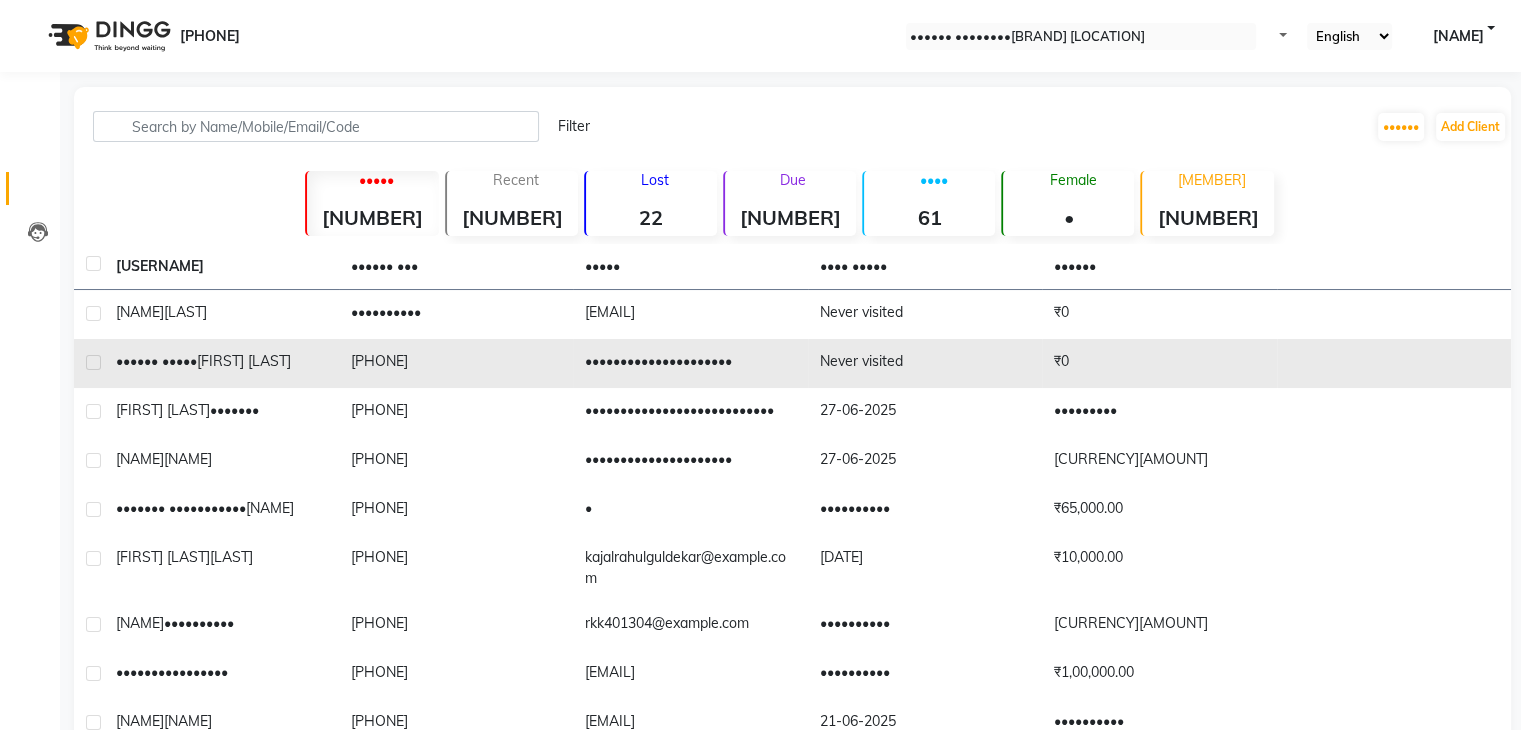click on "Never visited" at bounding box center [925, 314] 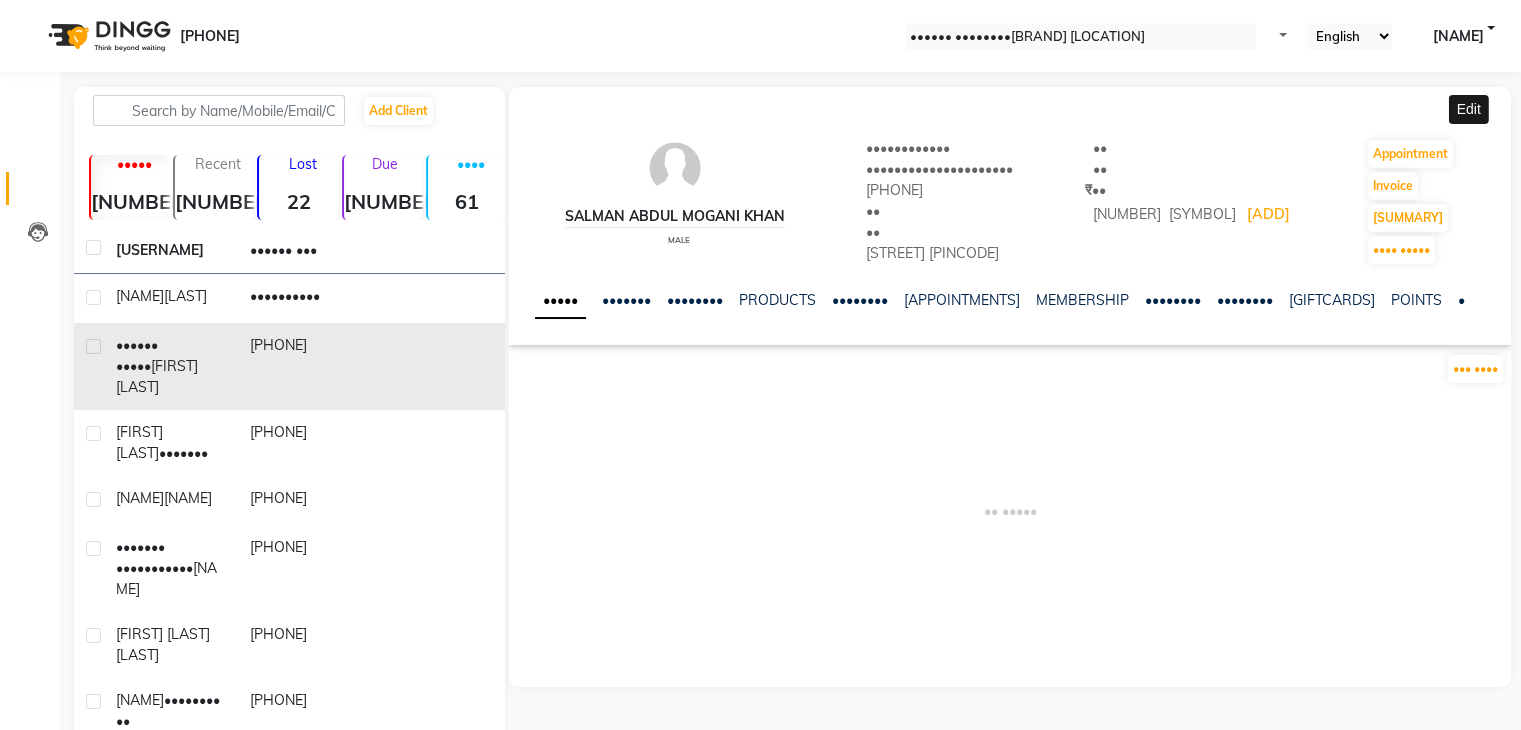 click at bounding box center [1503, 107] 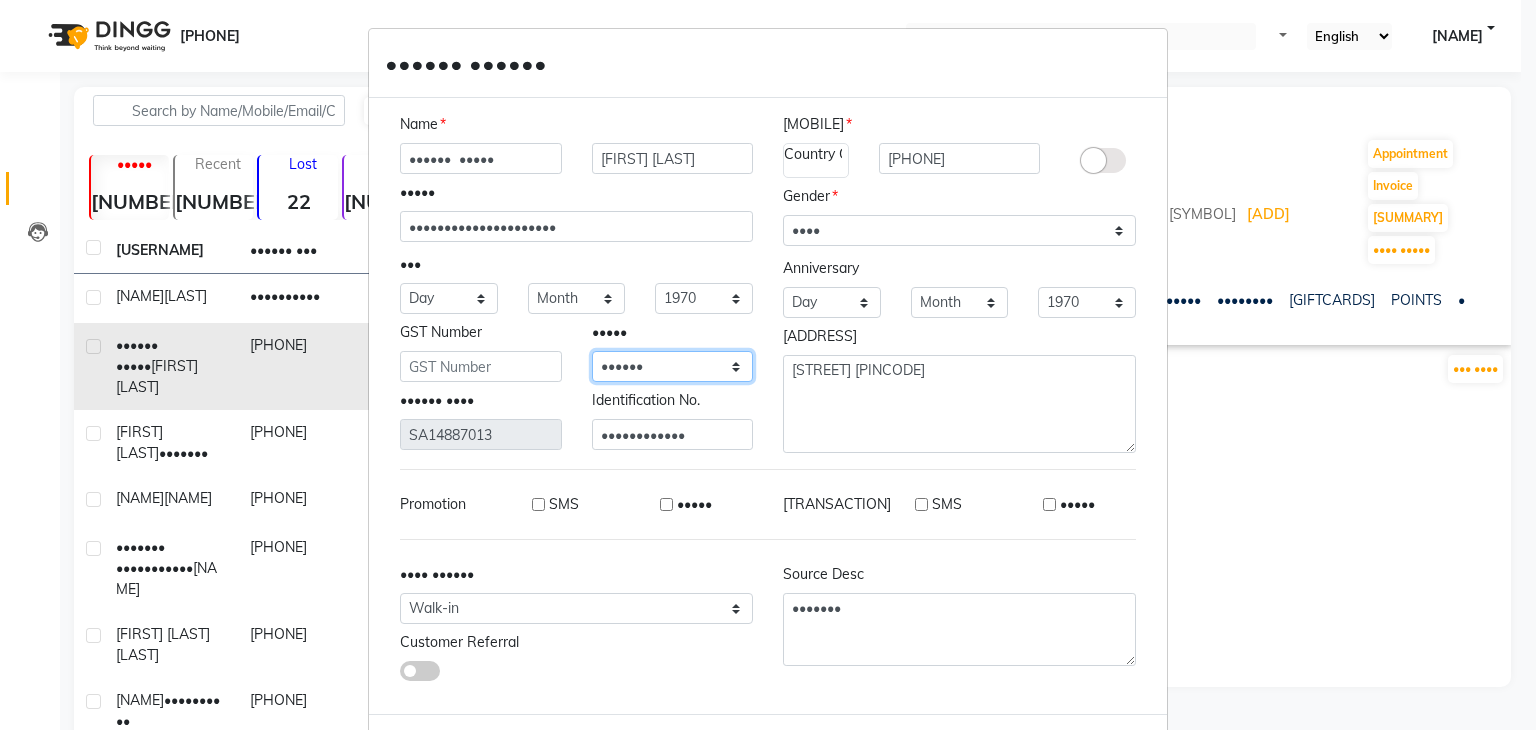 click on "•••••• ••••••• ••• ••••••• ••••••• •••••• ••••••• ••••••••• ••••••• ••••• ••••• •••••••••• •••••••••••• ••••• ••• ••••• •••••• ••••• ••• ••• ••••• ••• ••••••• ••••••• •••••••• ••••••• ••••• ••• ••••••• ••••••••• ••••••••• •••••• ••••••••••• •••••• ••••••• ••••••••••• ••••••• ••••••••• ••••••• •••••••• •••••• ••••••••••• •••••• ••••••••• •••••• ••••• •••• ••••••••• ••••••• ••••• ••••••• ••••••••••• •••• •••••• •••••• ••••• ••••••••• •••••• ••••••••••••" at bounding box center [673, 366] 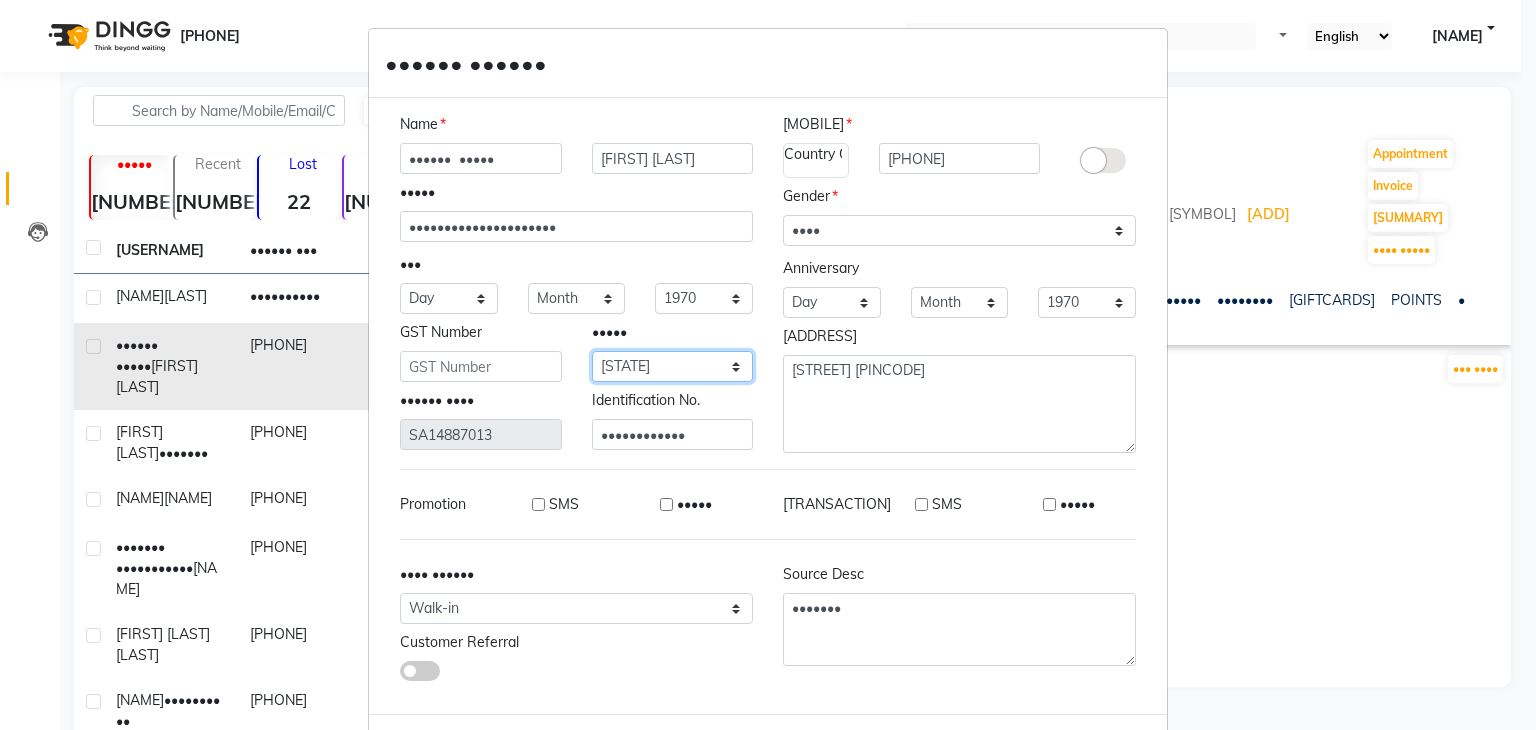 click on "•••••• ••••••• ••• ••••••• ••••••• •••••• ••••••• ••••••••• ••••••• ••••• ••••• •••••••••• •••••••••••• ••••• ••• ••••• •••••• ••••• ••• ••• ••••• ••• ••••••• ••••••• •••••••• ••••••• ••••• ••• ••••••• ••••••••• ••••••••• •••••• ••••••••••• •••••• ••••••• ••••••••••• ••••••• ••••••••• ••••••• •••••••• •••••• ••••••••••• •••••• ••••••••• •••••• ••••• •••• ••••••••• ••••••• ••••• ••••••• ••••••••••• •••• •••••• •••••• ••••• ••••••••• •••••• ••••••••••••" at bounding box center (673, 366) 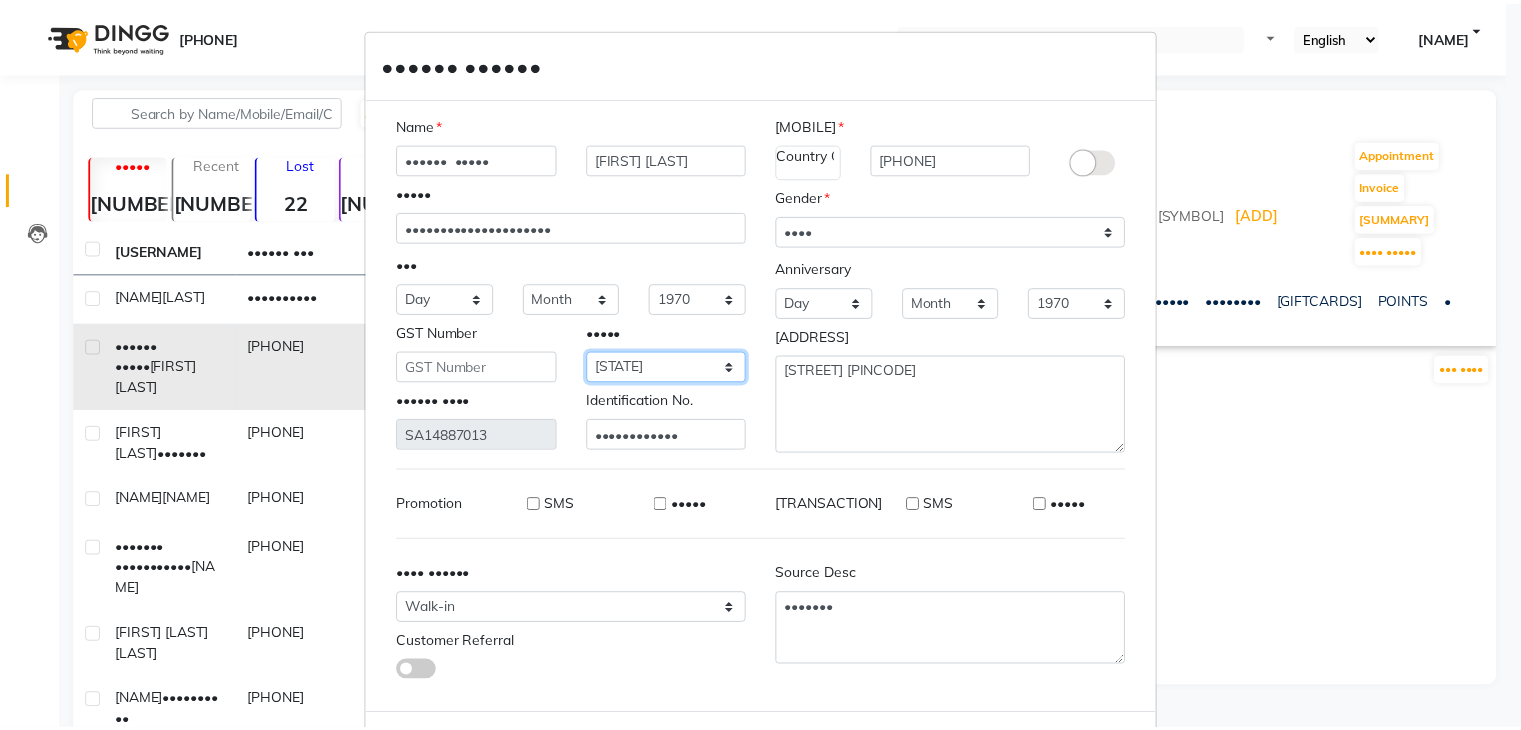 scroll, scrollTop: 92, scrollLeft: 0, axis: vertical 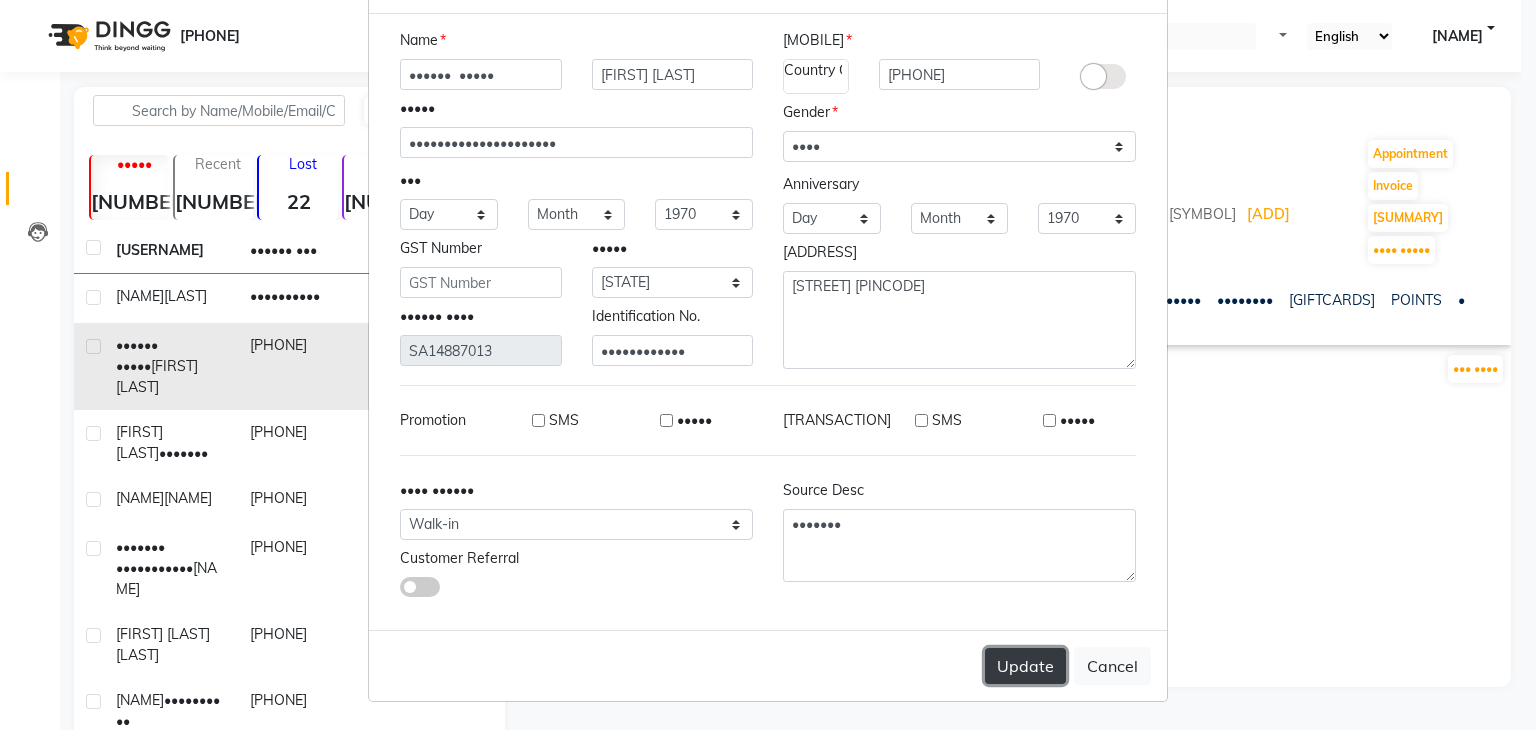 click on "Update" at bounding box center (1025, 666) 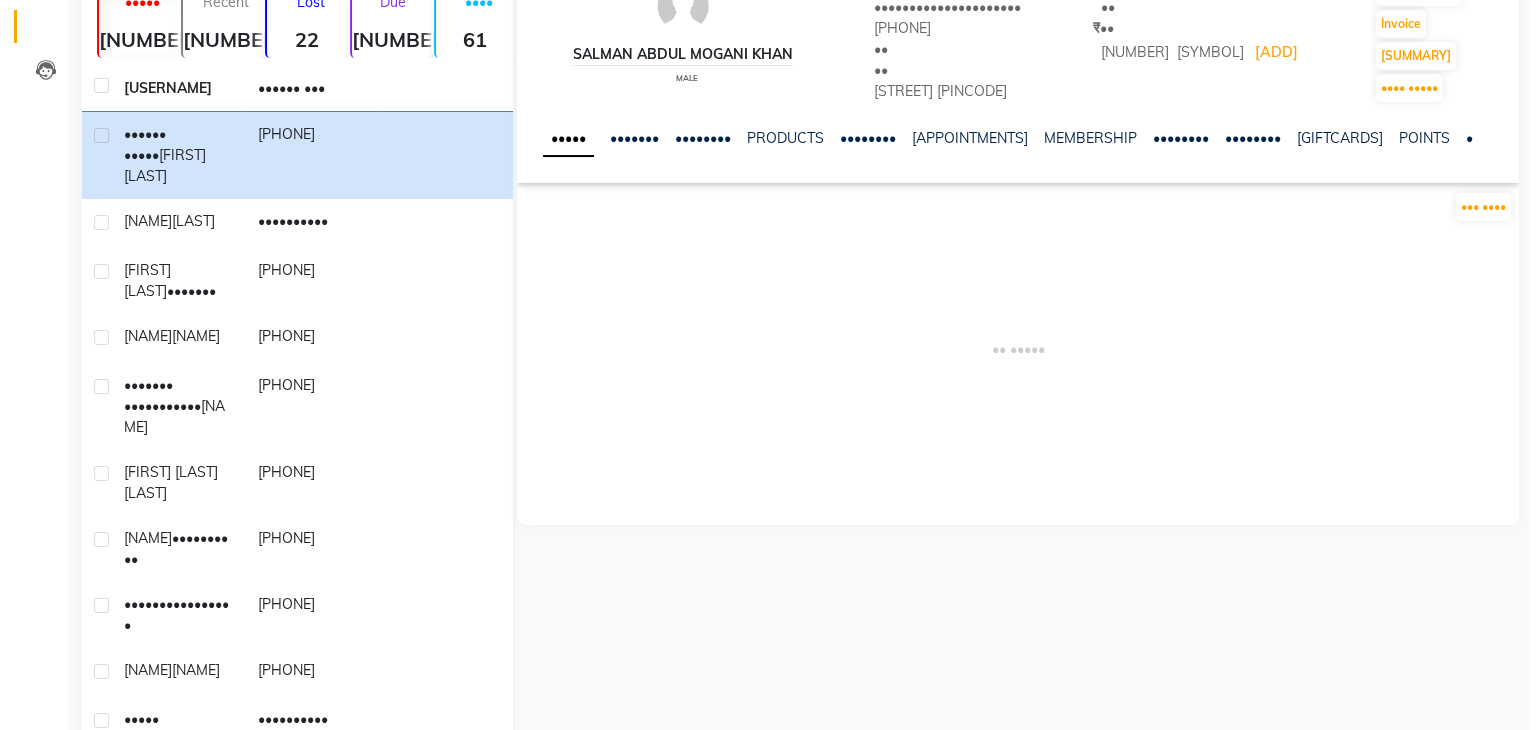 scroll, scrollTop: 0, scrollLeft: 0, axis: both 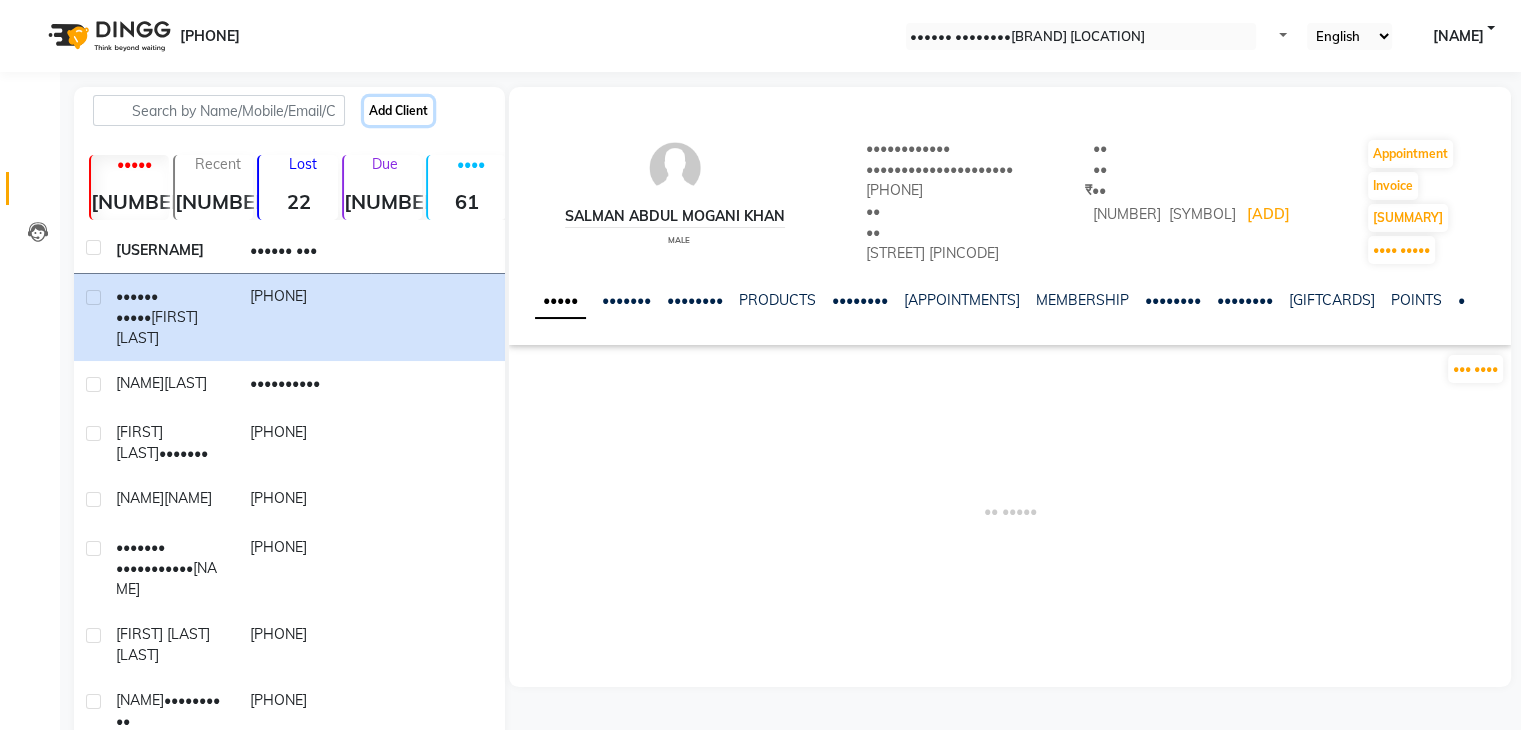 click on "Add Client" at bounding box center (398, 111) 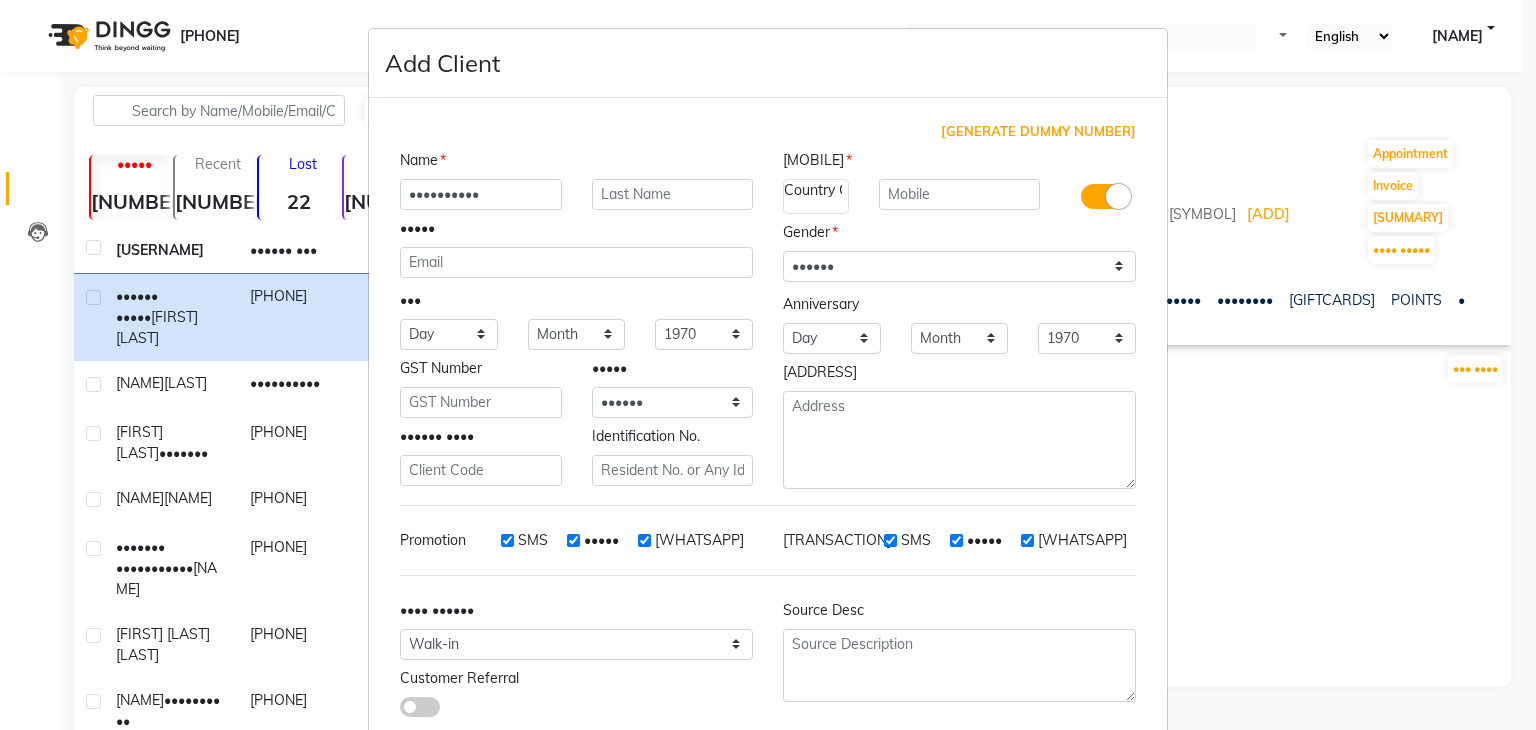 type on "••••••••••" 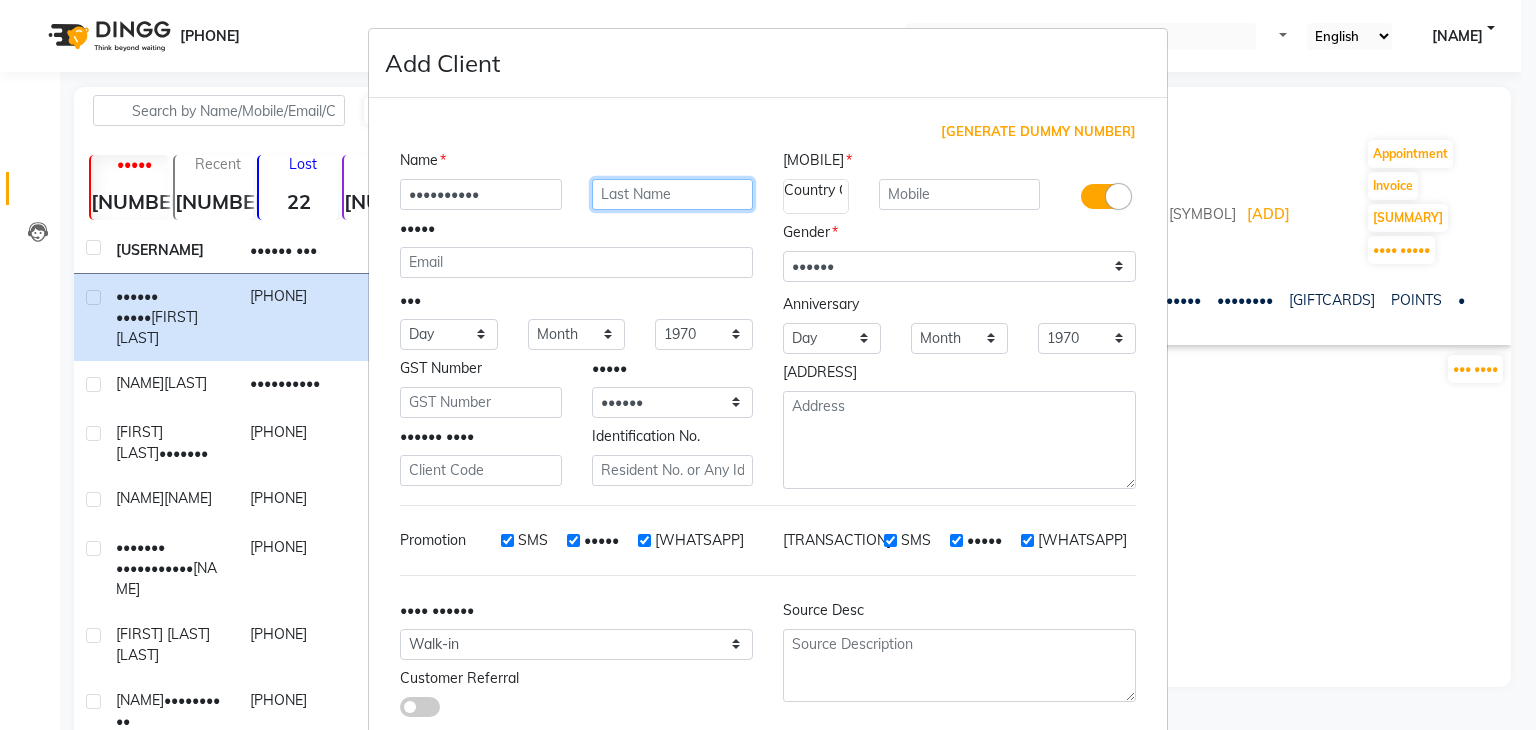 click at bounding box center [673, 194] 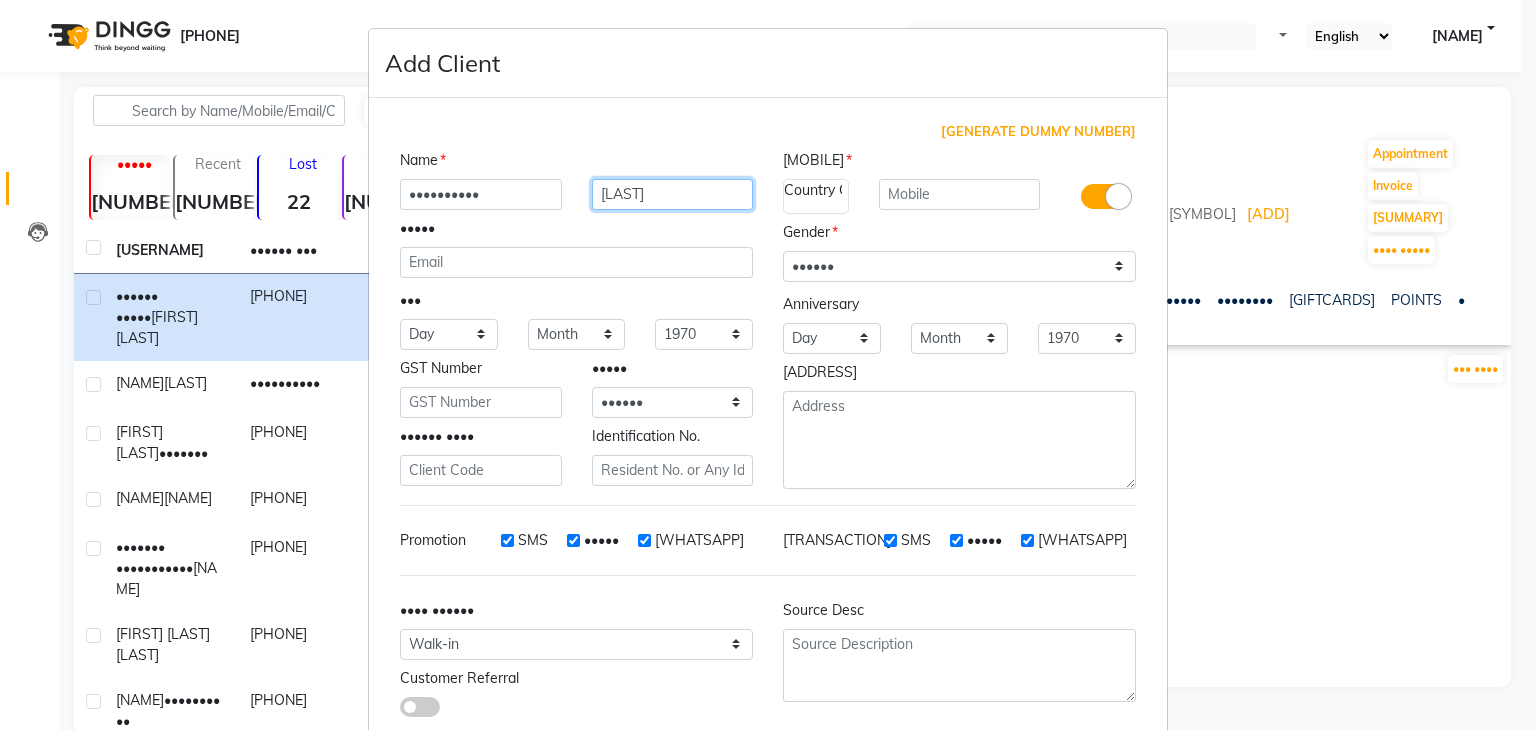 type on "[LAST]" 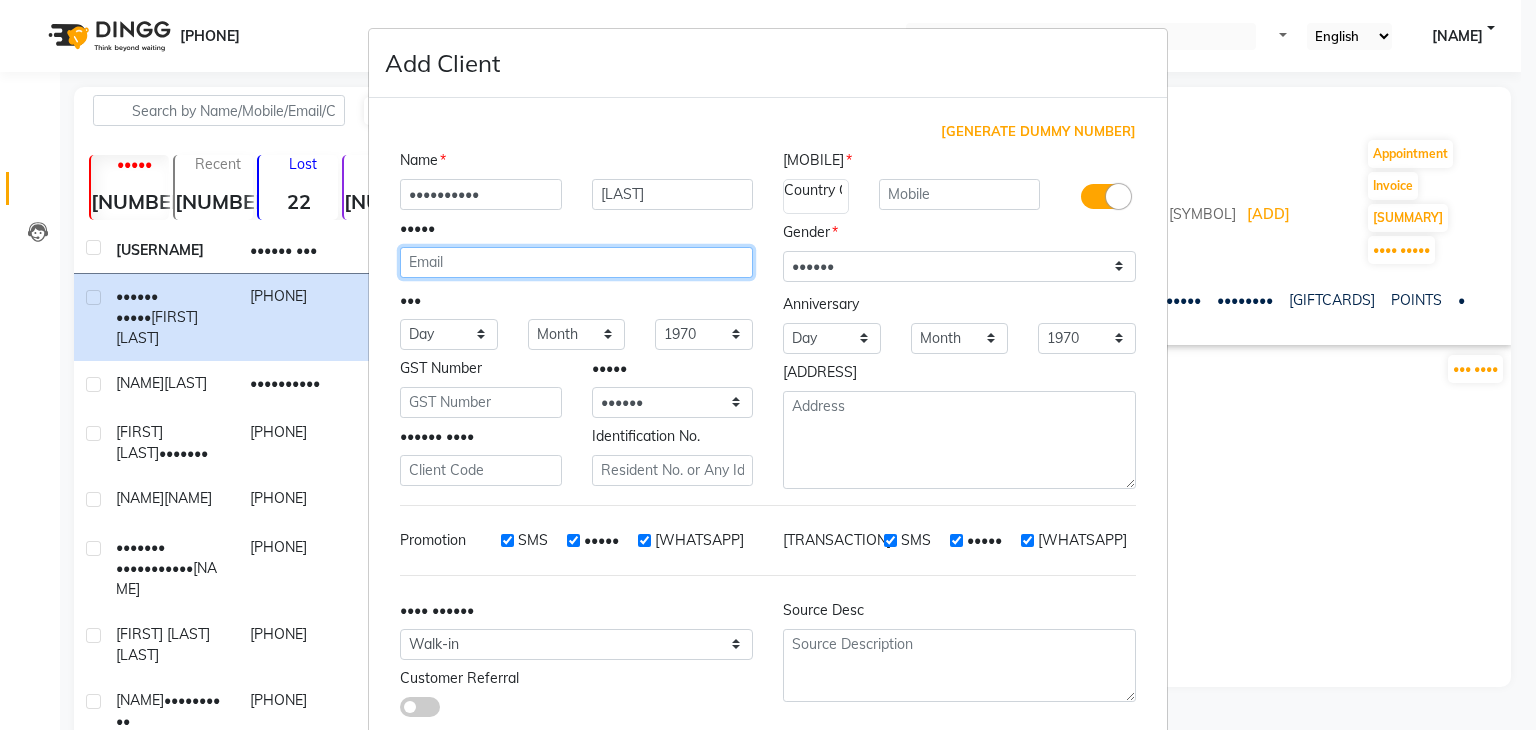 click at bounding box center (576, 262) 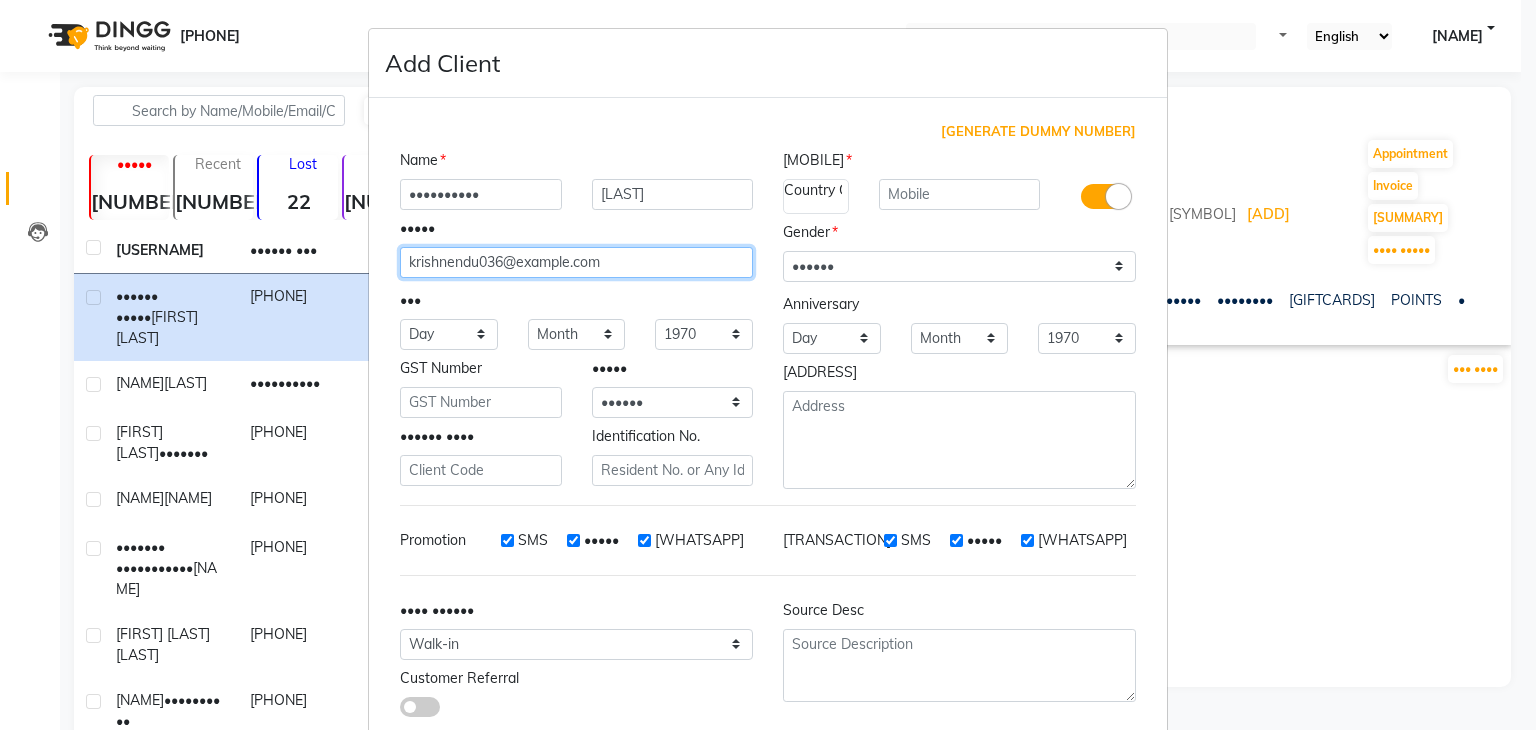 type on "krishnendu036@example.com" 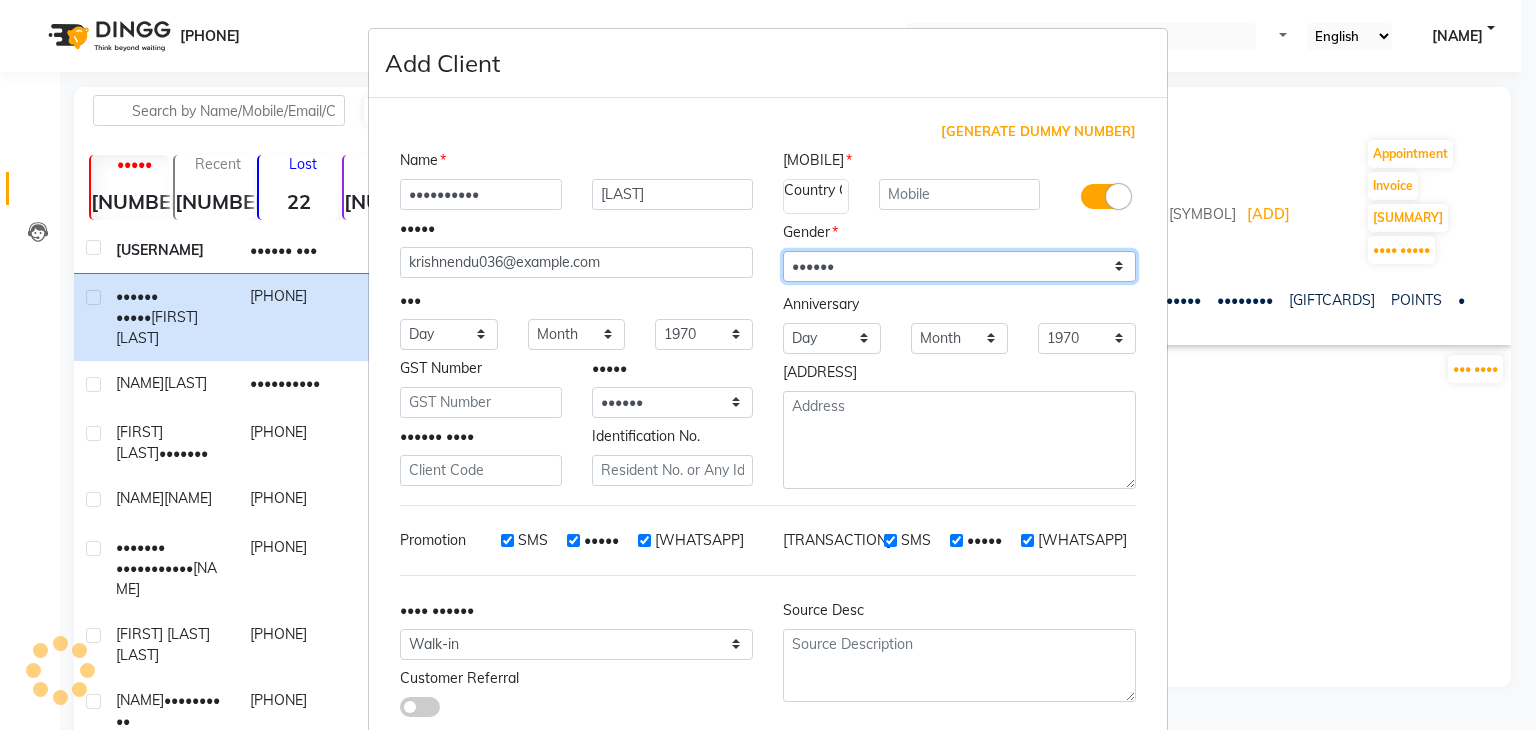 click on "Select [MALE] [FEMALE] [OTHER] [PREFER NOT TO SAY]" at bounding box center (959, 266) 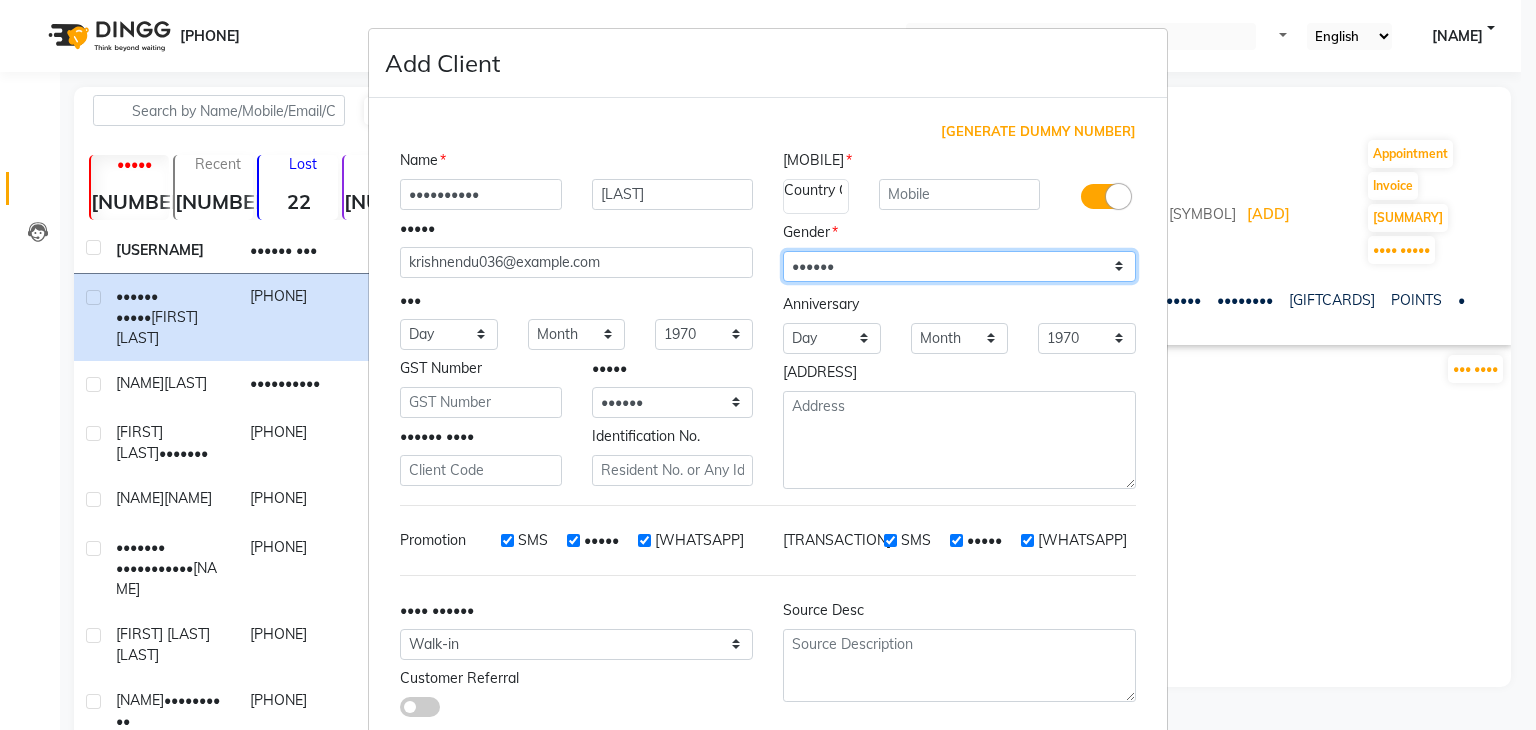 select on "male" 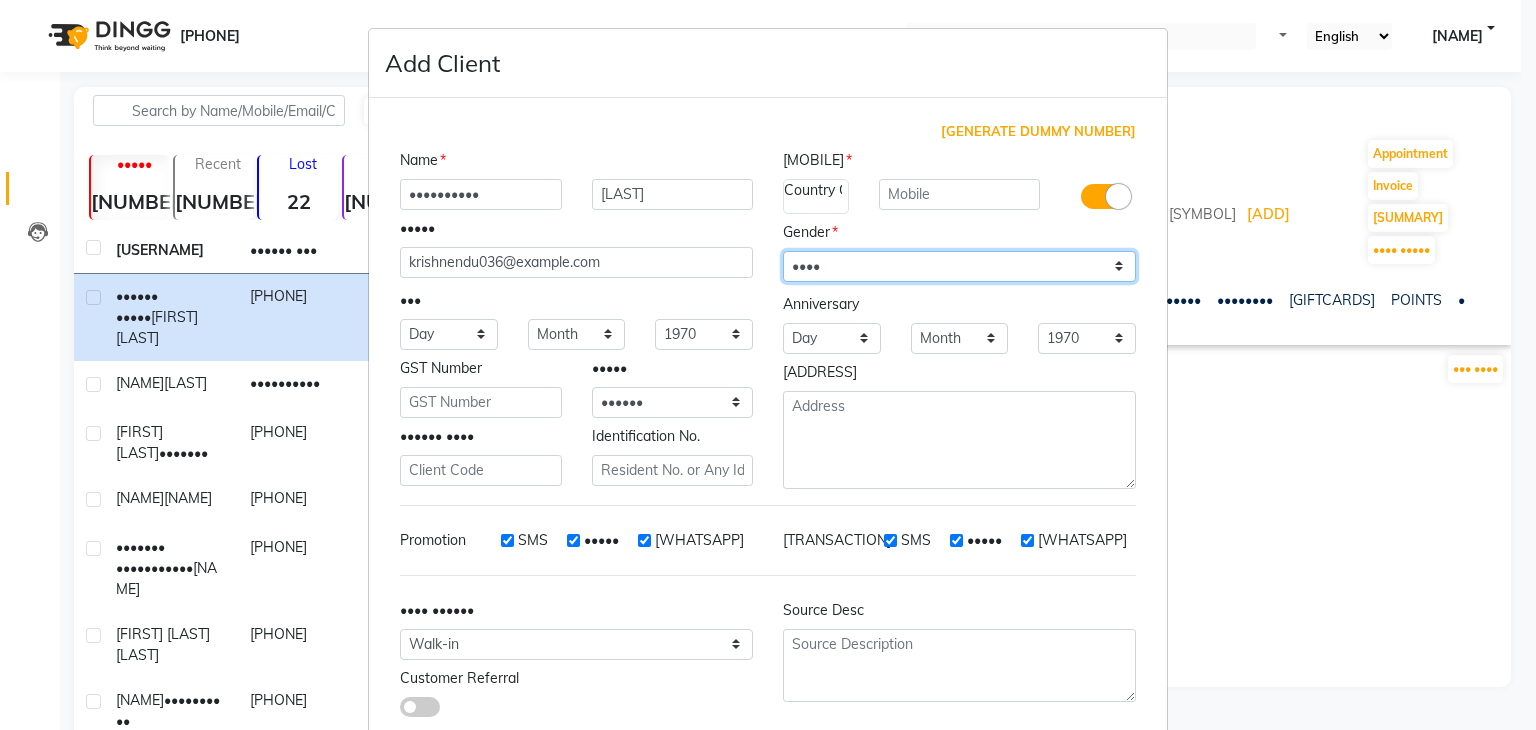 click on "Select [MALE] [FEMALE] [OTHER] [PREFER NOT TO SAY]" at bounding box center [959, 266] 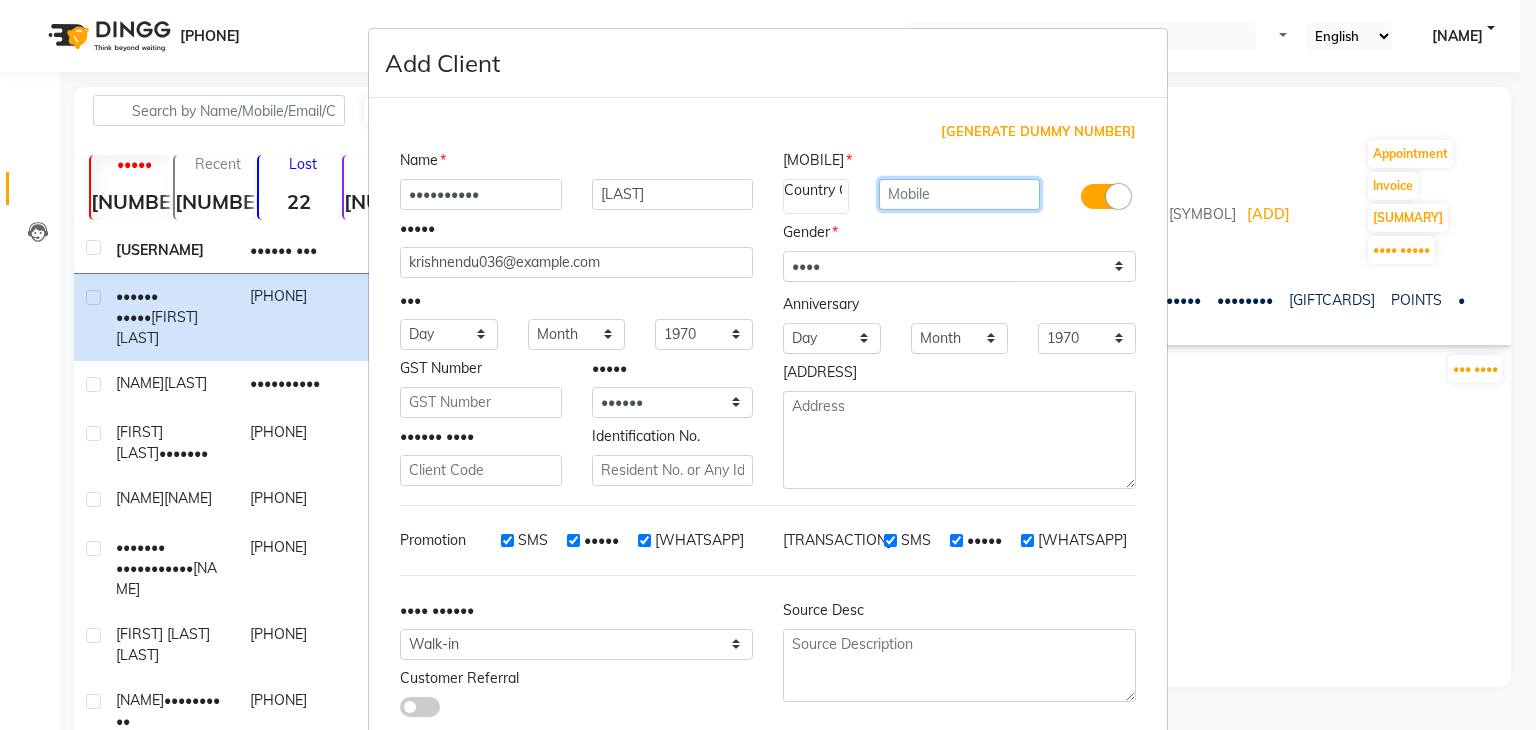 click at bounding box center [960, 194] 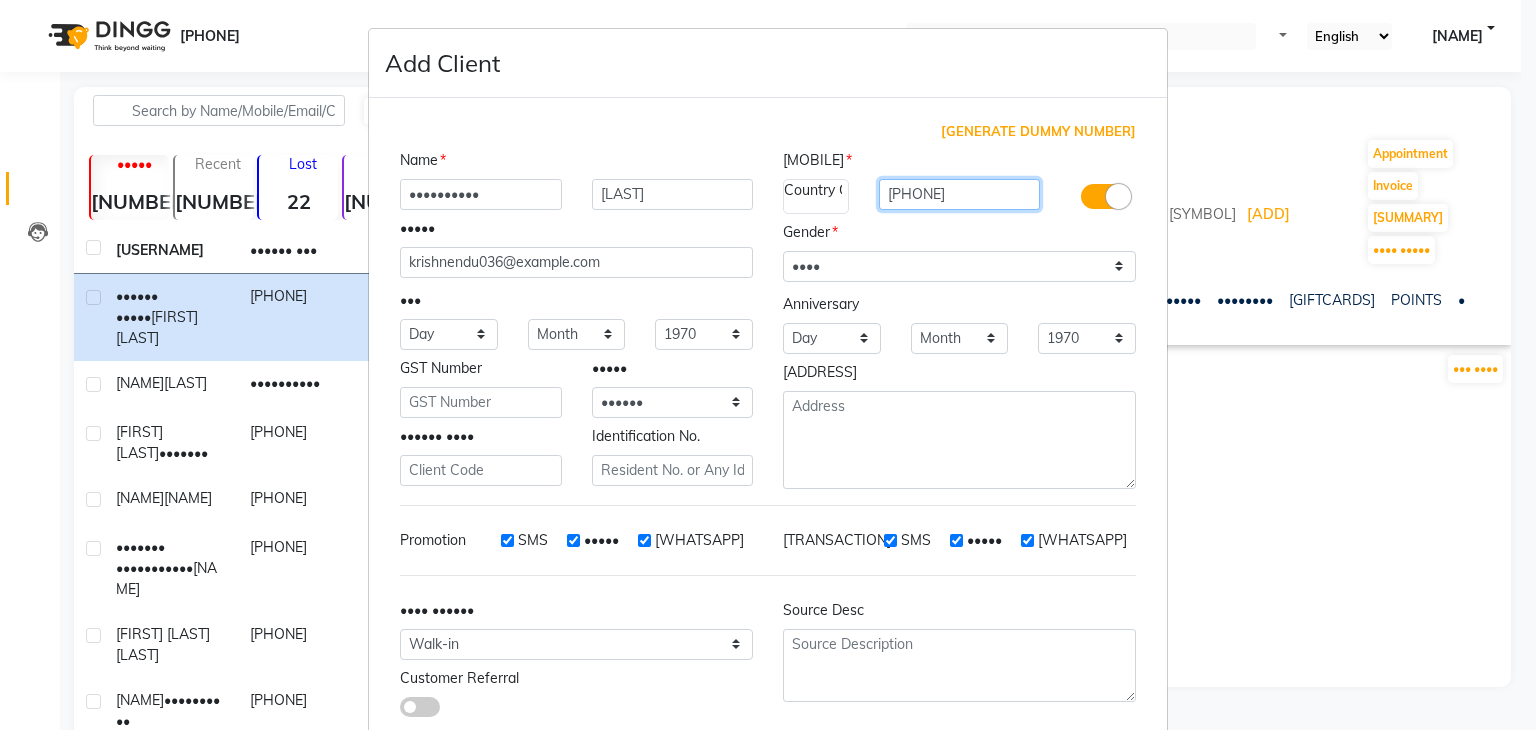 type on "[PHONE]" 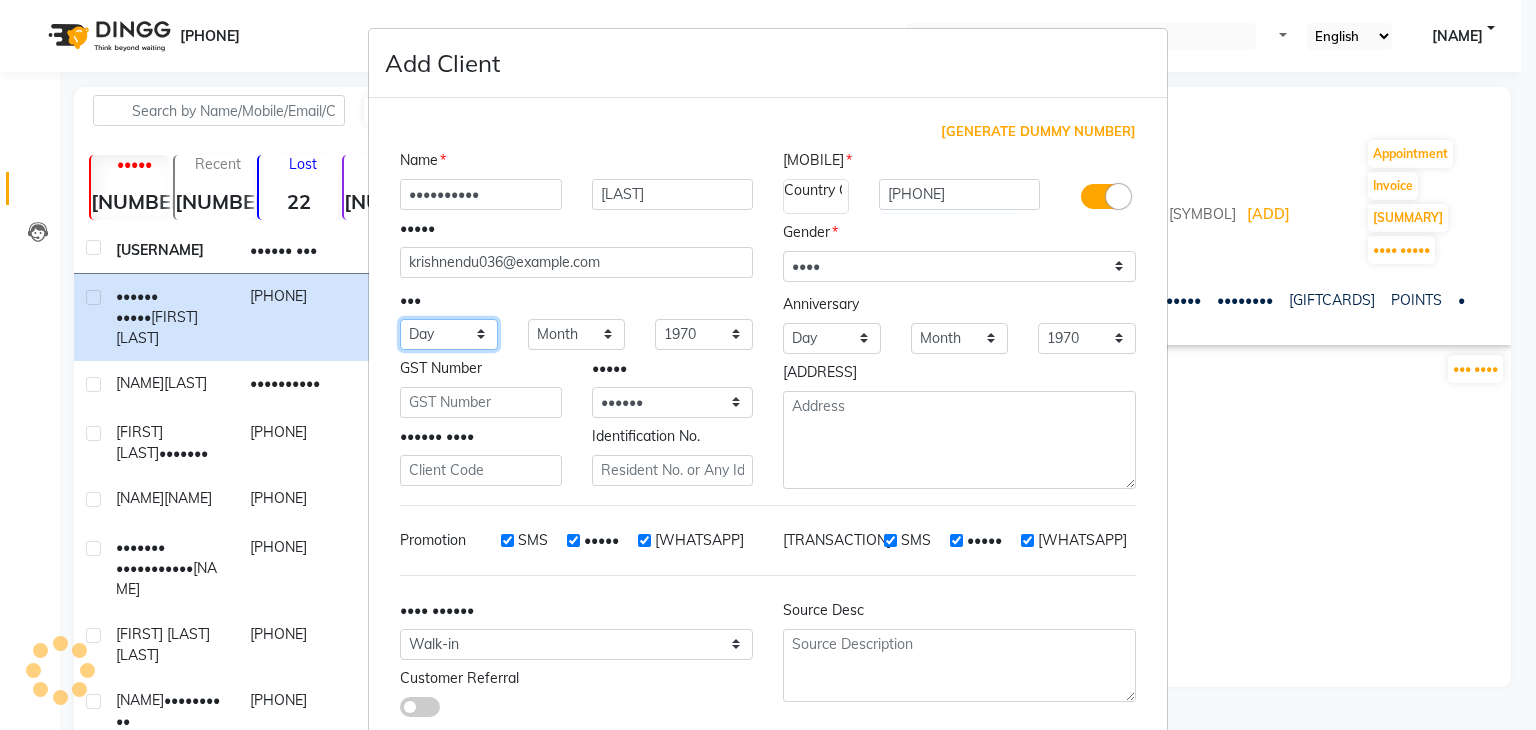 click on "[DAY] [DAY] [DAY] [DAY] [DAY] [DAY] [DAY] [DAY] [DAY] [DAY] [DAY] [DAY] [DAY] [DAY] [DAY] [DAY] [DAY] [DAY] [DAY] [DAY] [DAY] [DAY] [DAY] [DAY] [DAY] [DAY] [DAY] [DAY] [DAY] [DAY] [DAY]" at bounding box center (449, 334) 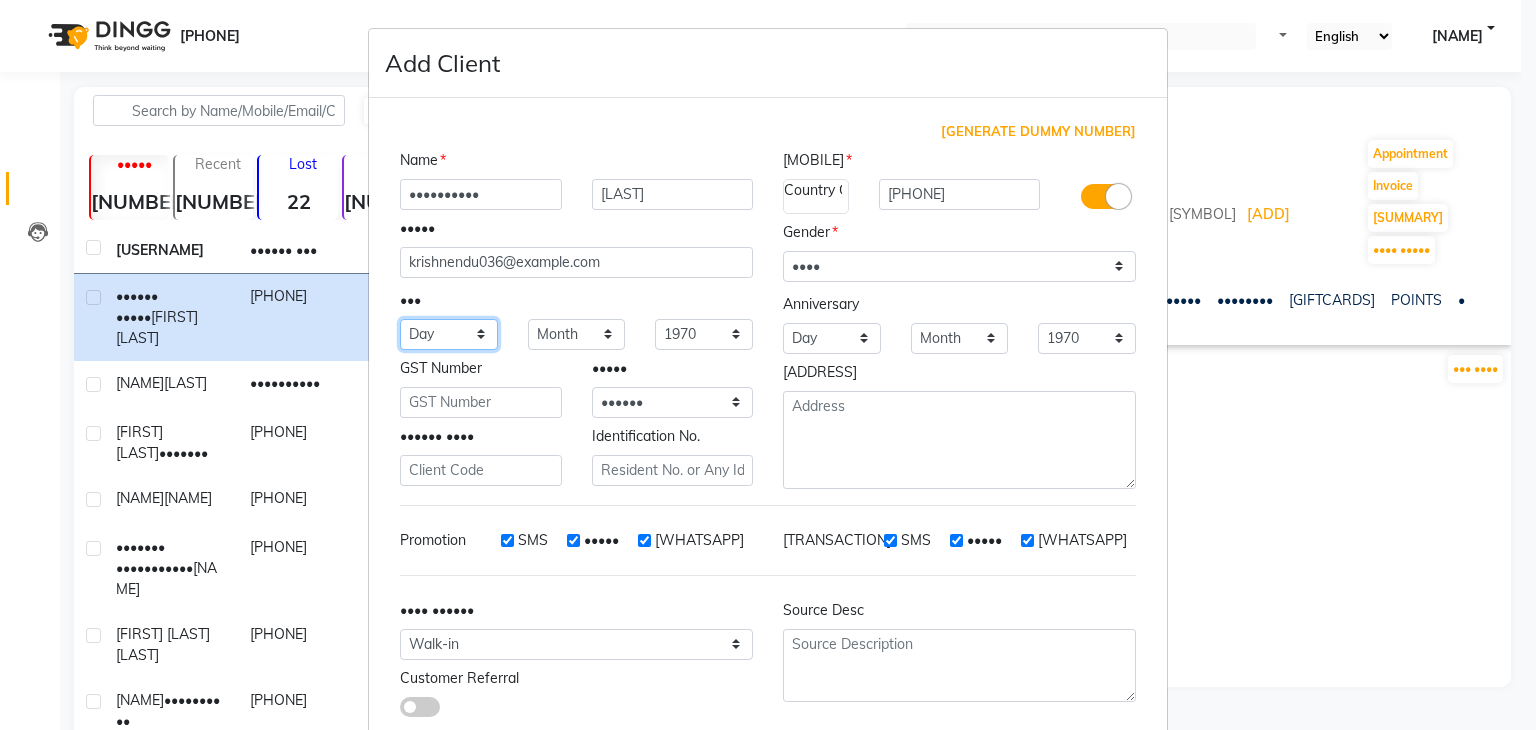 select on "••" 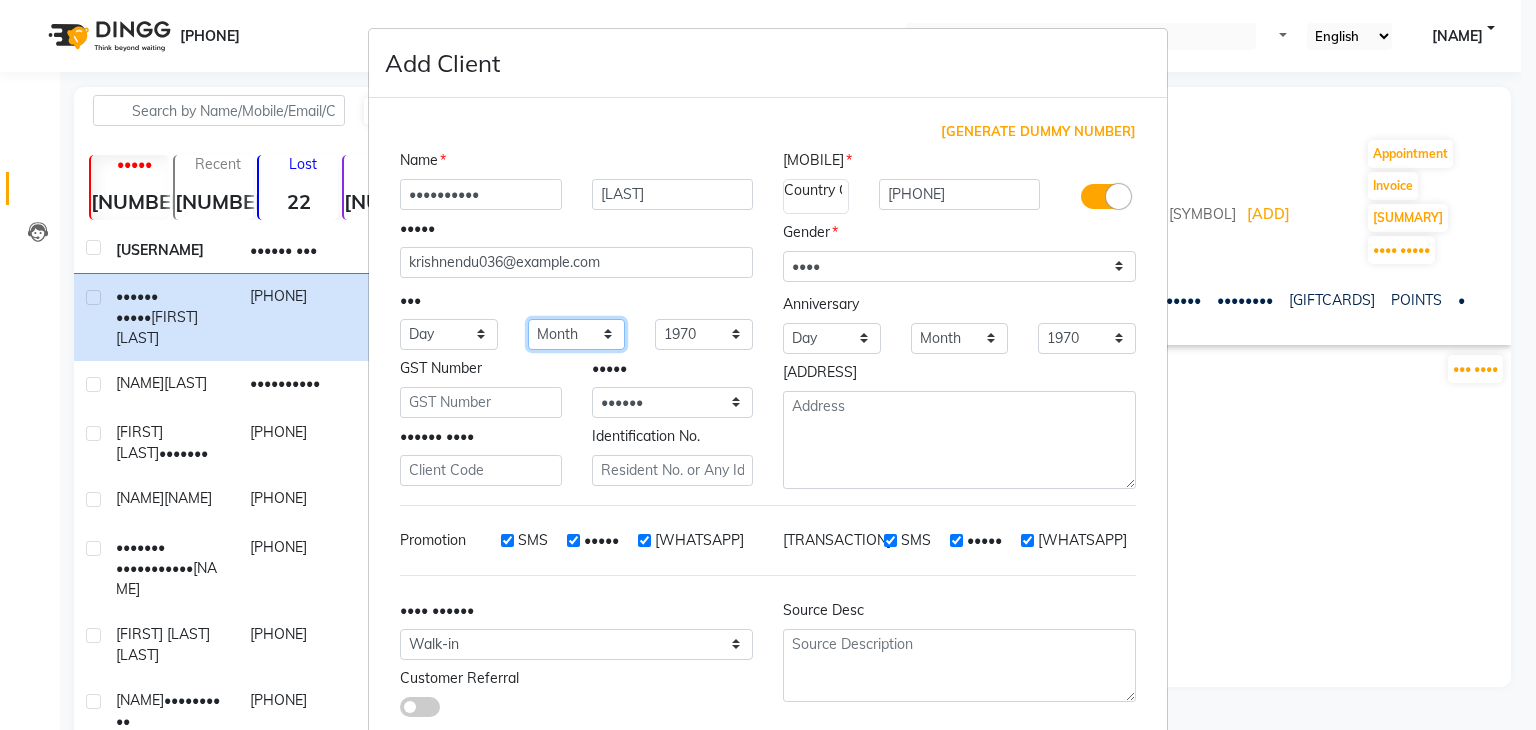 click on "••••• ••••••• •••••••• ••••• ••••• ••• •••• •••• •••••• ••••••••• ••••••• •••••••• ••••••••" at bounding box center [577, 334] 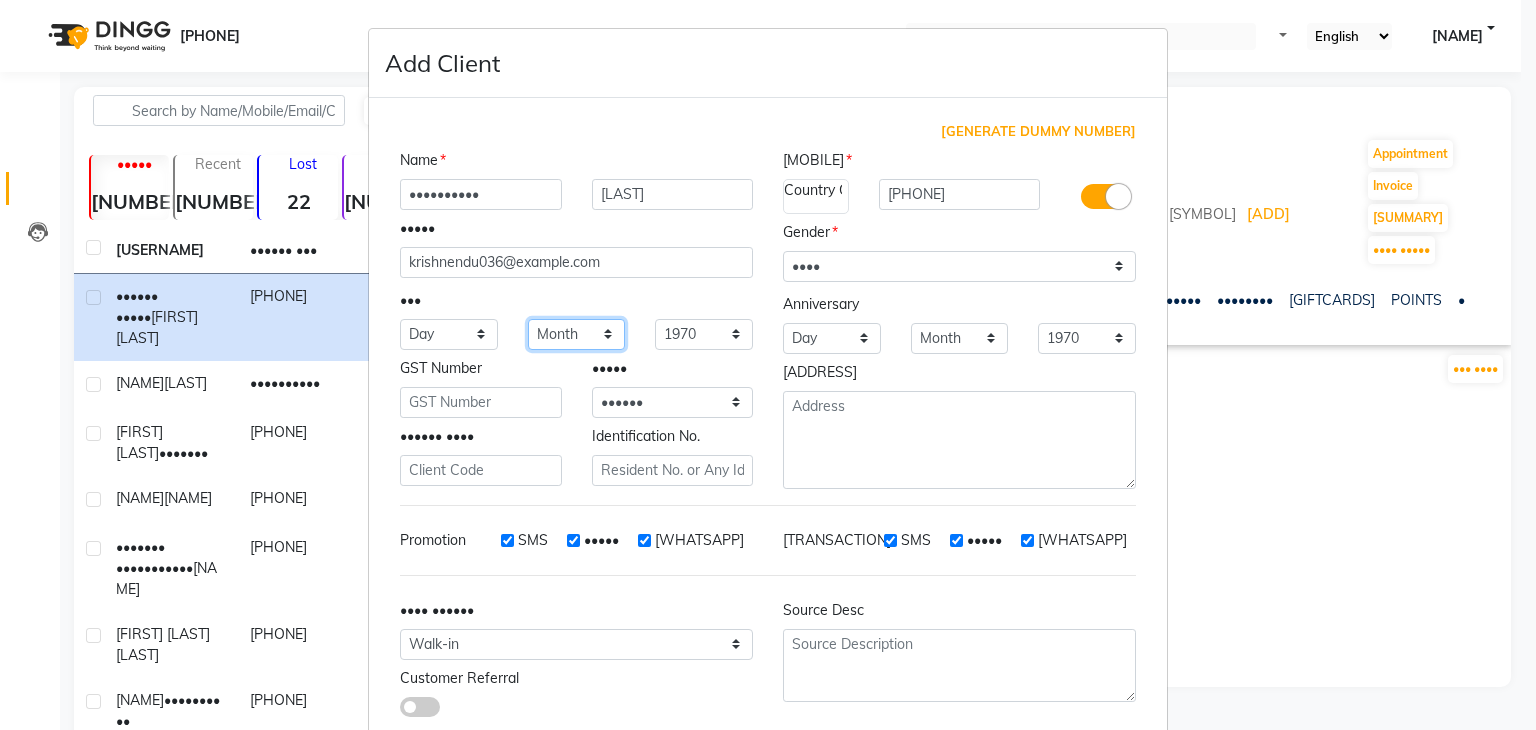 select on "[NUMBER]" 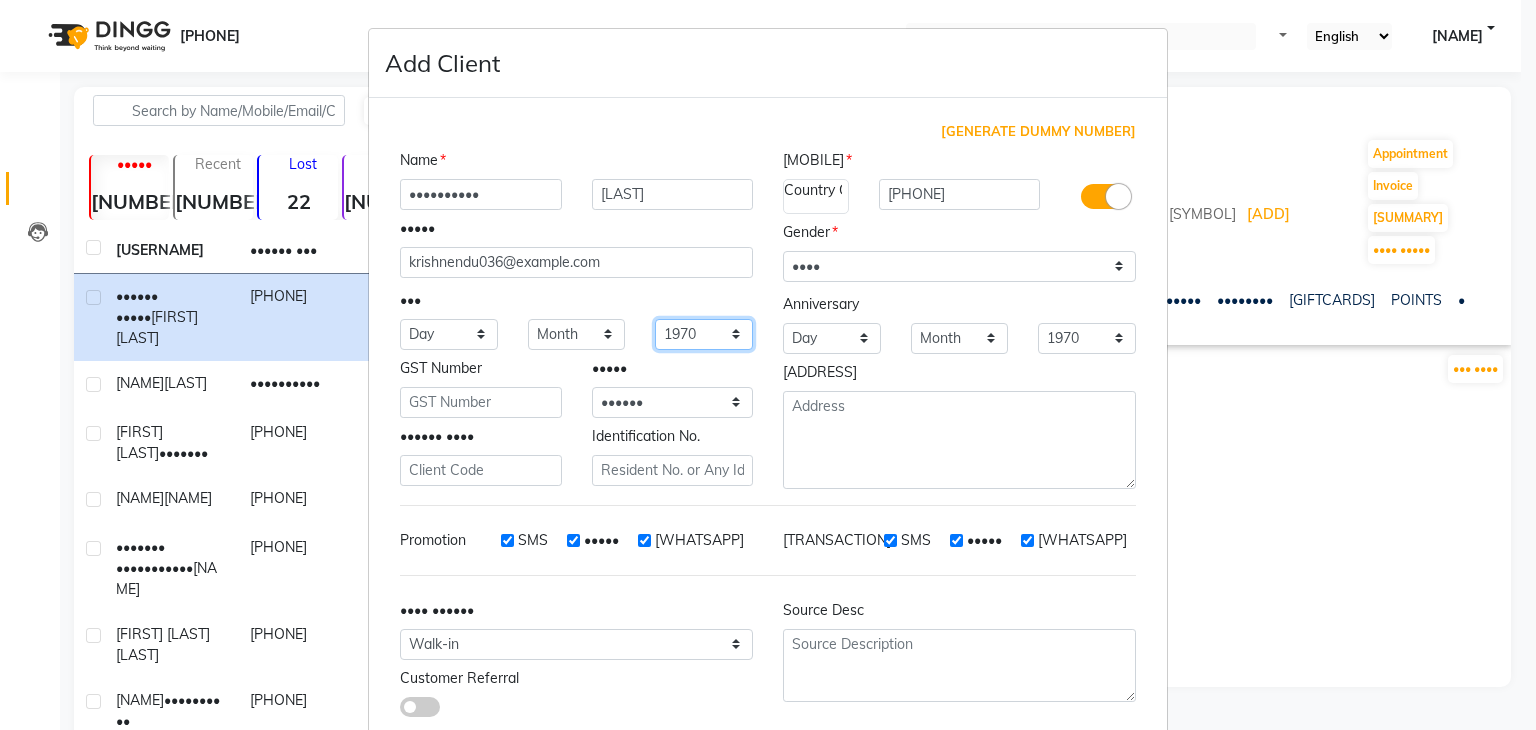 click on "1940 1941 1942 1943 1944 1945 1946 1947 1948 1949 1950 1951 1952 1953 1954 1955 1956 1957 1958 1959 1960 1961 1962 1963 1964 1965 1966 1967 1968 1969 1970 1971 1972 1973 1974 1975 1976 1977 1978 1979 1980 1981 1982 1983 1984 1985 1986 1987 1988 1989 1990 1991 1992 1993 1994 1995 1996 1997 1998 1999 2000 2001 2002 2003 2004 2005 2006 2007 2008 2009 2010 2011 2012 2013 2014 2015 2016 2017 2018 2019 2020 2021 2022 2023 2024" at bounding box center (704, 334) 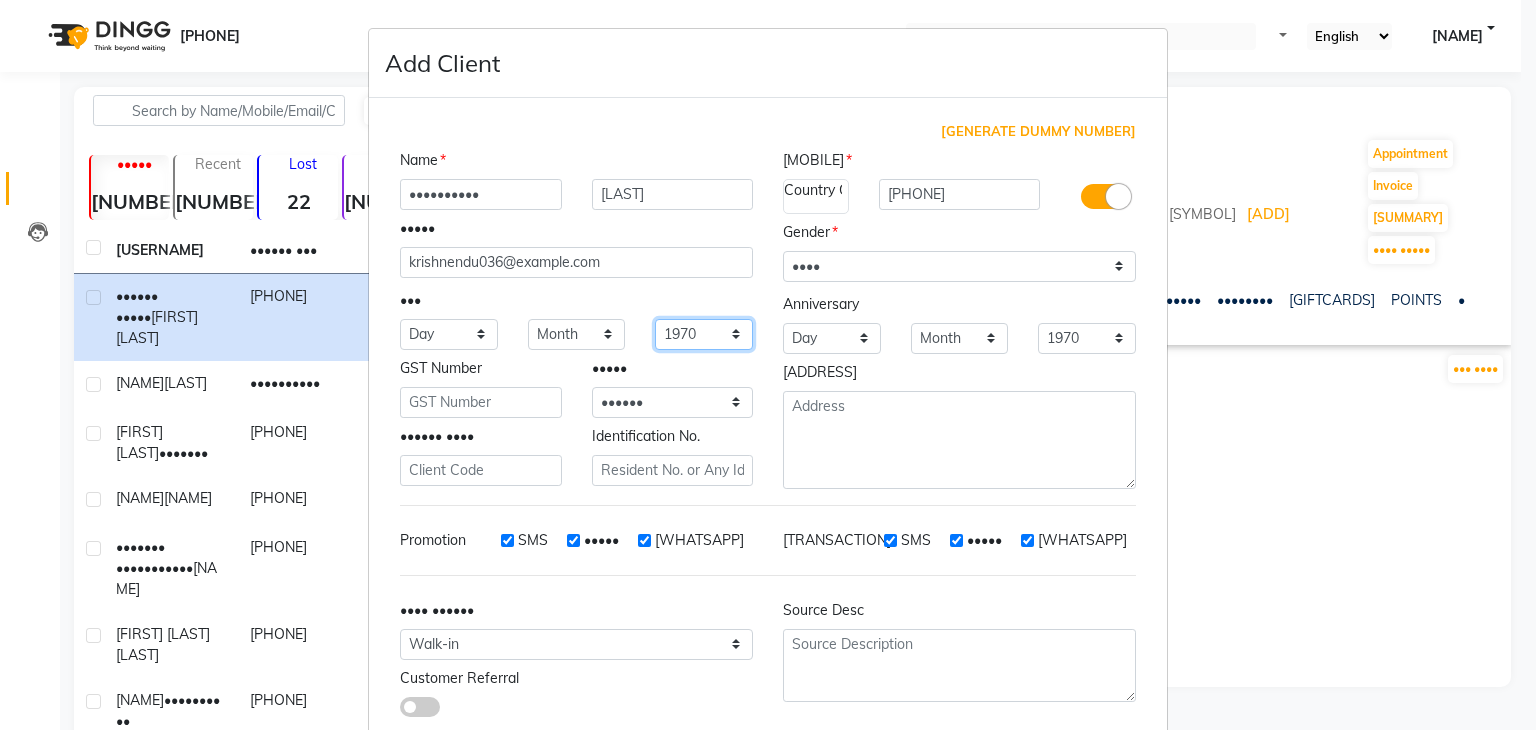 select on "••••" 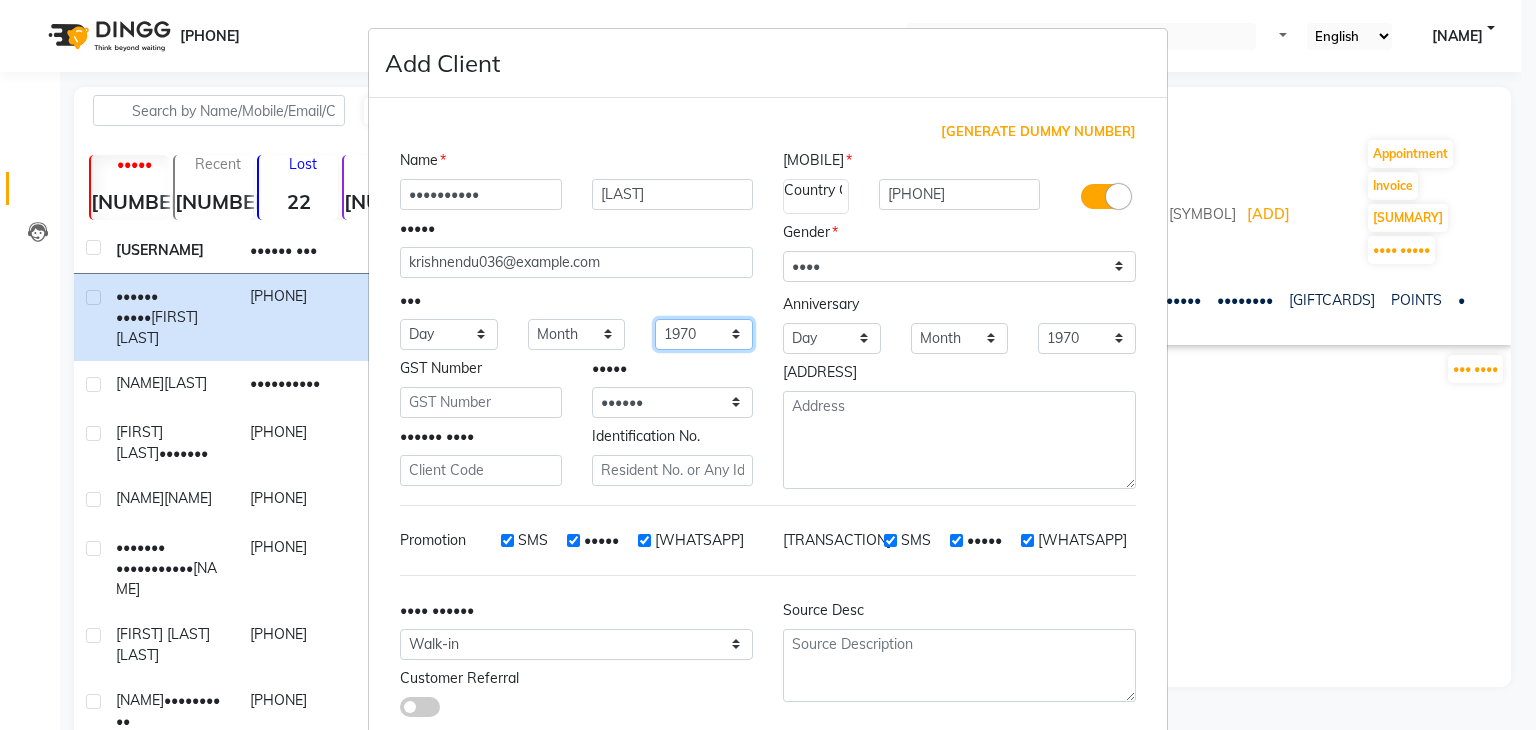 click on "1940 1941 1942 1943 1944 1945 1946 1947 1948 1949 1950 1951 1952 1953 1954 1955 1956 1957 1958 1959 1960 1961 1962 1963 1964 1965 1966 1967 1968 1969 1970 1971 1972 1973 1974 1975 1976 1977 1978 1979 1980 1981 1982 1983 1984 1985 1986 1987 1988 1989 1990 1991 1992 1993 1994 1995 1996 1997 1998 1999 2000 2001 2002 2003 2004 2005 2006 2007 2008 2009 2010 2011 2012 2013 2014 2015 2016 2017 2018 2019 2020 2021 2022 2023 2024" at bounding box center [704, 334] 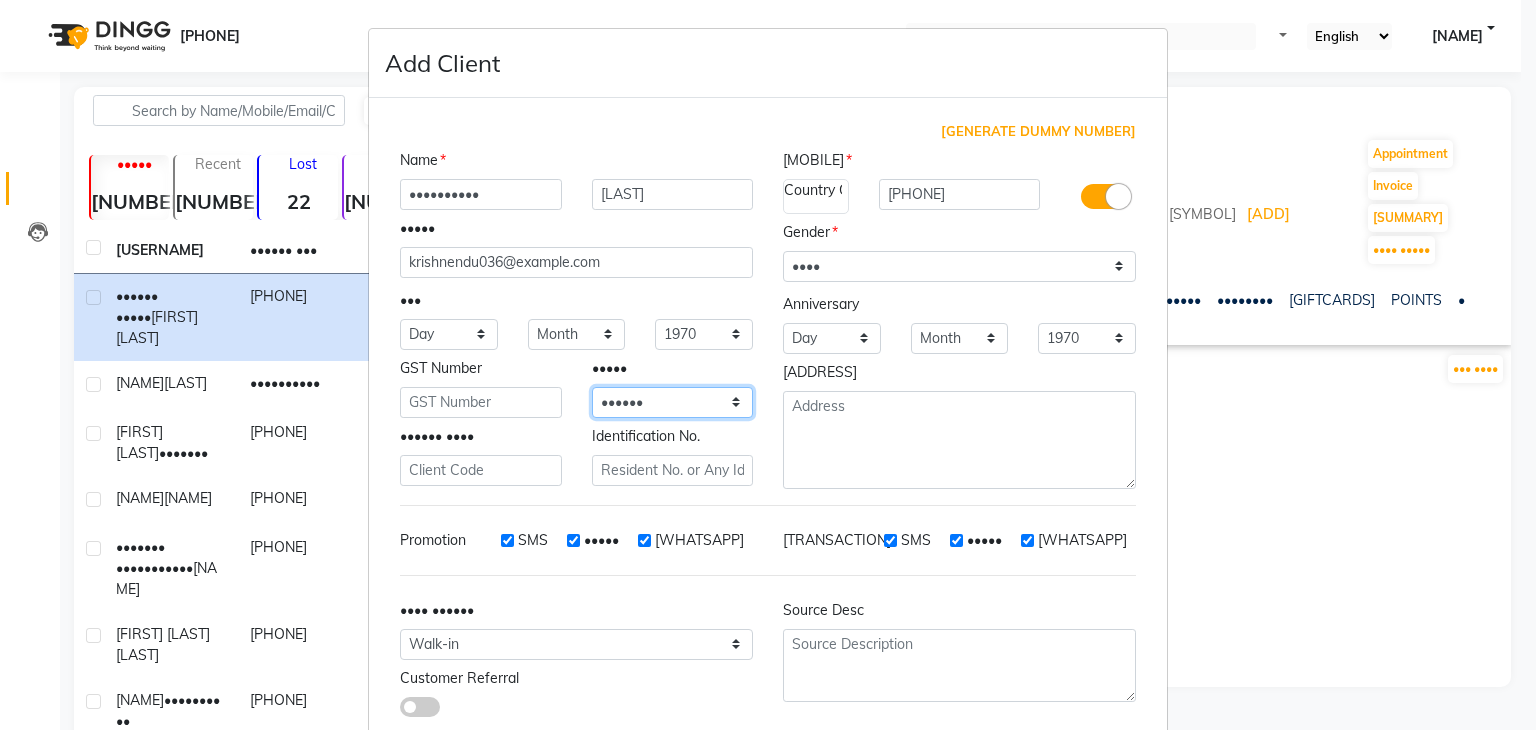 click on "•••••• ••••••• ••• ••••••• ••••••• •••••• ••••••• ••••••••• ••••••• ••••• ••••• •••••••••• •••••••••••• ••••• ••• ••••• •••••• ••••• ••• ••• ••••• ••• ••••••• ••••••• •••••••• ••••••• ••••• ••• ••••••• ••••••••• ••••••••• •••••• ••••••••••• •••••• ••••••• ••••••••••• ••••••• ••••••••• ••••••• •••••••• •••••• ••••••••••• •••••• ••••••••• •••••• ••••• •••• ••••••••• ••••••• ••••• ••••••• ••••••••••• •••• •••••• •••••• ••••• ••••••••• •••••• ••••••••••••" at bounding box center [673, 402] 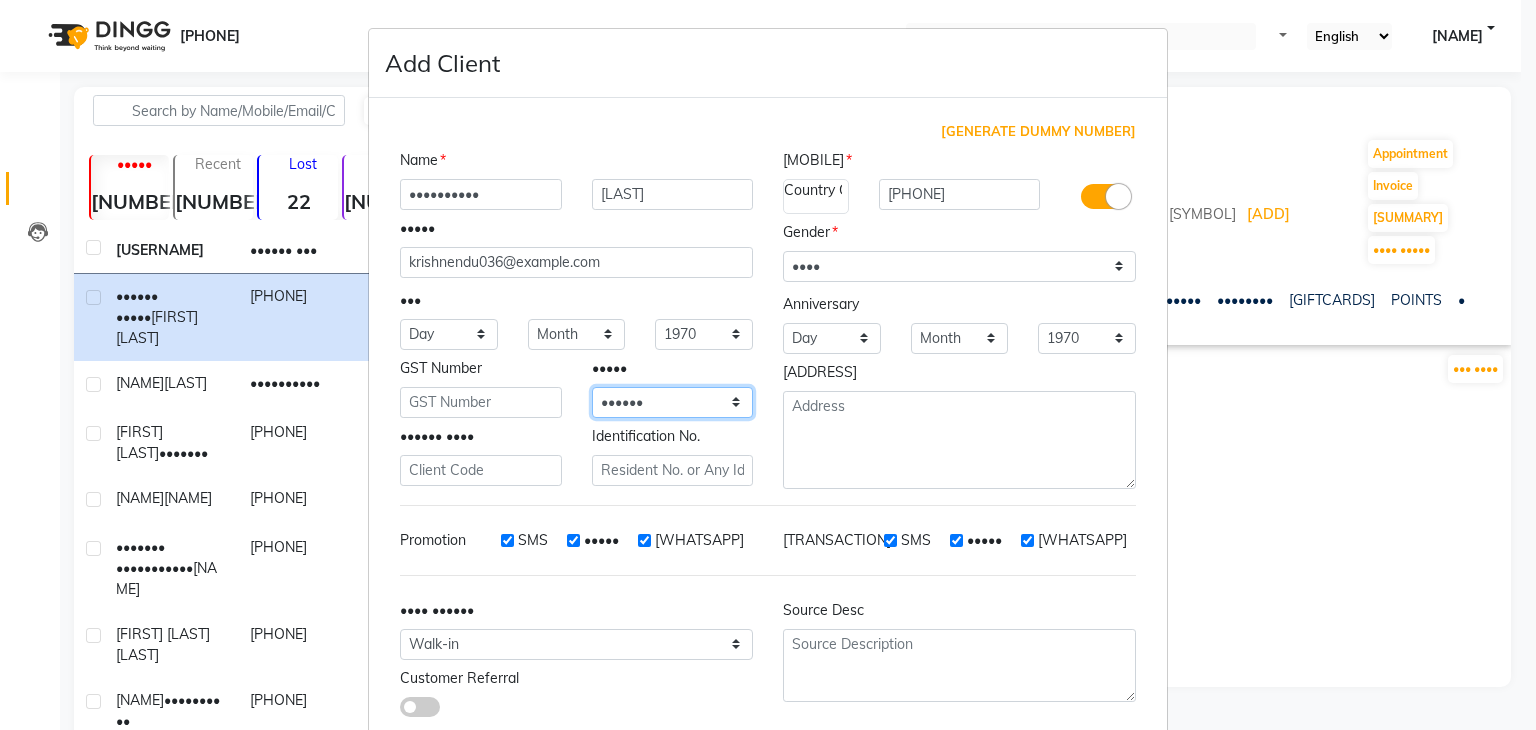 select on "••" 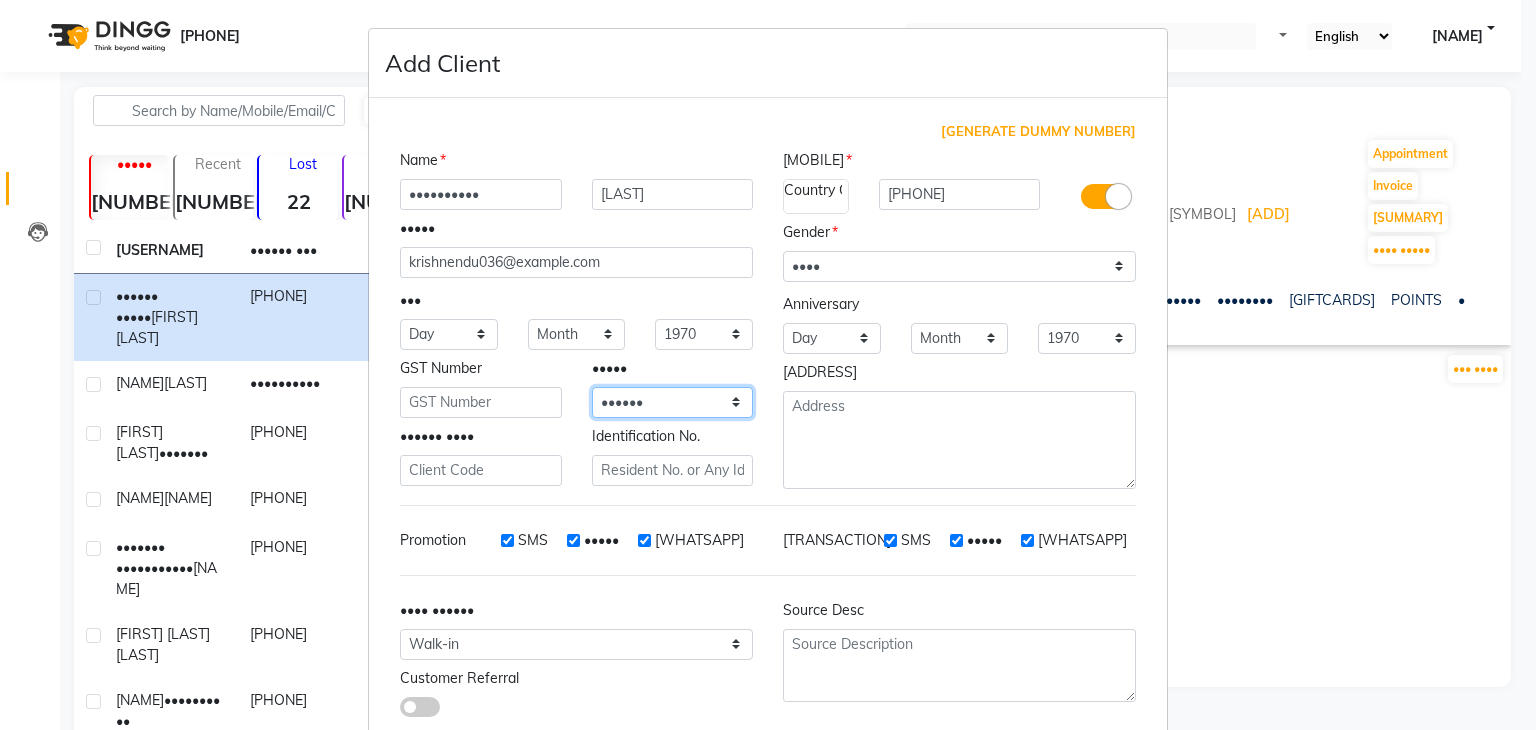 click on "•••••• ••••••• ••• ••••••• ••••••• •••••• ••••••• ••••••••• ••••••• ••••• ••••• •••••••••• •••••••••••• ••••• ••• ••••• •••••• ••••• ••• ••• ••••• ••• ••••••• ••••••• •••••••• ••••••• ••••• ••• ••••••• ••••••••• ••••••••• •••••• ••••••••••• •••••• ••••••• ••••••••••• ••••••• ••••••••• ••••••• •••••••• •••••• ••••••••••• •••••• ••••••••• •••••• ••••• •••• ••••••••• ••••••• ••••• ••••••• ••••••••••• •••• •••••• •••••• ••••• ••••••••• •••••• ••••••••••••" at bounding box center [673, 402] 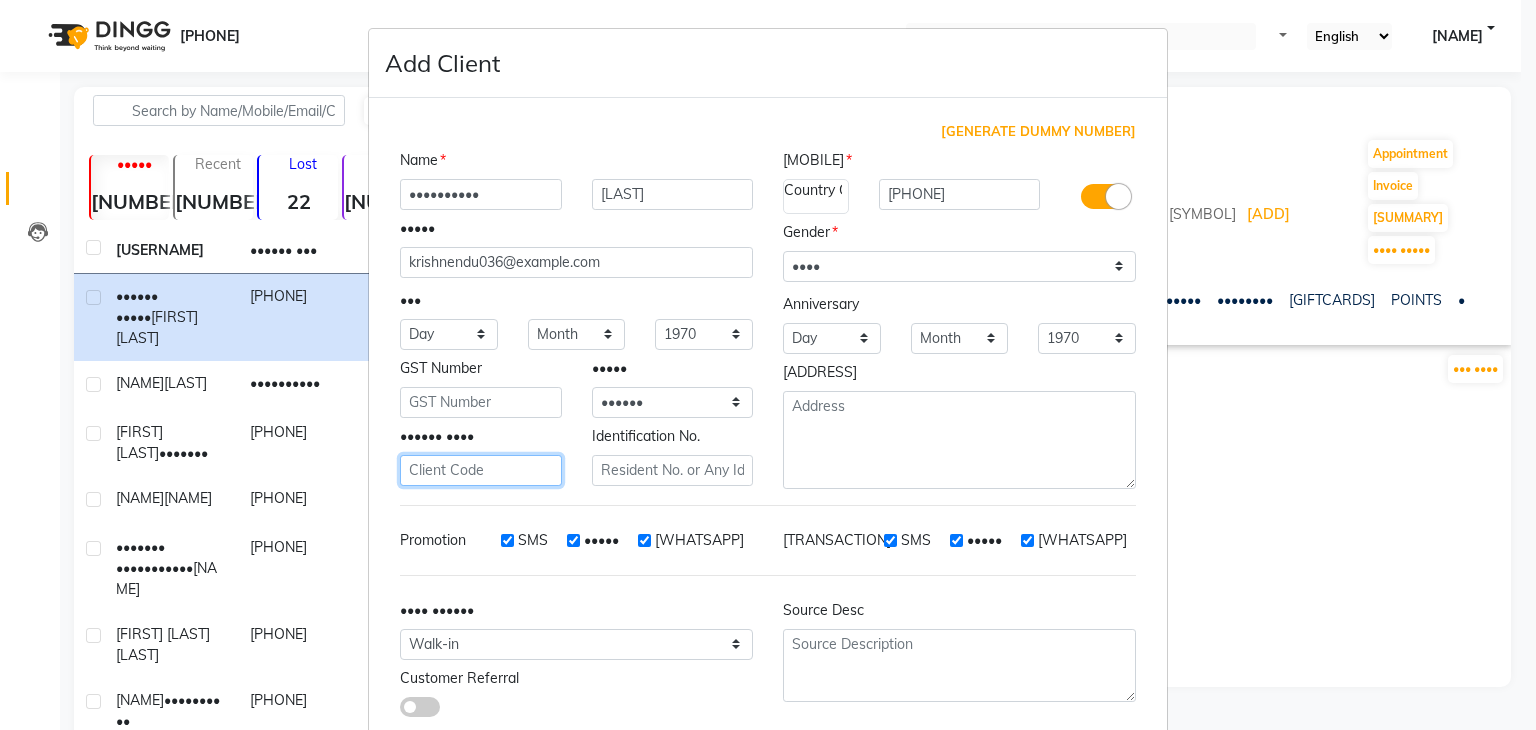 click at bounding box center (481, 470) 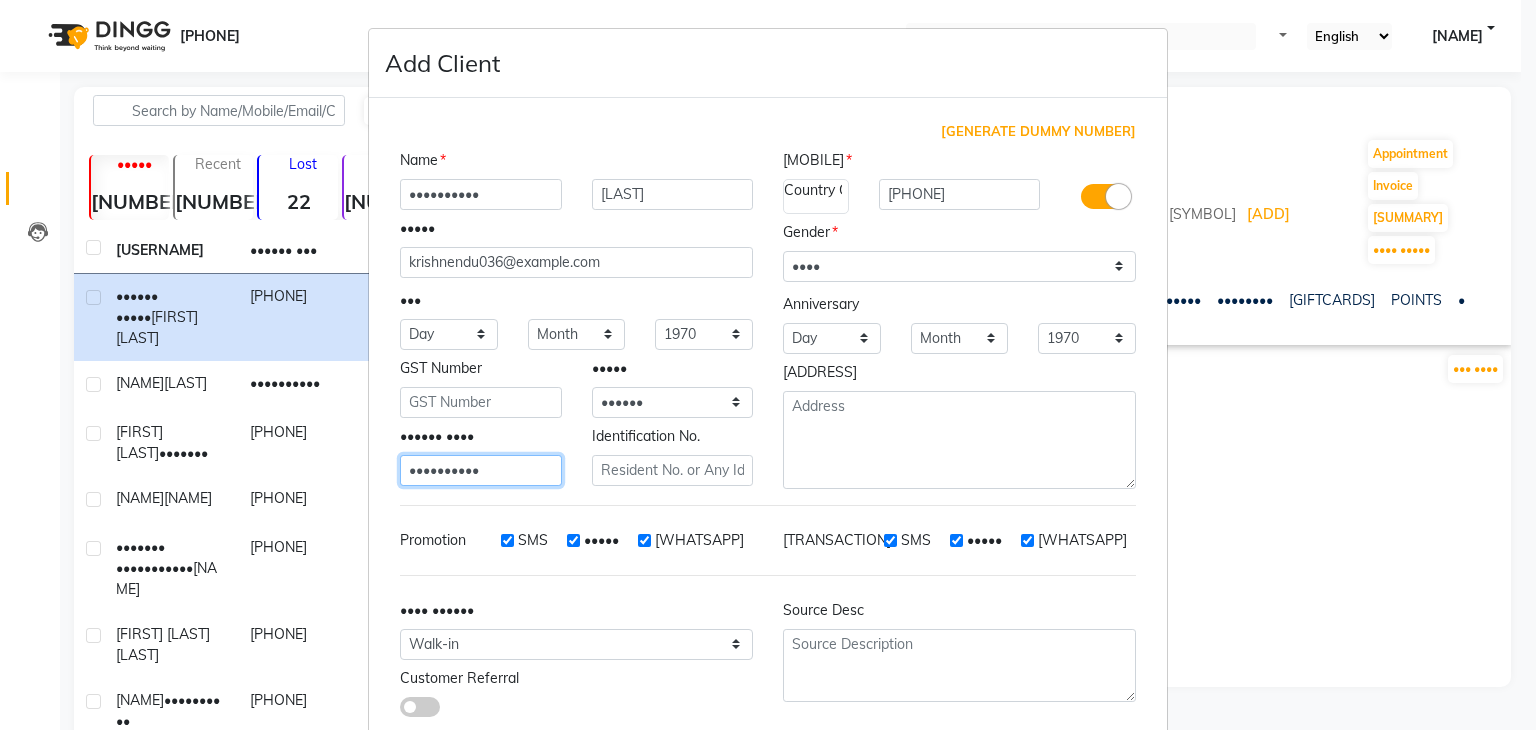type on "••••••••••" 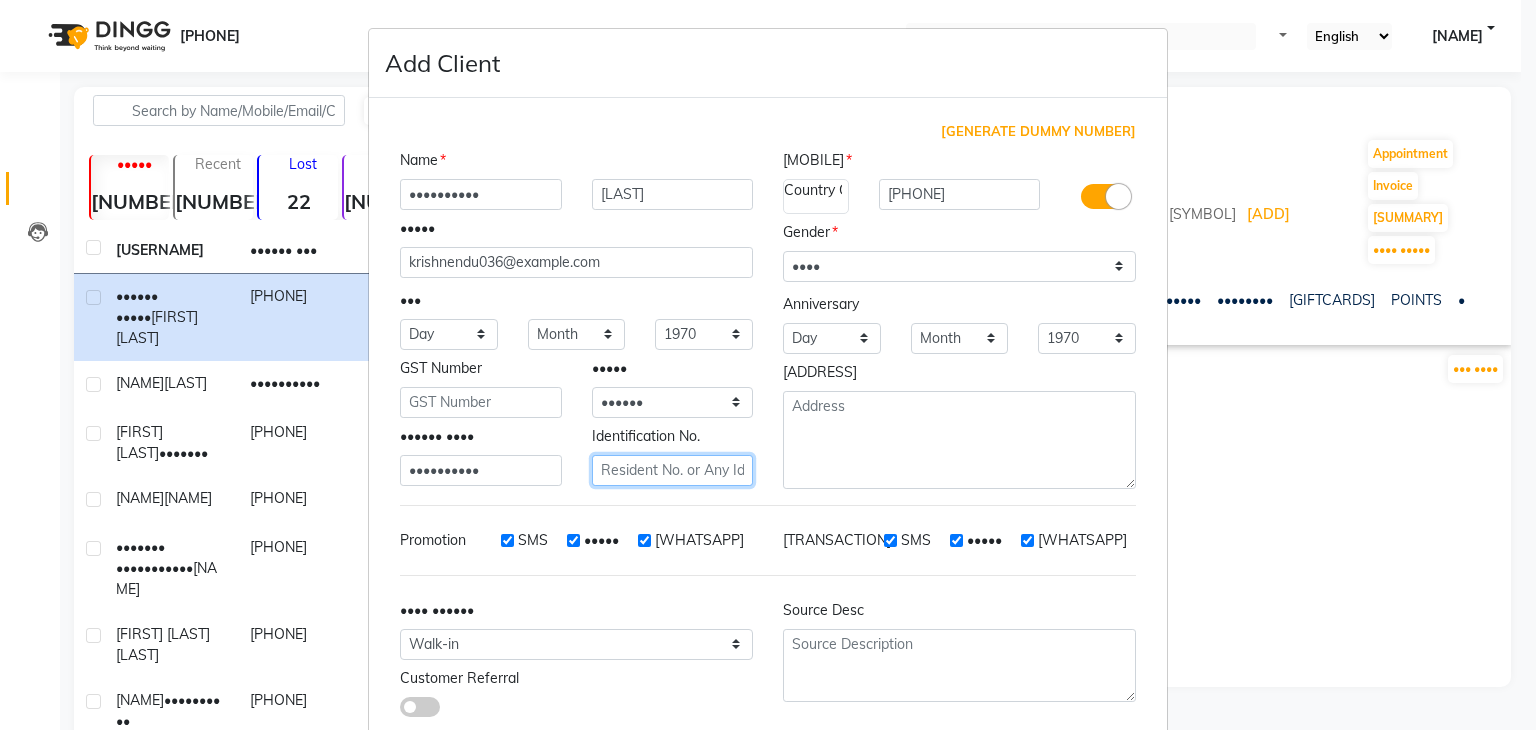 click at bounding box center (673, 470) 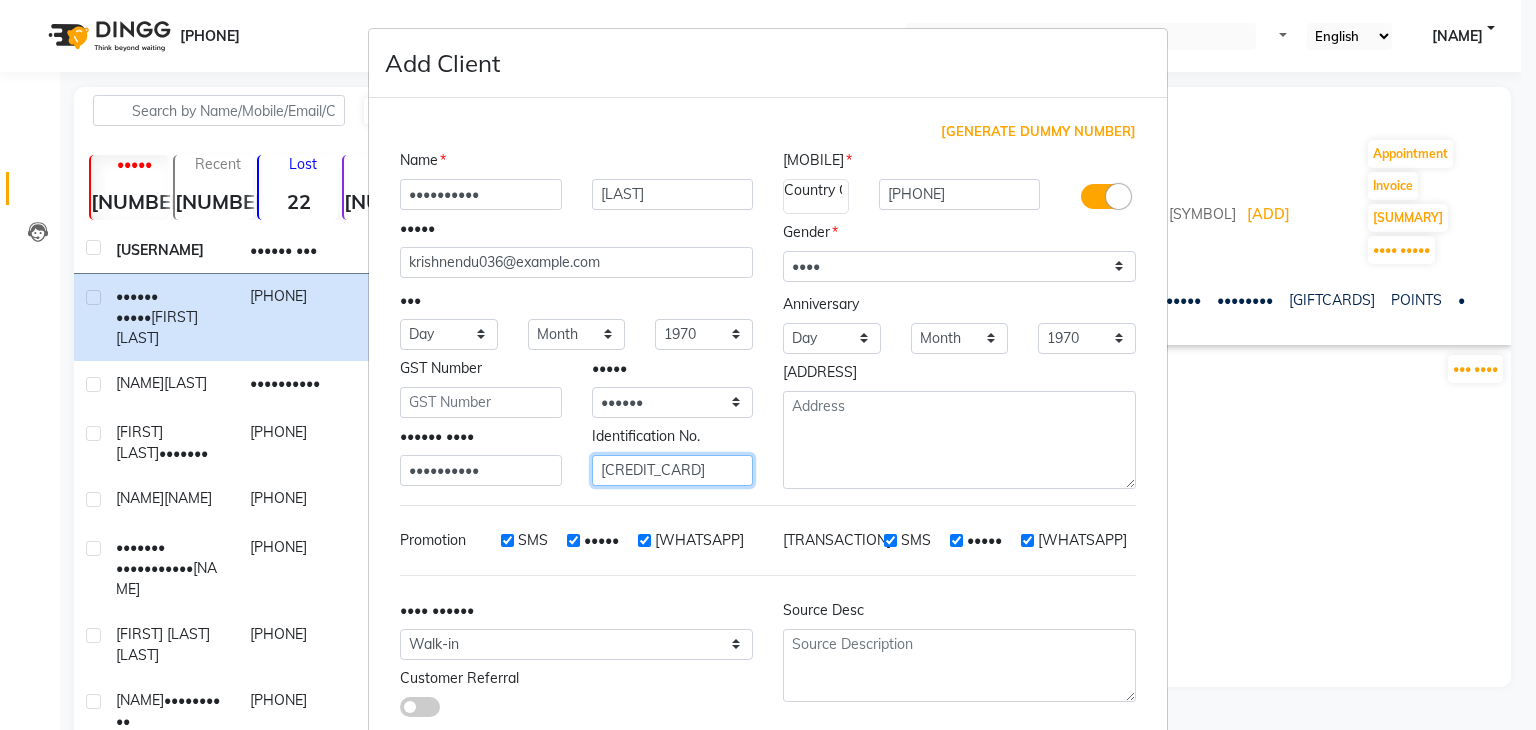 type on "[CREDIT_CARD]" 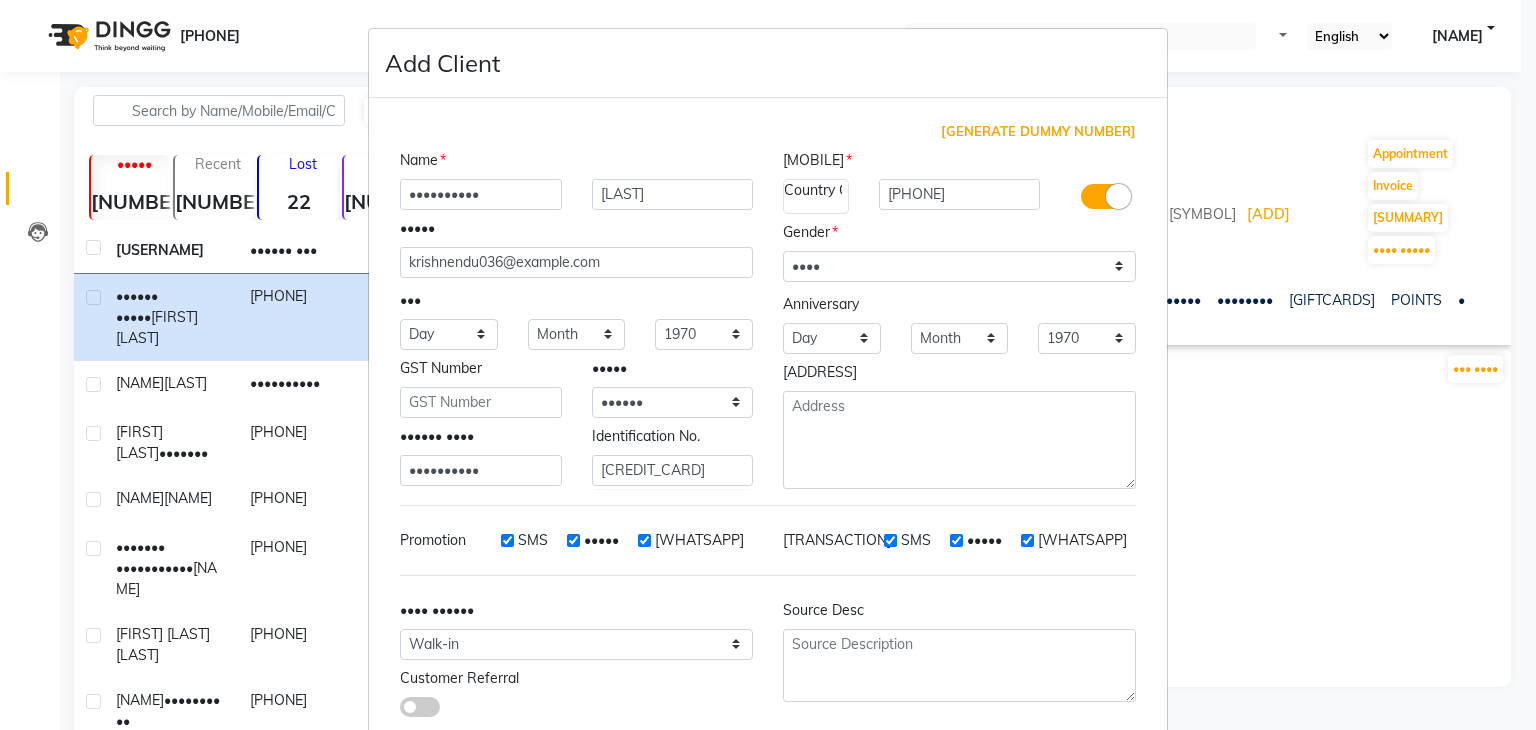 click on "SMS" at bounding box center (507, 540) 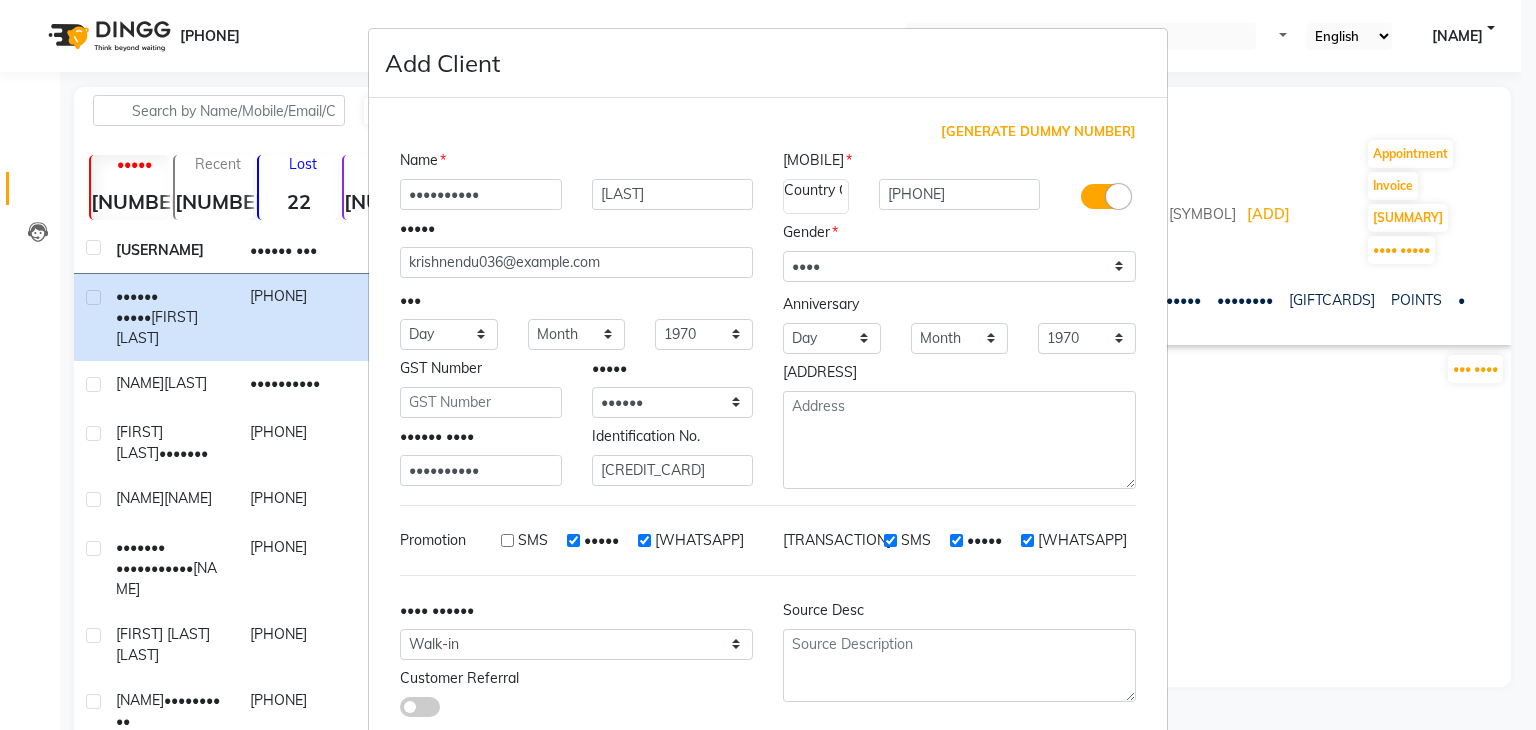 click on "SMS Email Whatsapp" at bounding box center (608, 540) 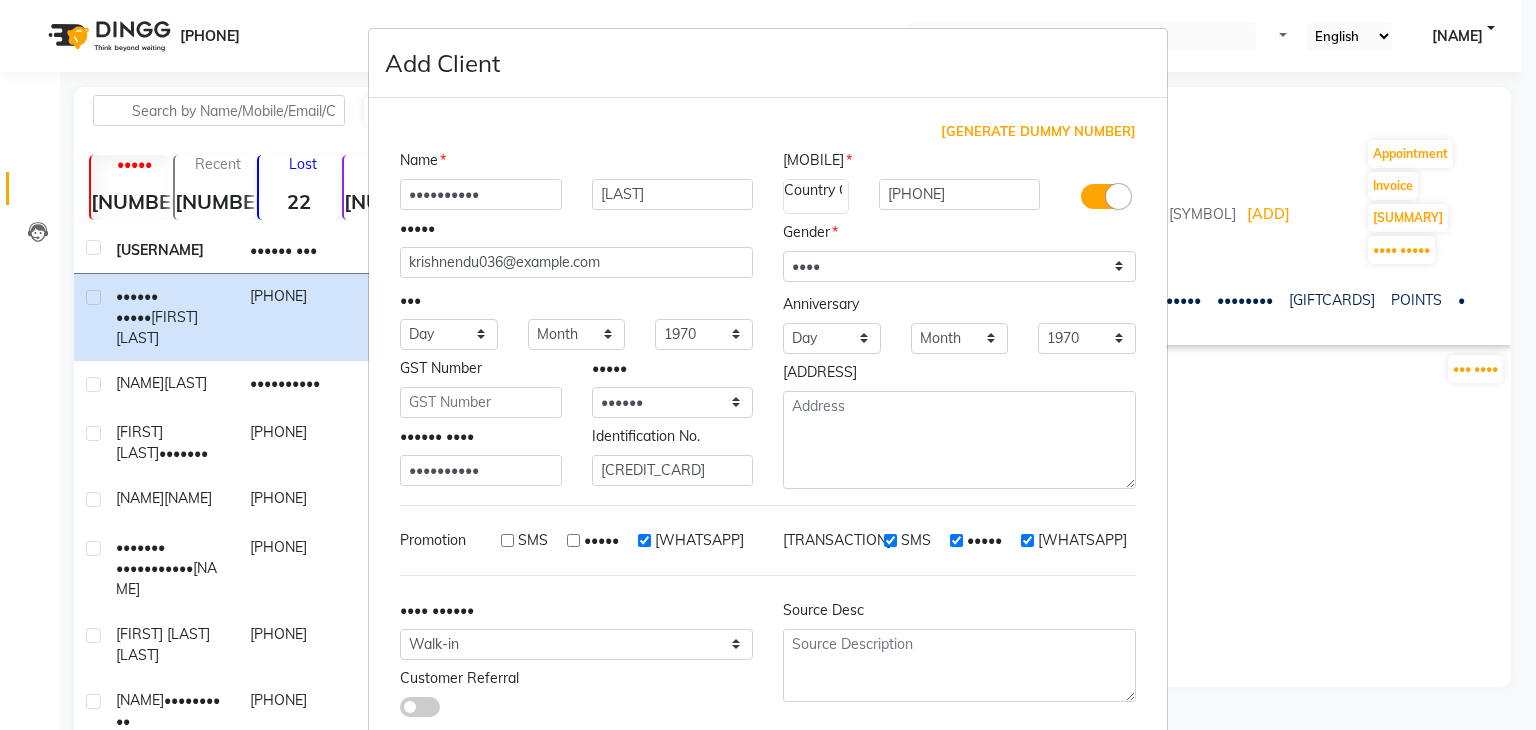 click on "[WHATSAPP]" at bounding box center [644, 540] 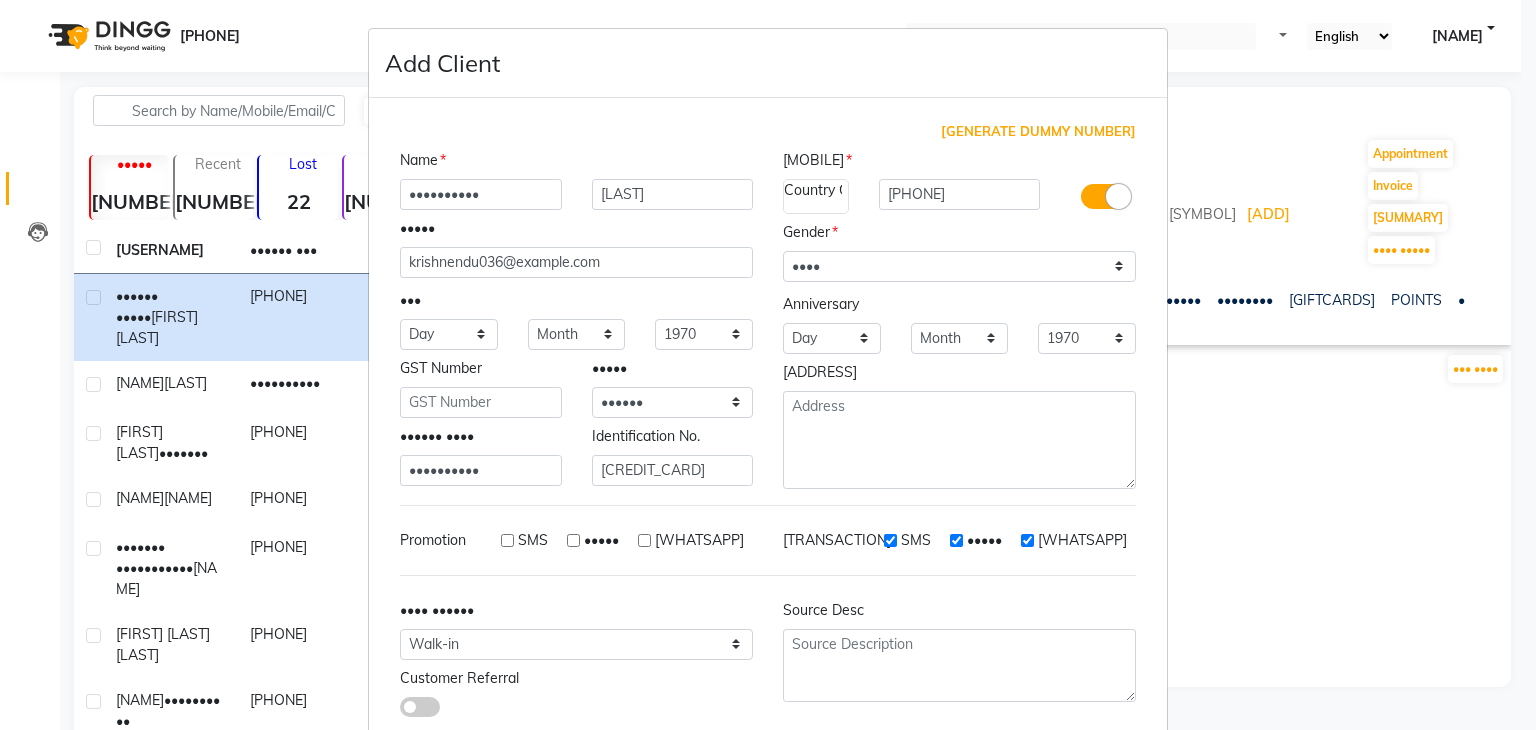 click on "SMS" at bounding box center [890, 540] 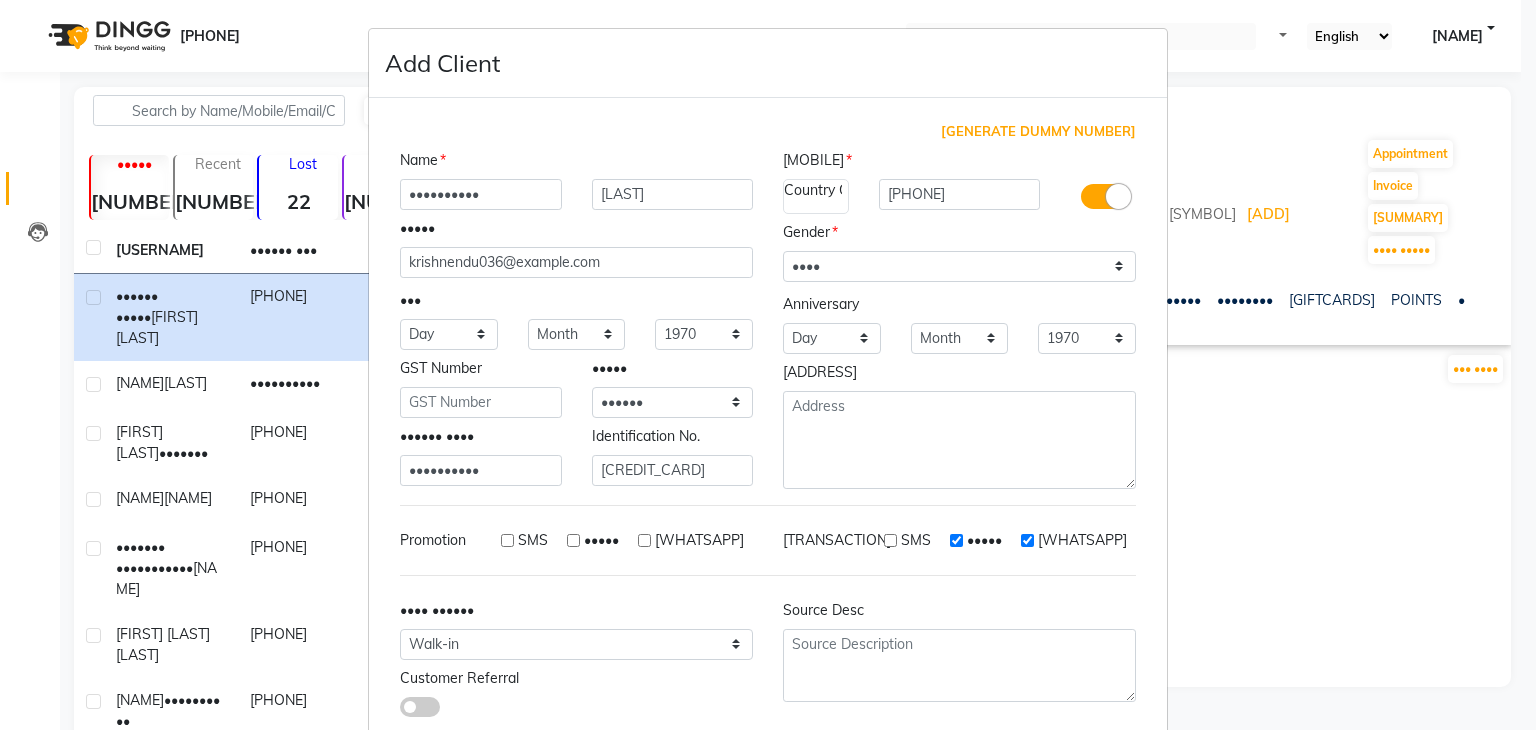 click on "•••••" at bounding box center [956, 540] 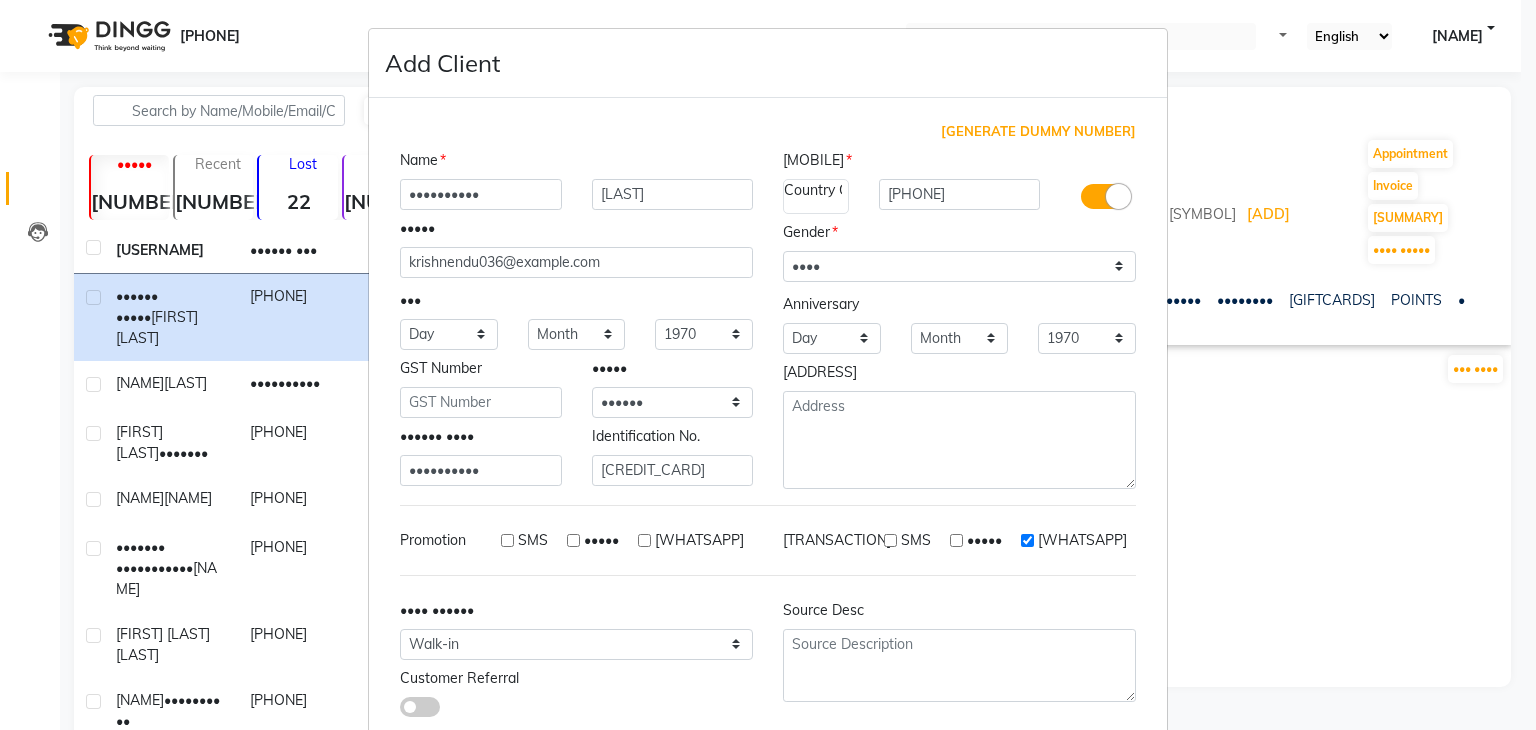 click on "[WHATSAPP]" at bounding box center (1027, 540) 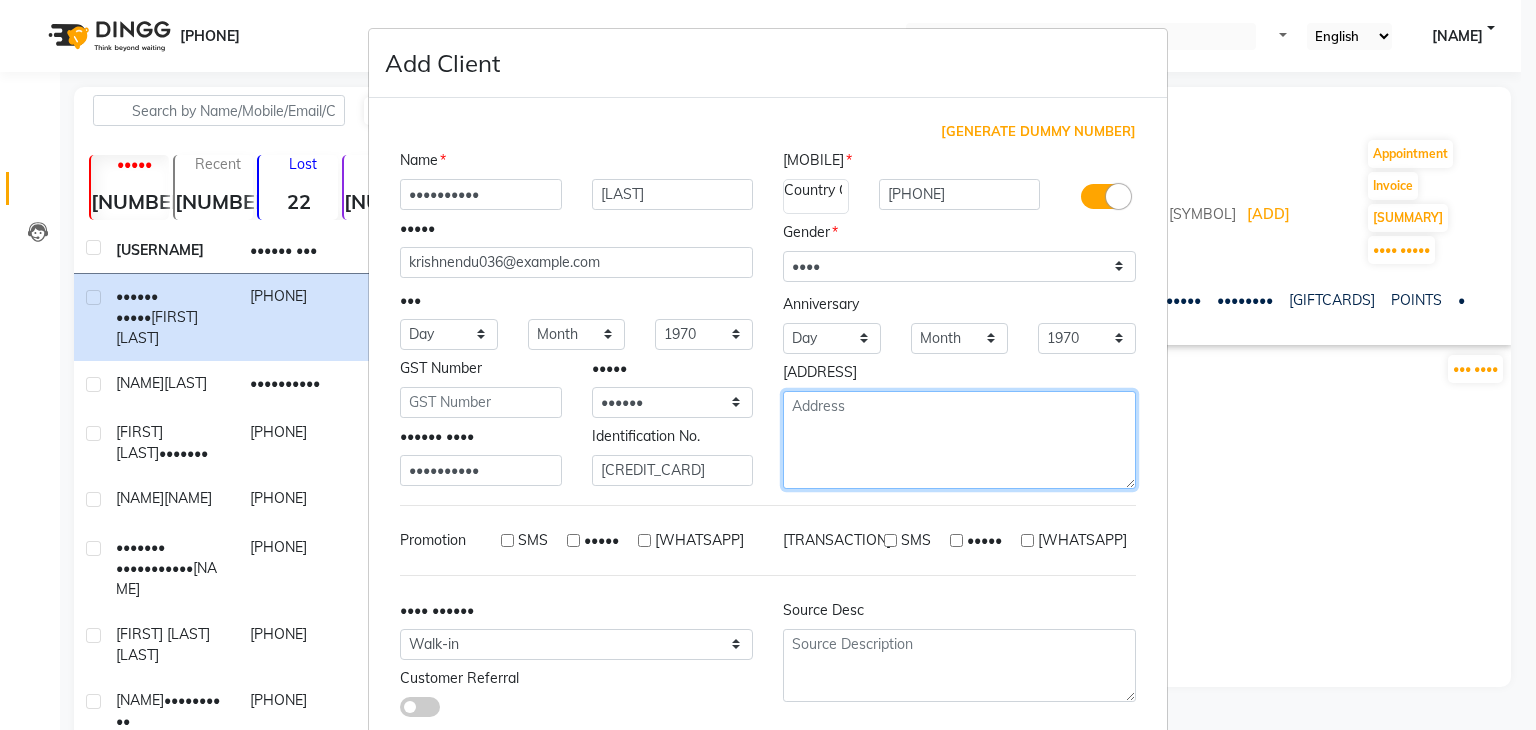 click at bounding box center (959, 440) 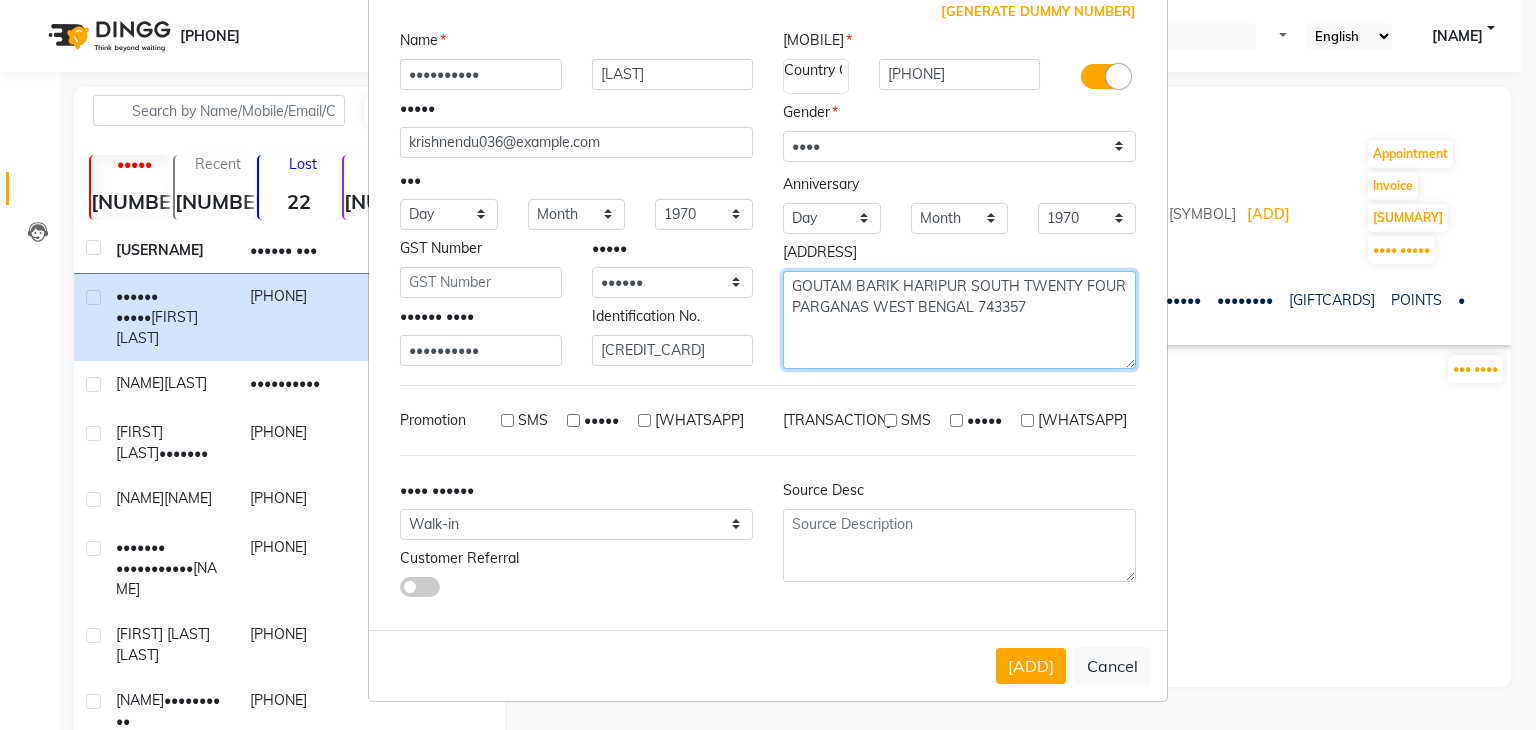 scroll, scrollTop: 126, scrollLeft: 0, axis: vertical 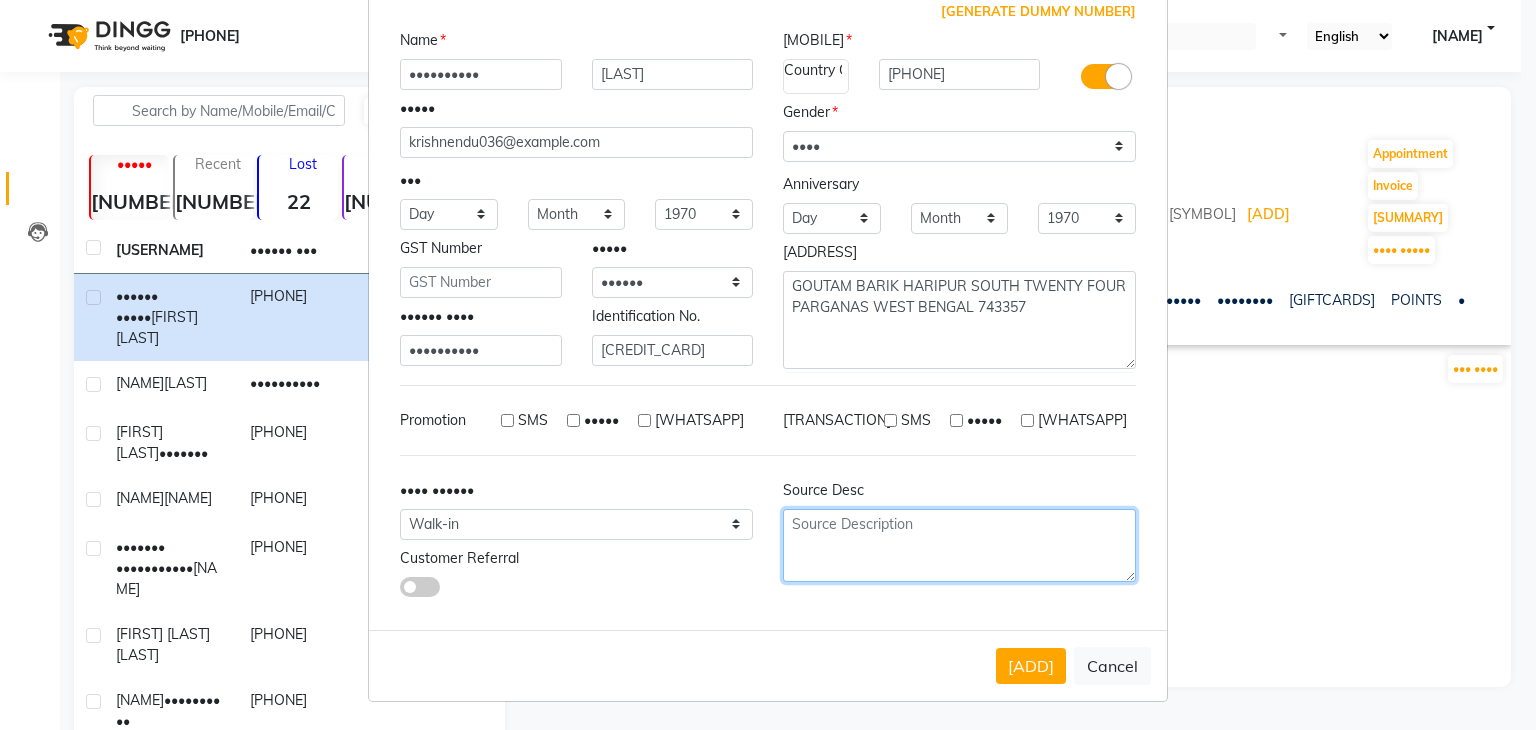click at bounding box center [959, 545] 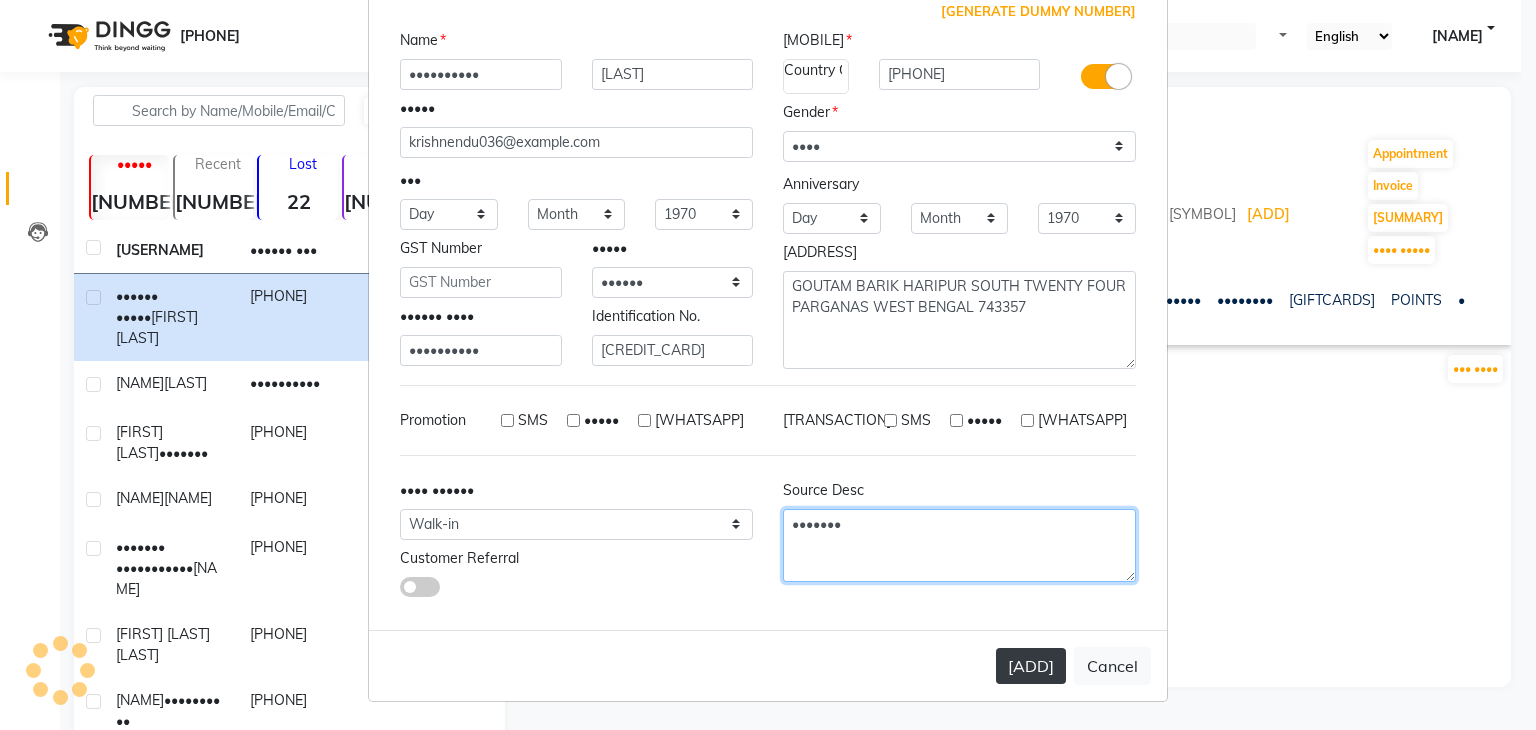 type on "•••••••" 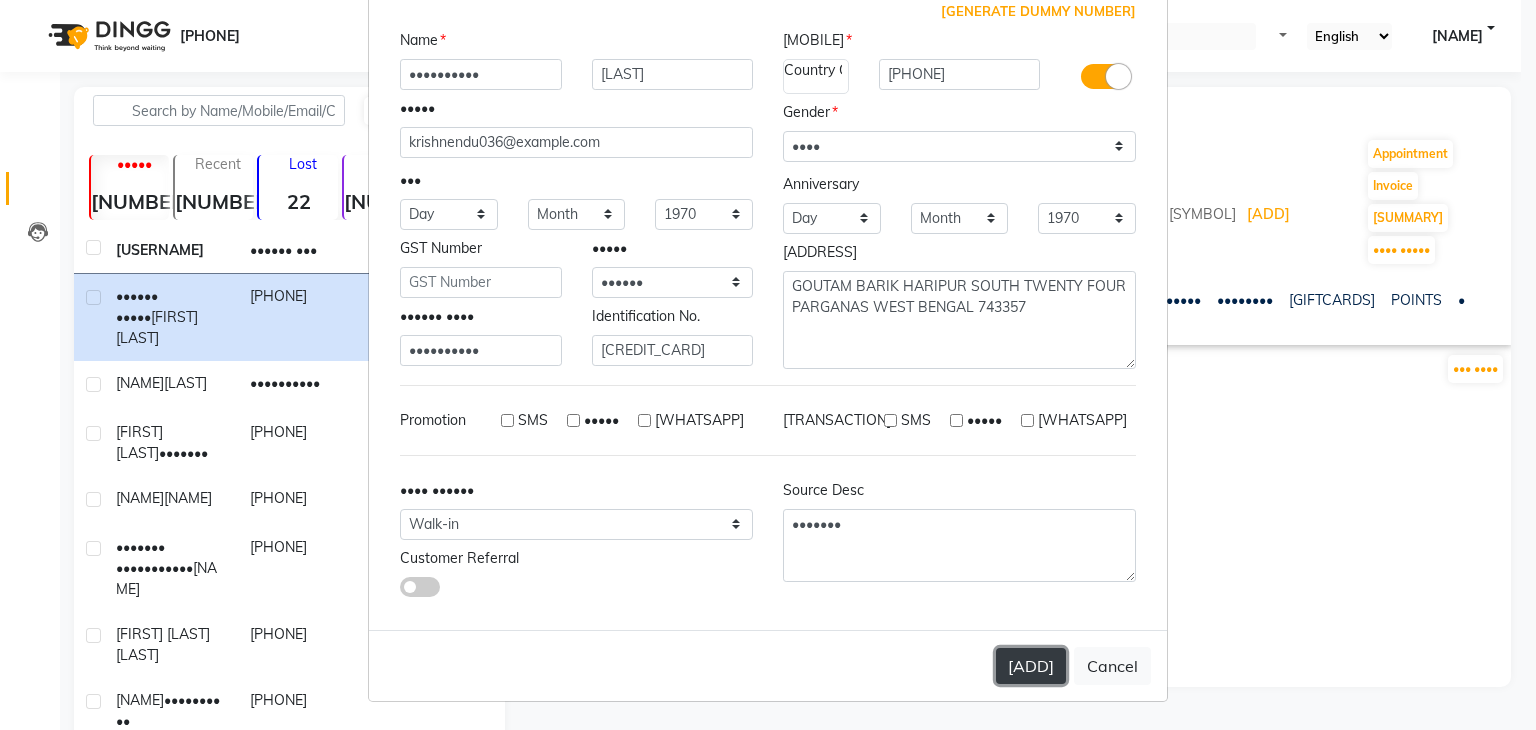click on "[ADD]" at bounding box center [1031, 666] 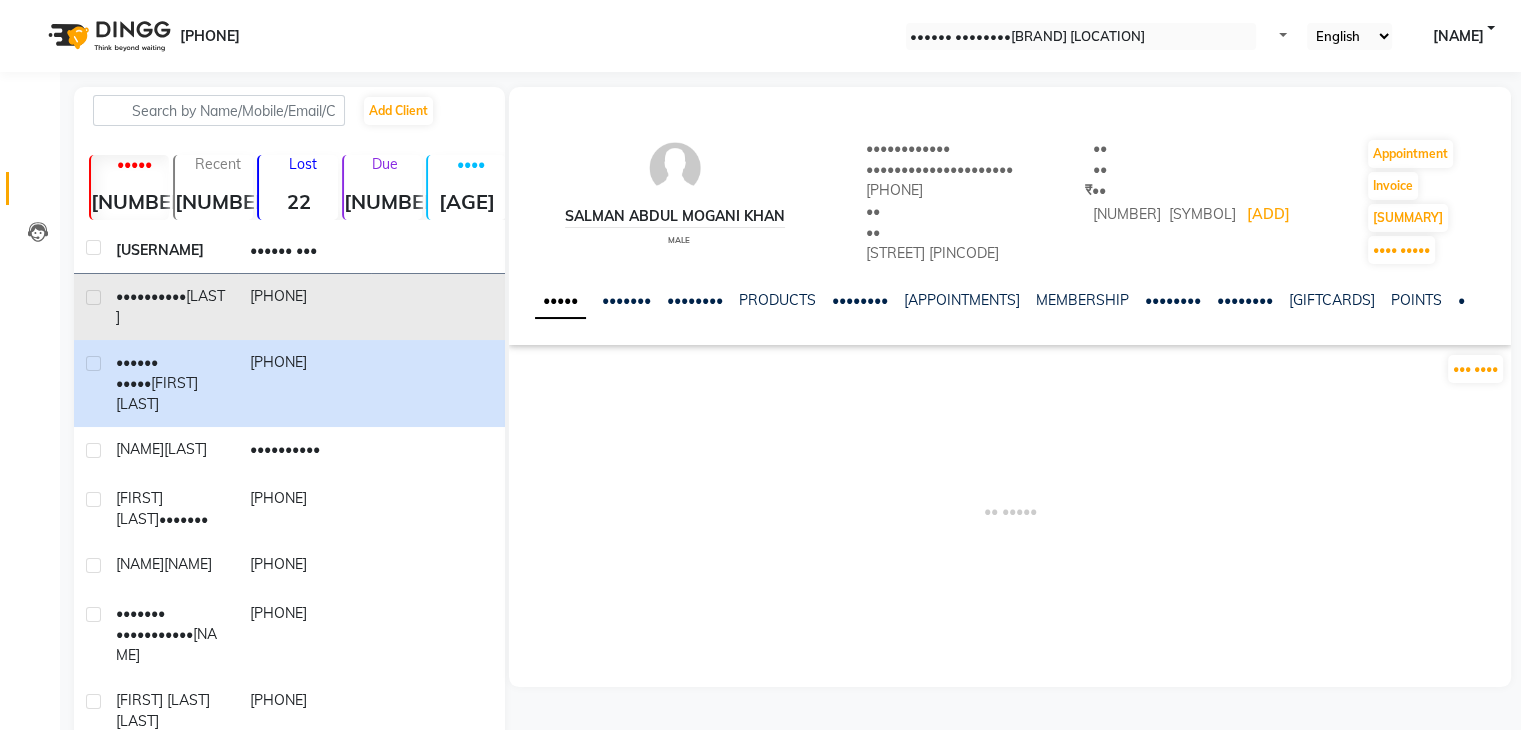 click on "[PHONE]" at bounding box center (305, 307) 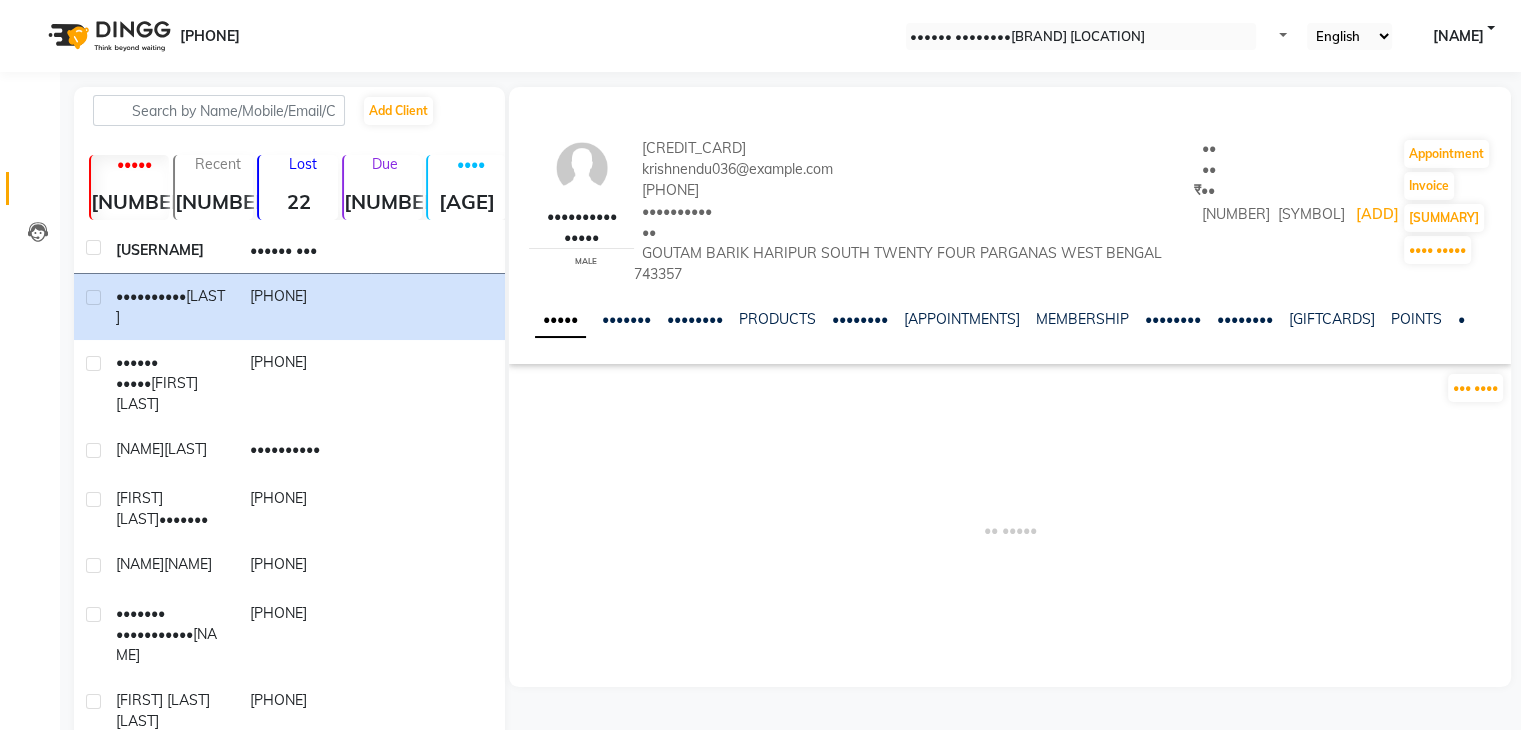 click at bounding box center (1010, 107) 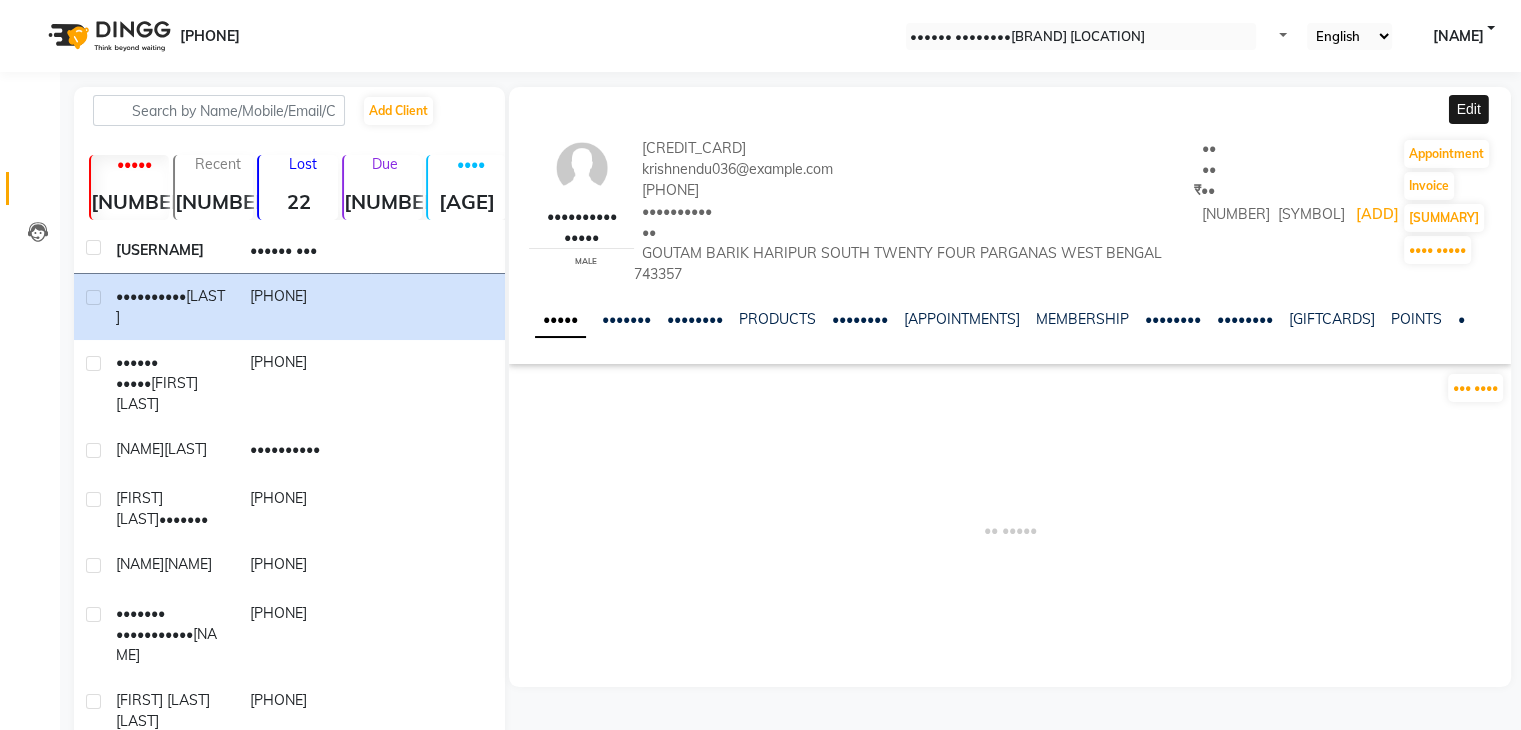 click at bounding box center (1503, 107) 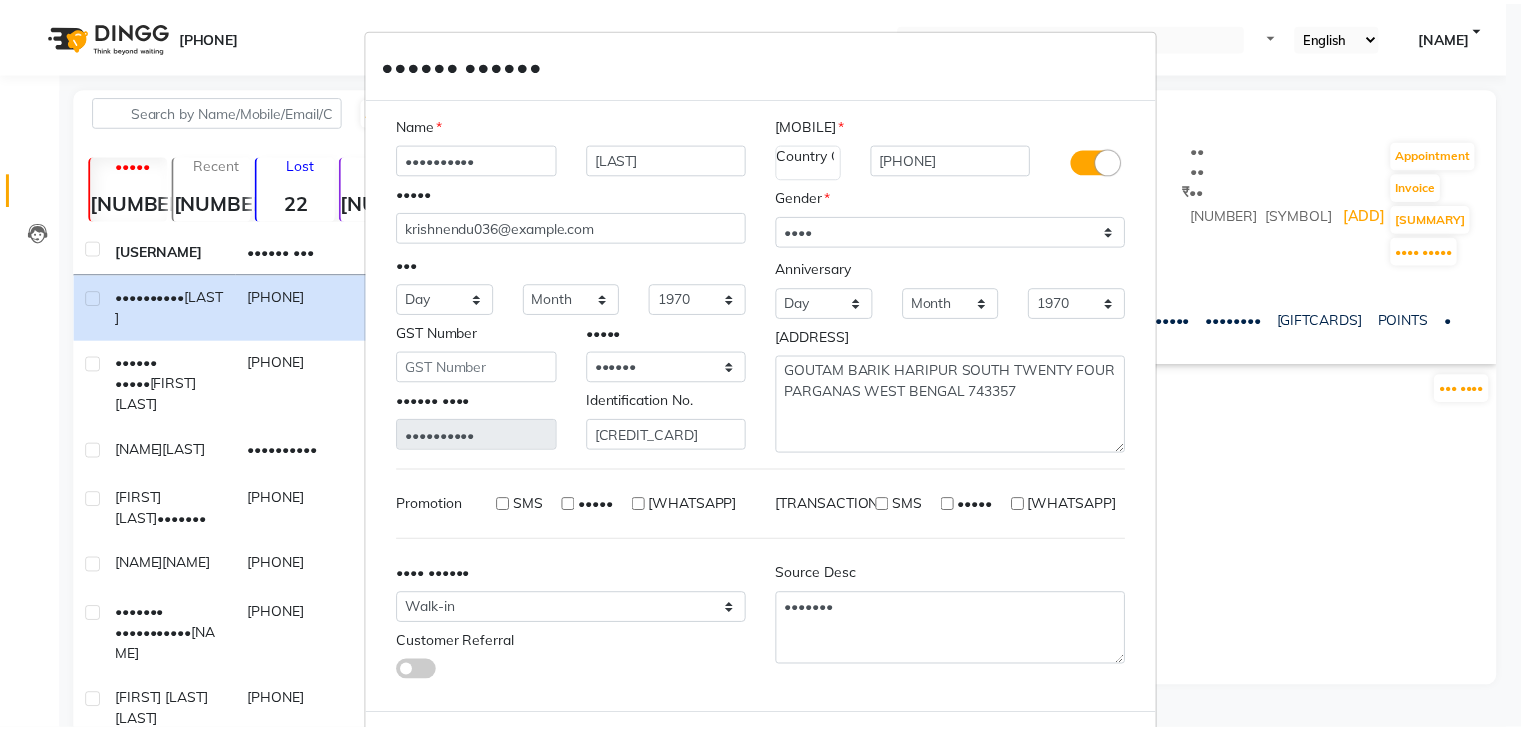 scroll, scrollTop: 92, scrollLeft: 0, axis: vertical 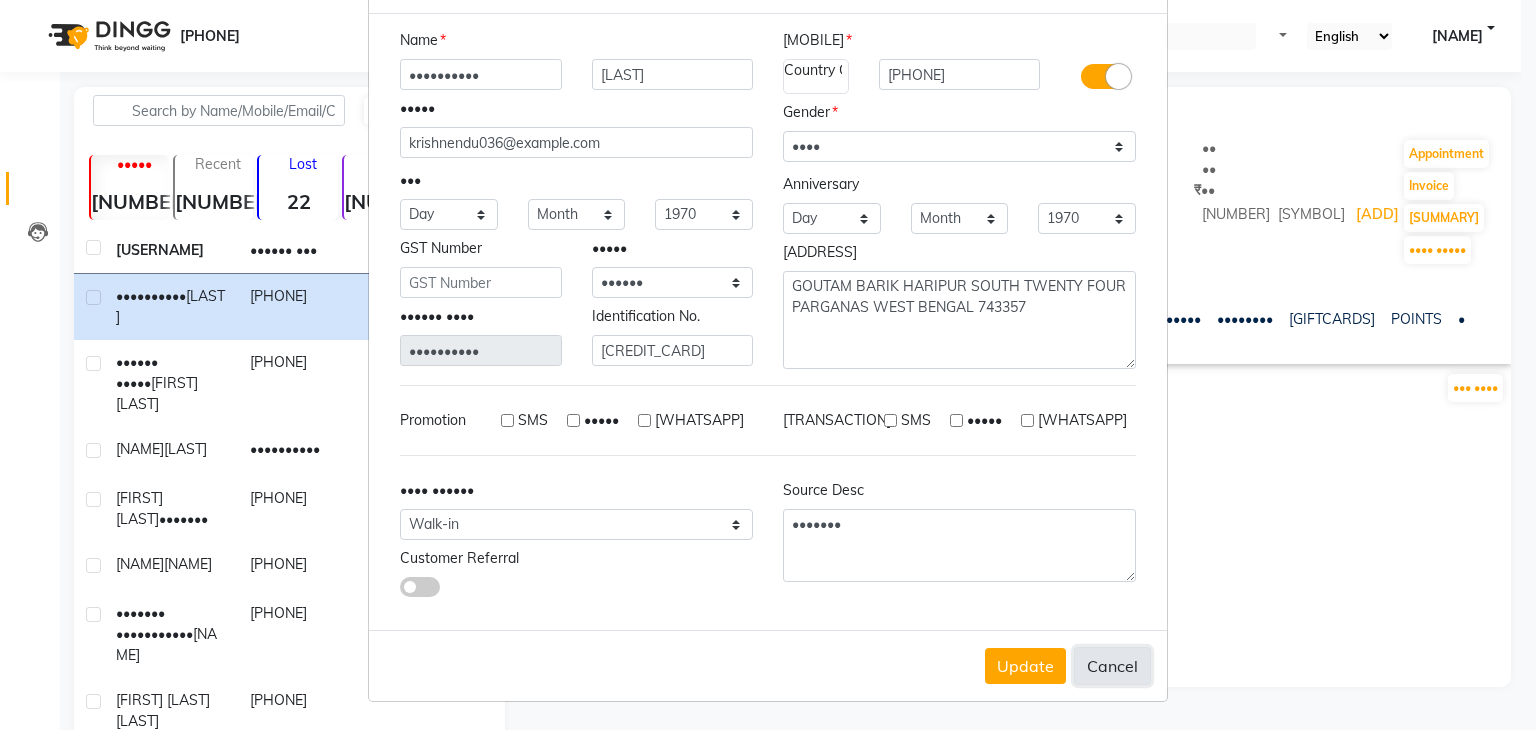 click on "Cancel" at bounding box center [1112, 666] 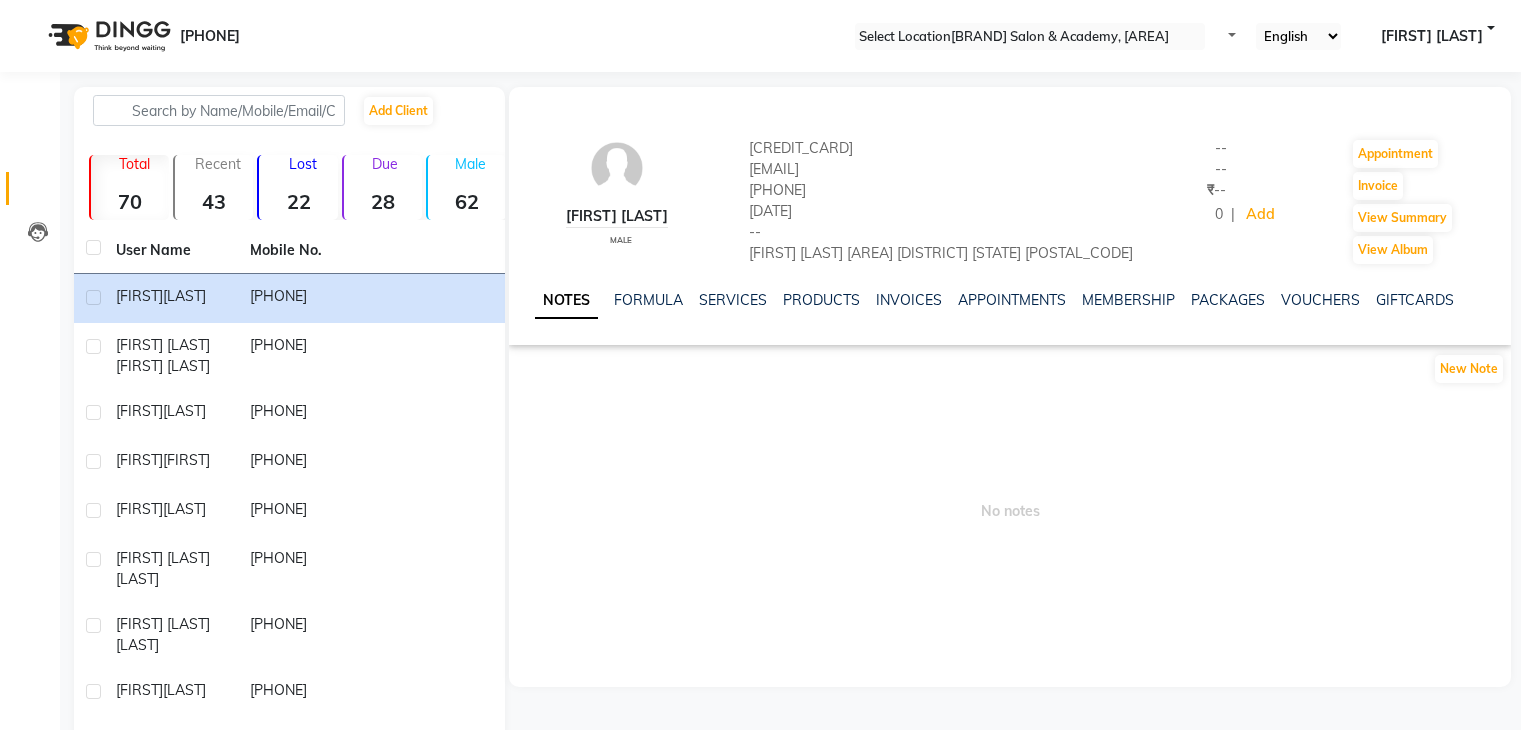 scroll, scrollTop: 0, scrollLeft: 0, axis: both 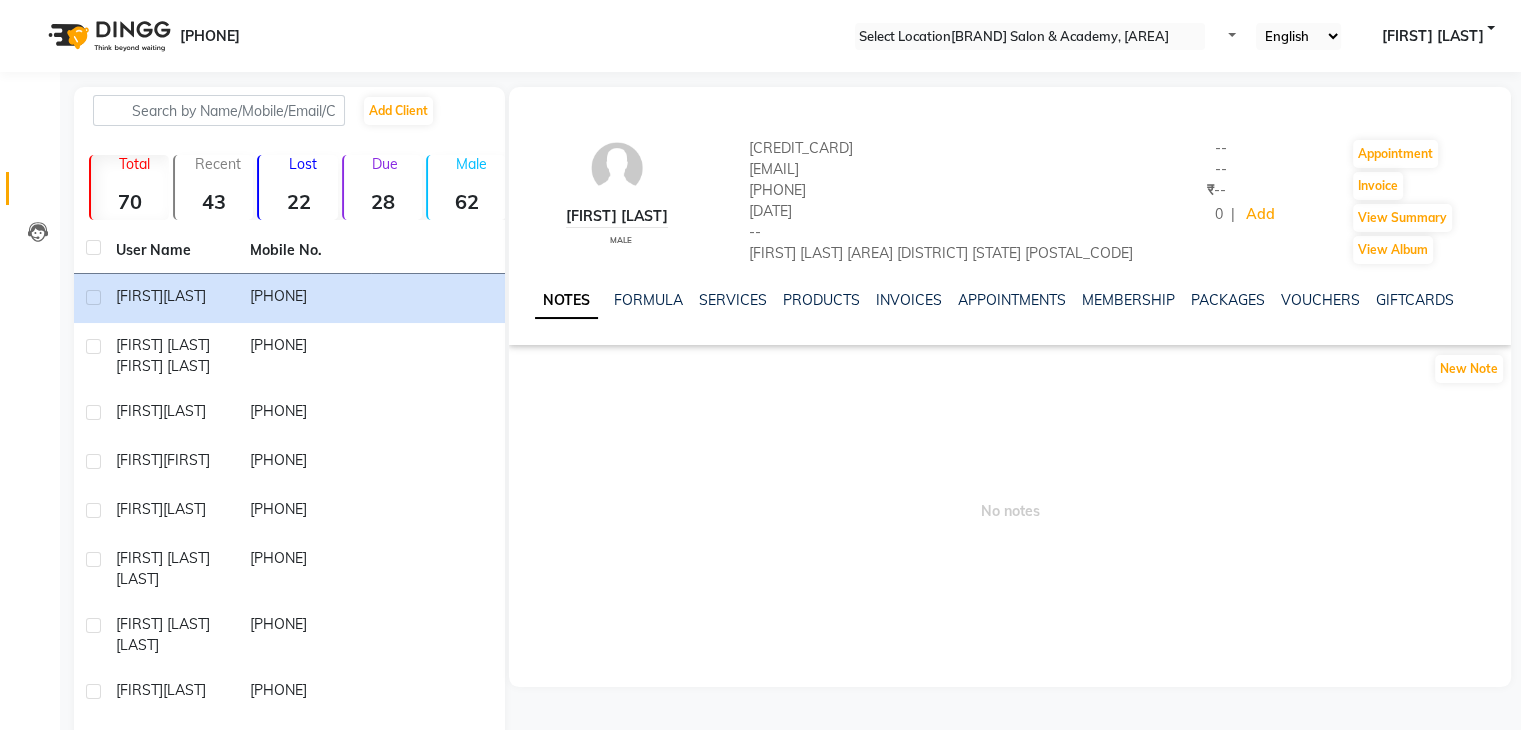 click on "[FIRST] [LAST] [GENDER] [CREDIT_CARD] [EMAIL] [PHONE] [DATE] -- [FIRST] [LAST] [AREA] [DISTRICT] [STATE] [POSTAL_CODE] -- -- [CURRENCY]   -- 0 | Add Appointment Invoice View Summary View Album NOTES FORMULA SERVICES PRODUCTS INVOICES APPOINTMENTS MEMBERSHIP PACKAGES VOUCHERS GIFTCARDS POINTS FORMS FAMILY CARDS WALLET" at bounding box center (1010, 216) 